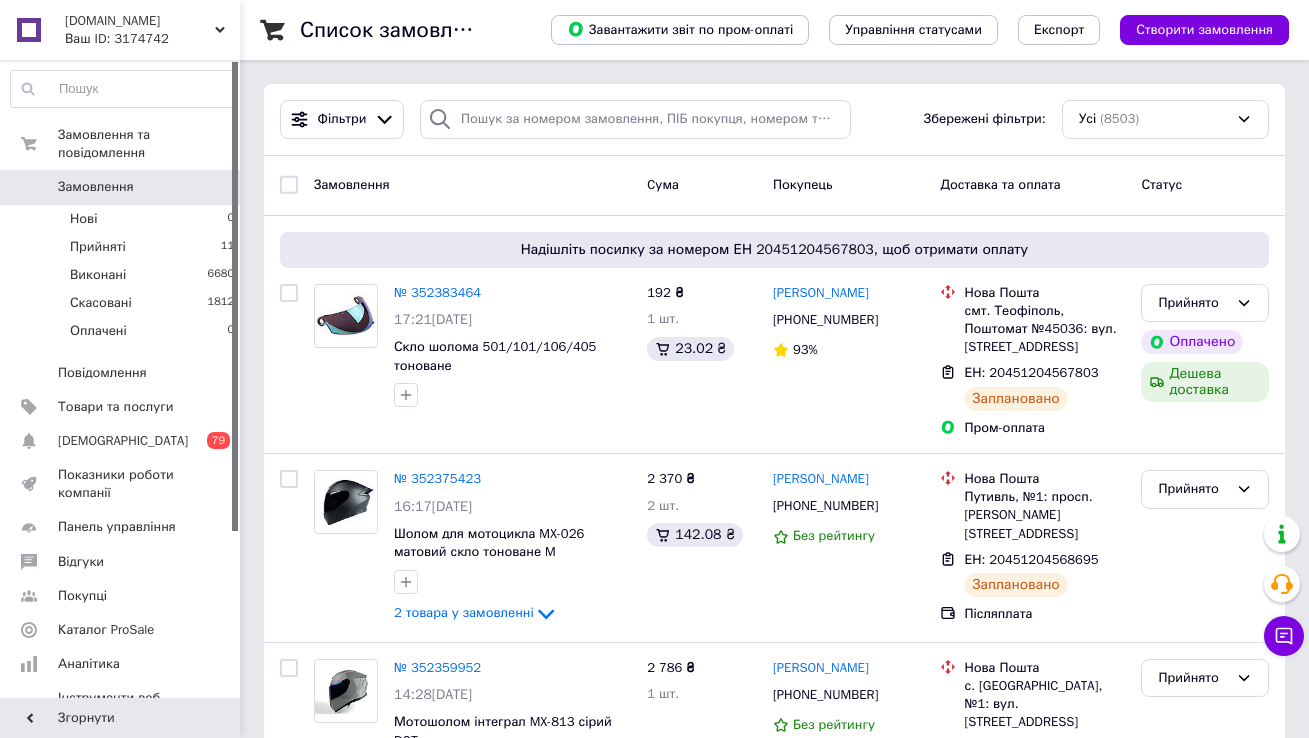 scroll, scrollTop: 0, scrollLeft: 0, axis: both 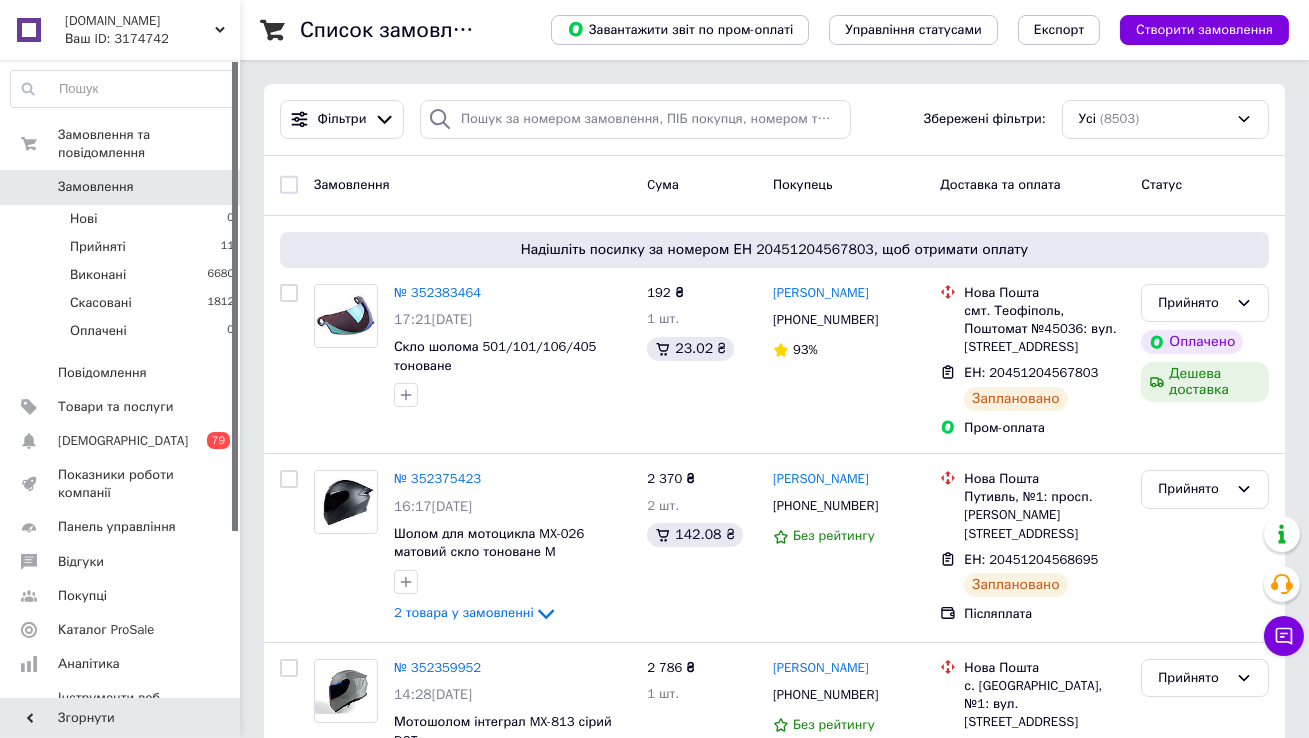 click on "Замовлення" at bounding box center (96, 187) 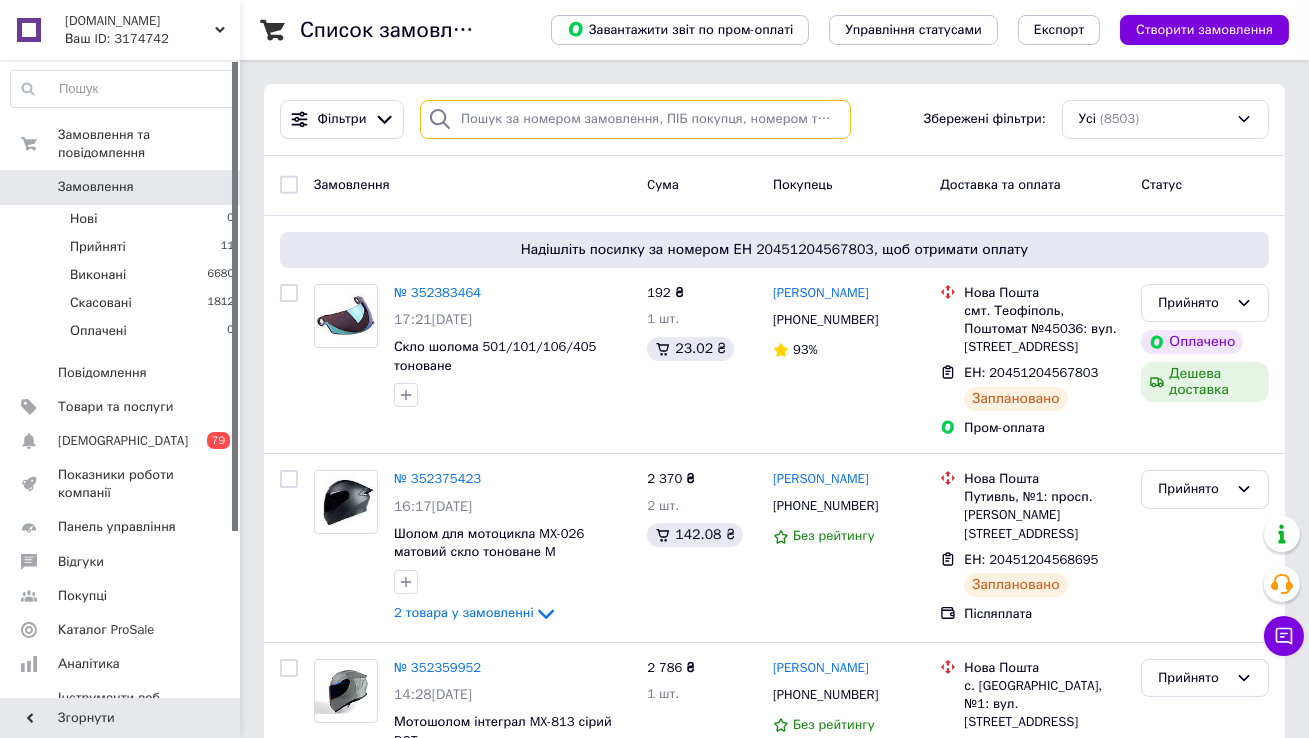 click at bounding box center (635, 119) 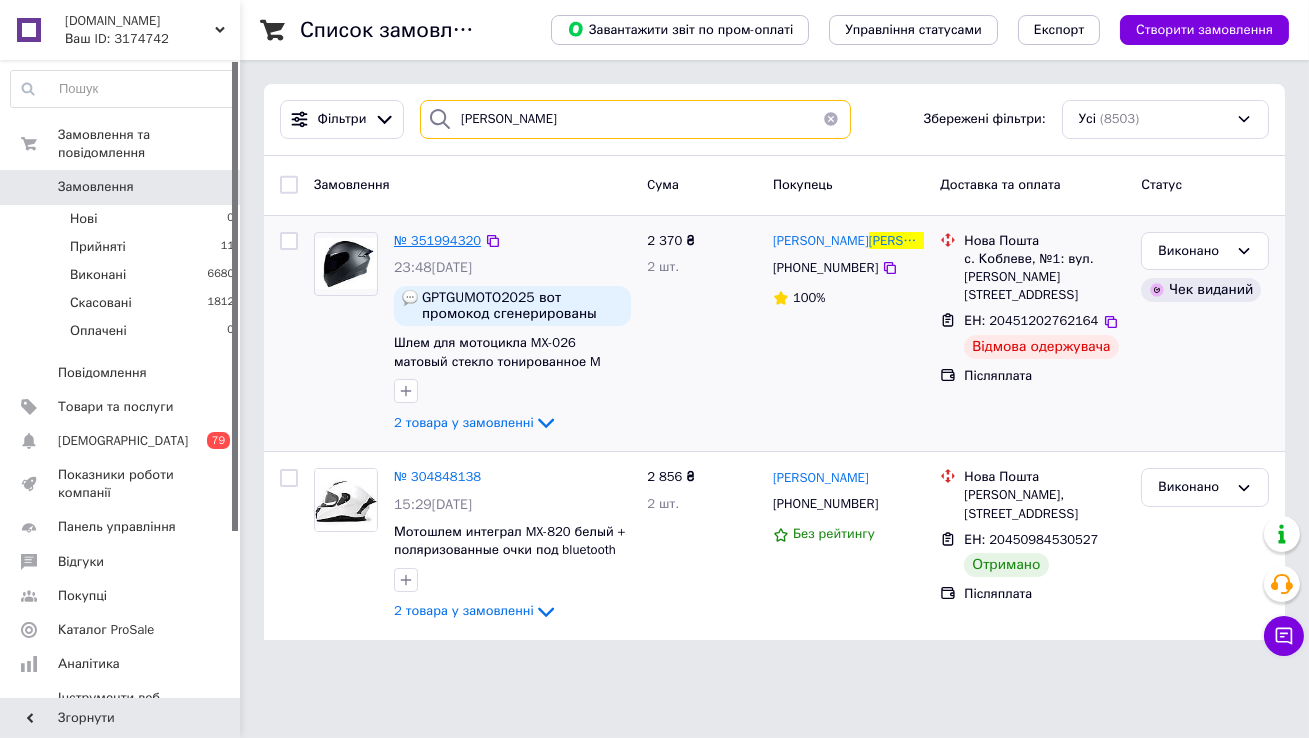 type on "Макаров" 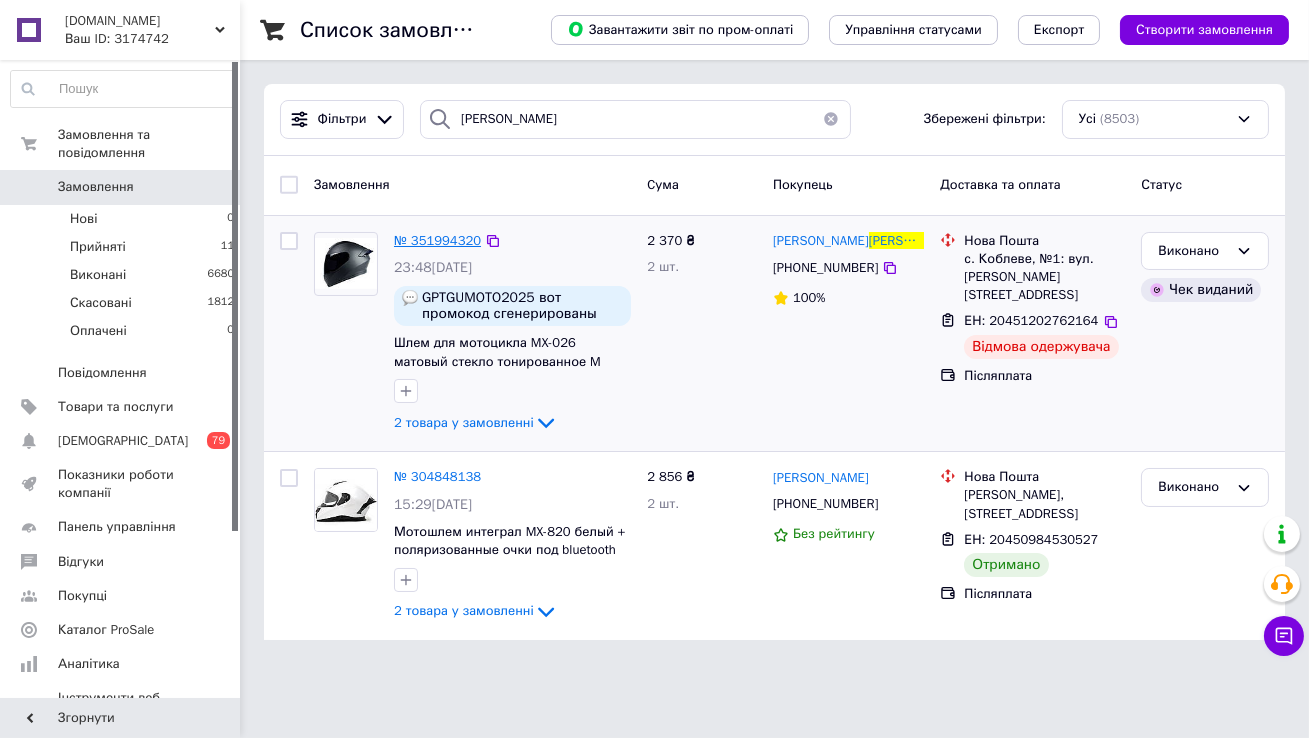 click on "№ 351994320" at bounding box center (437, 240) 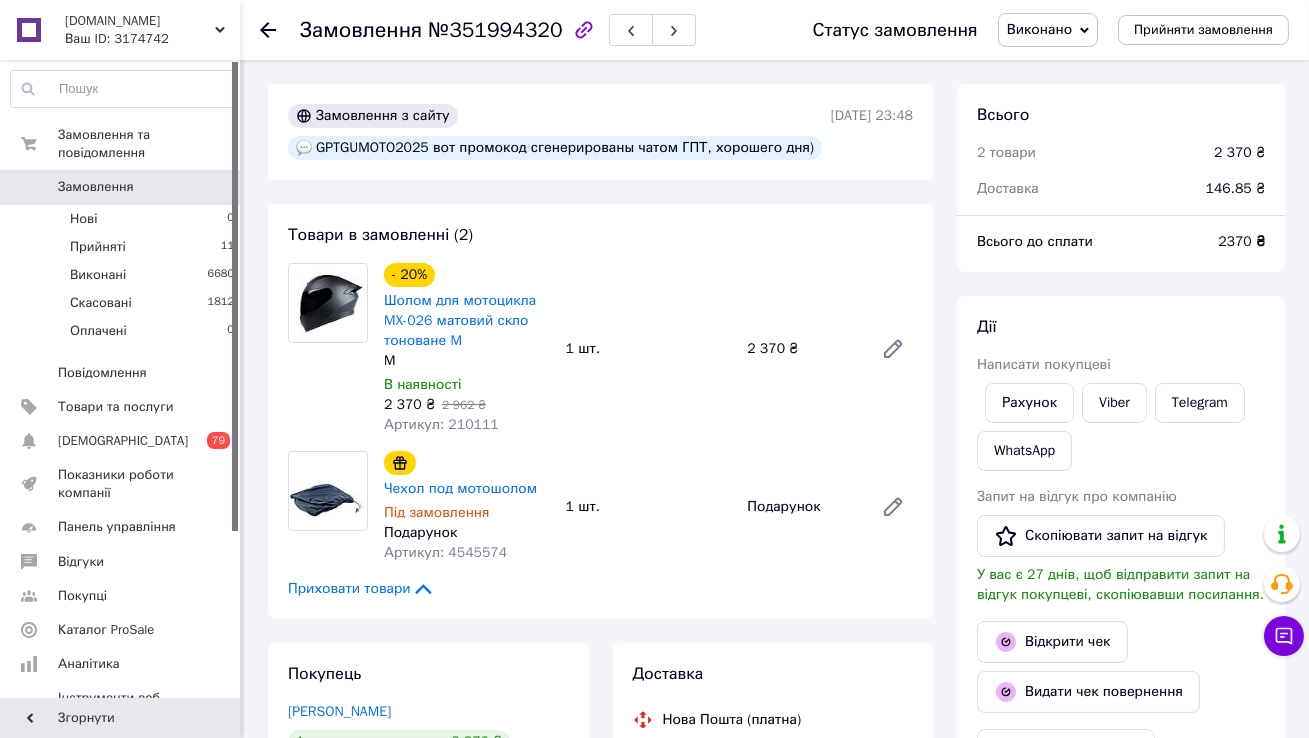 scroll, scrollTop: 11, scrollLeft: 0, axis: vertical 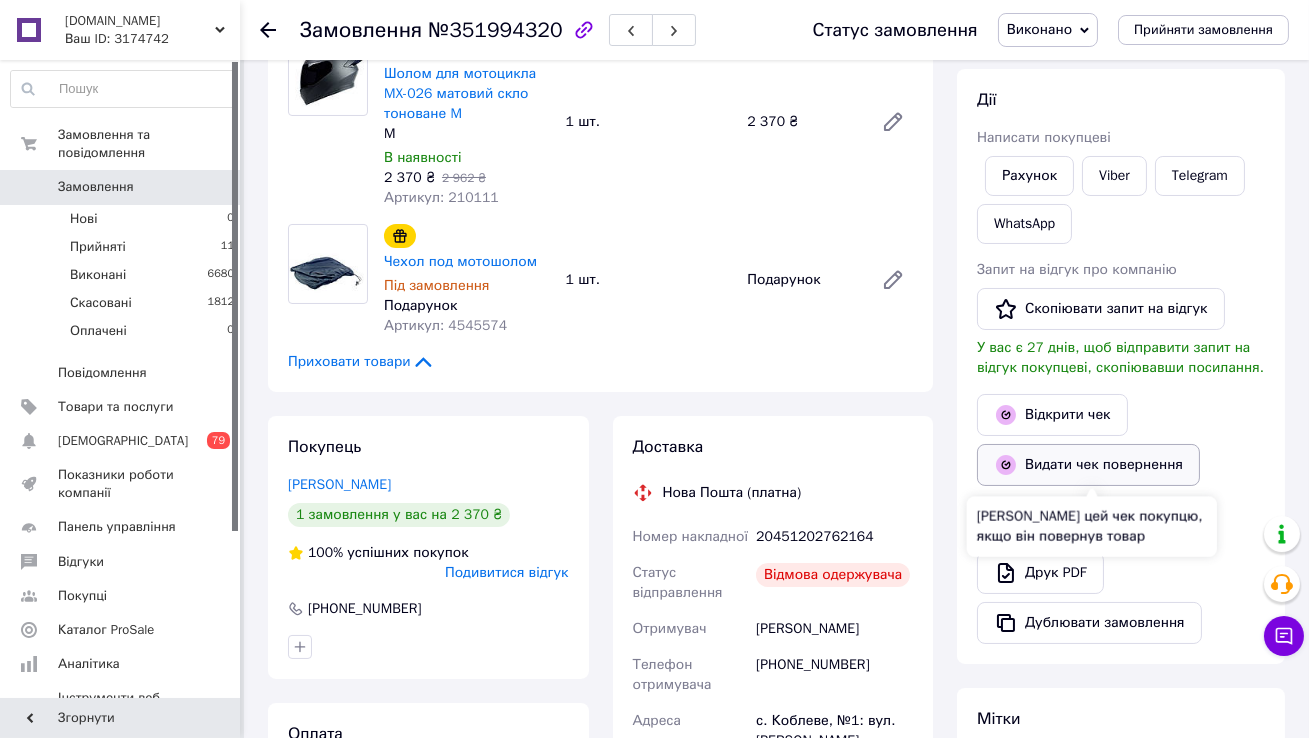 click on "Видати чек повернення" at bounding box center (1088, 465) 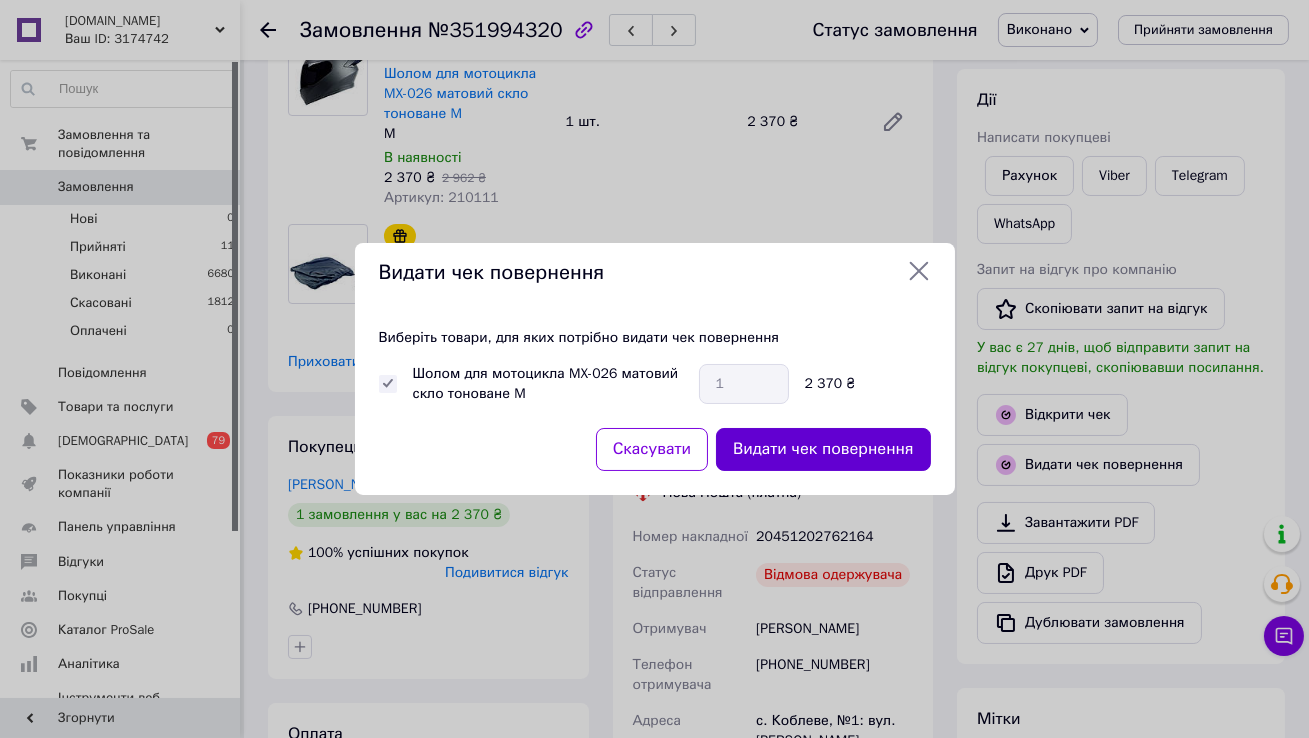 click on "Видати чек повернення" at bounding box center (823, 449) 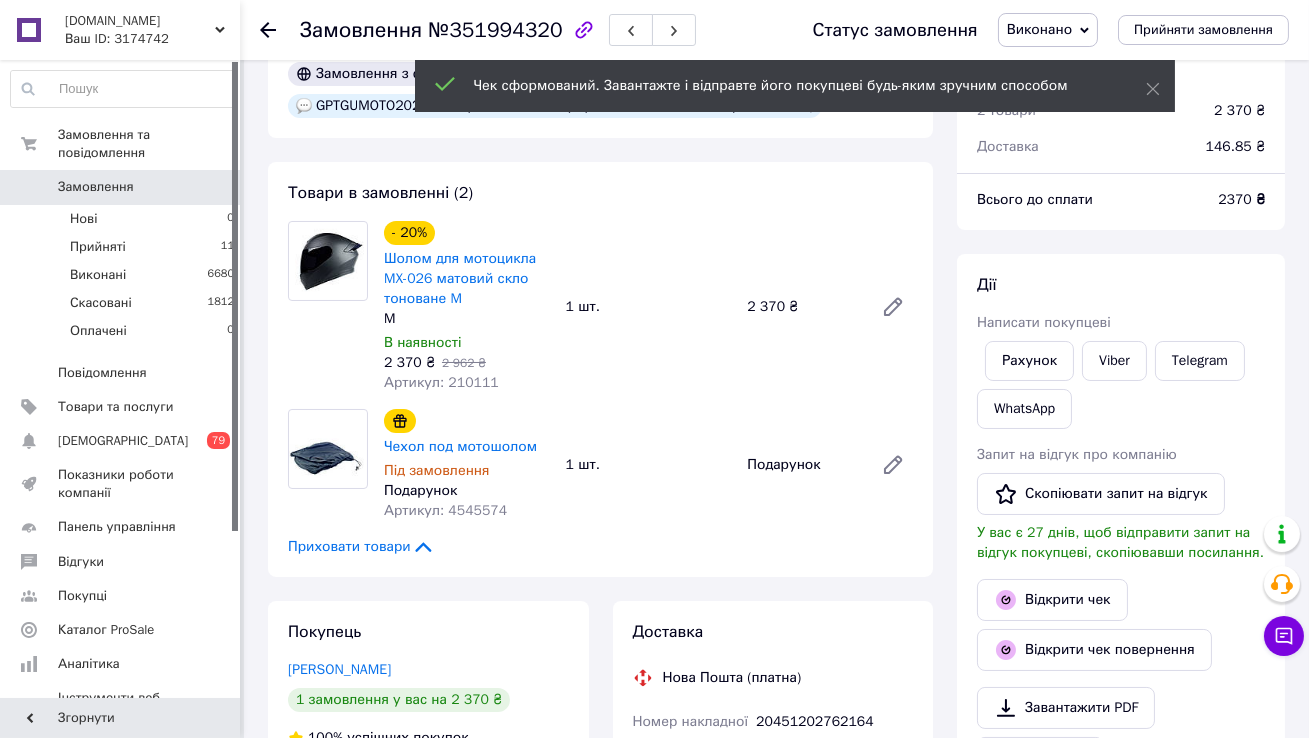 scroll, scrollTop: 0, scrollLeft: 0, axis: both 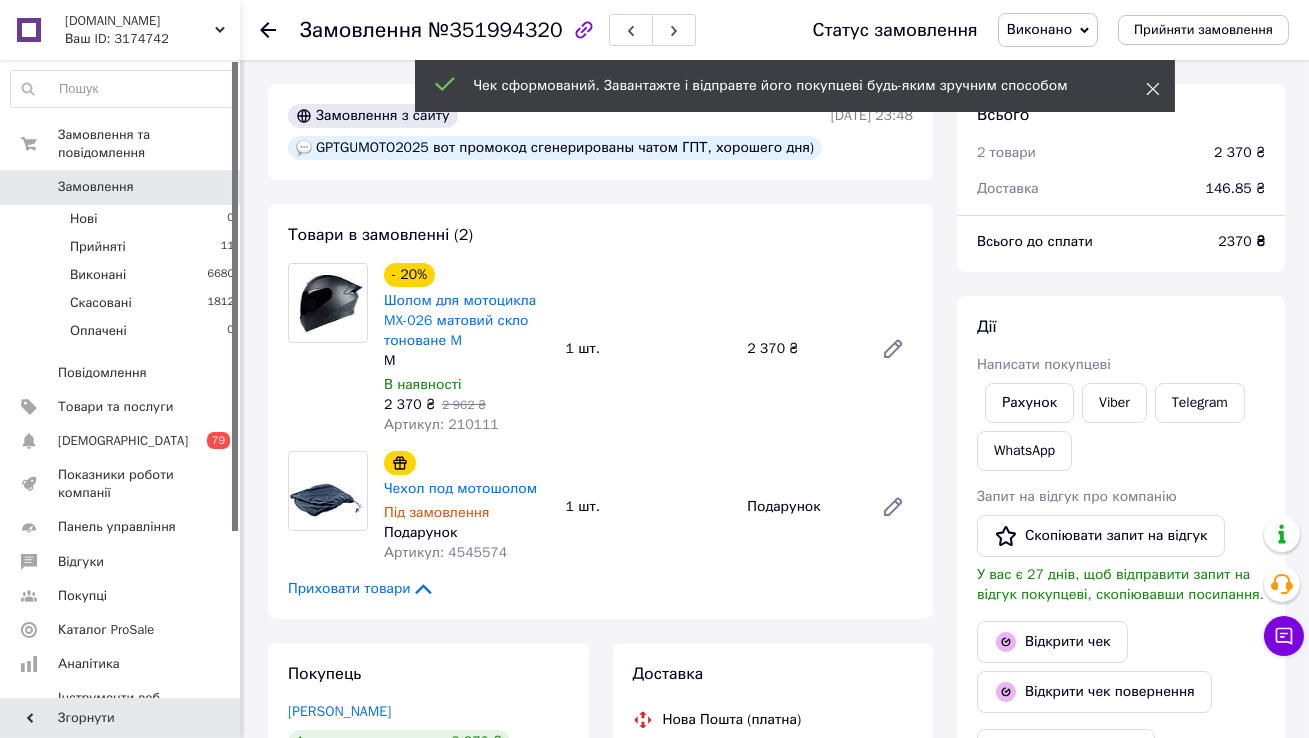 click 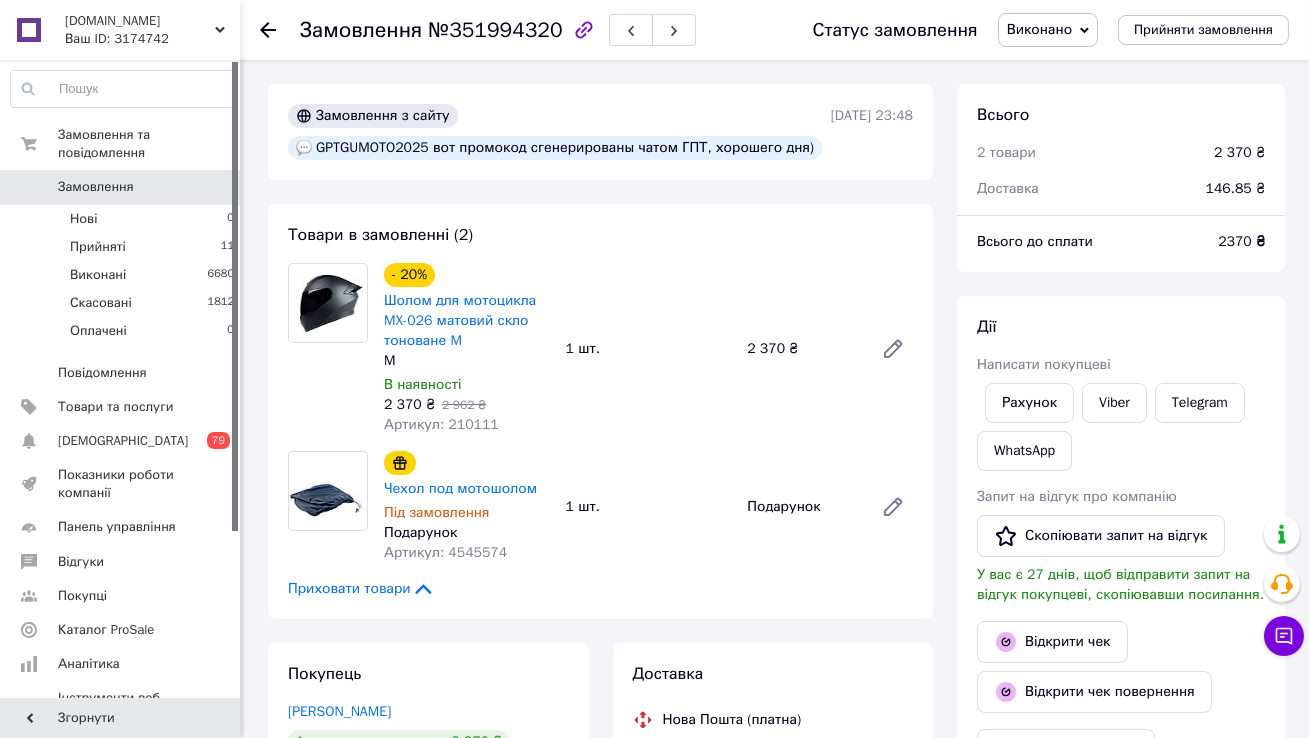 click on "Виконано" at bounding box center (1039, 29) 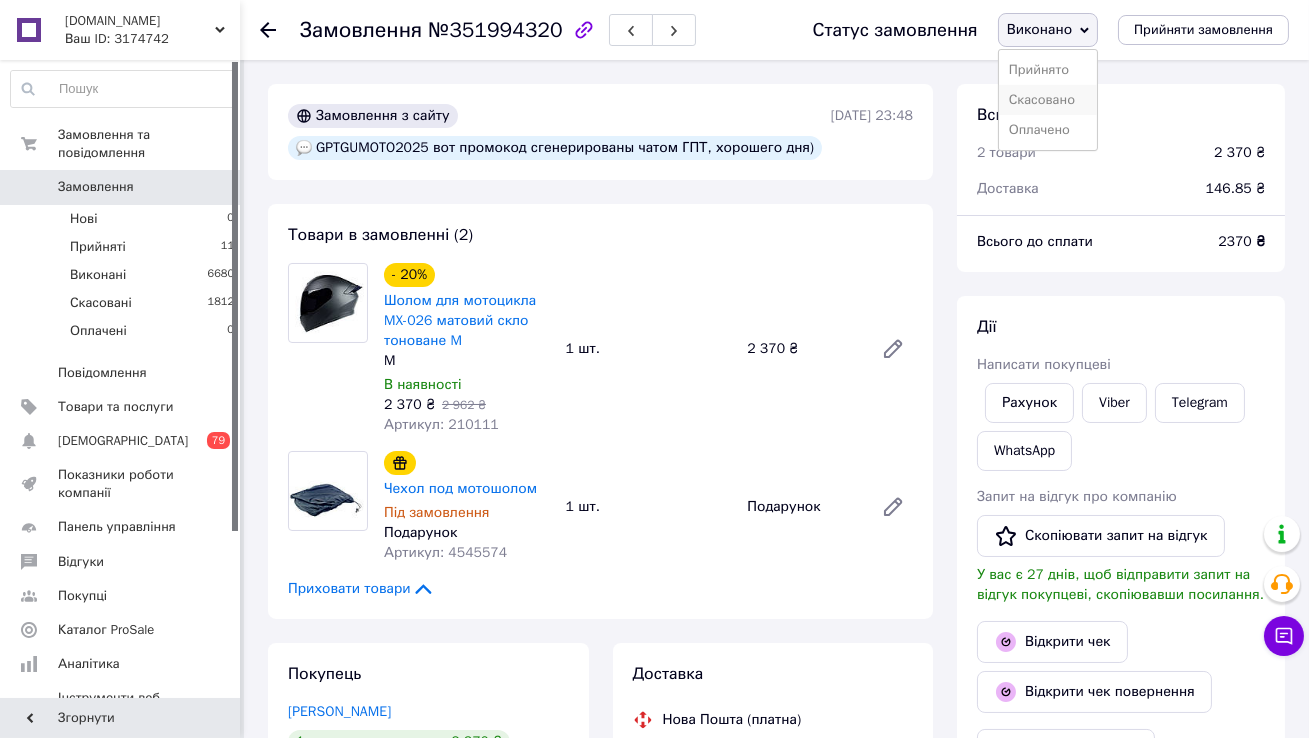 click on "Скасовано" at bounding box center [1048, 100] 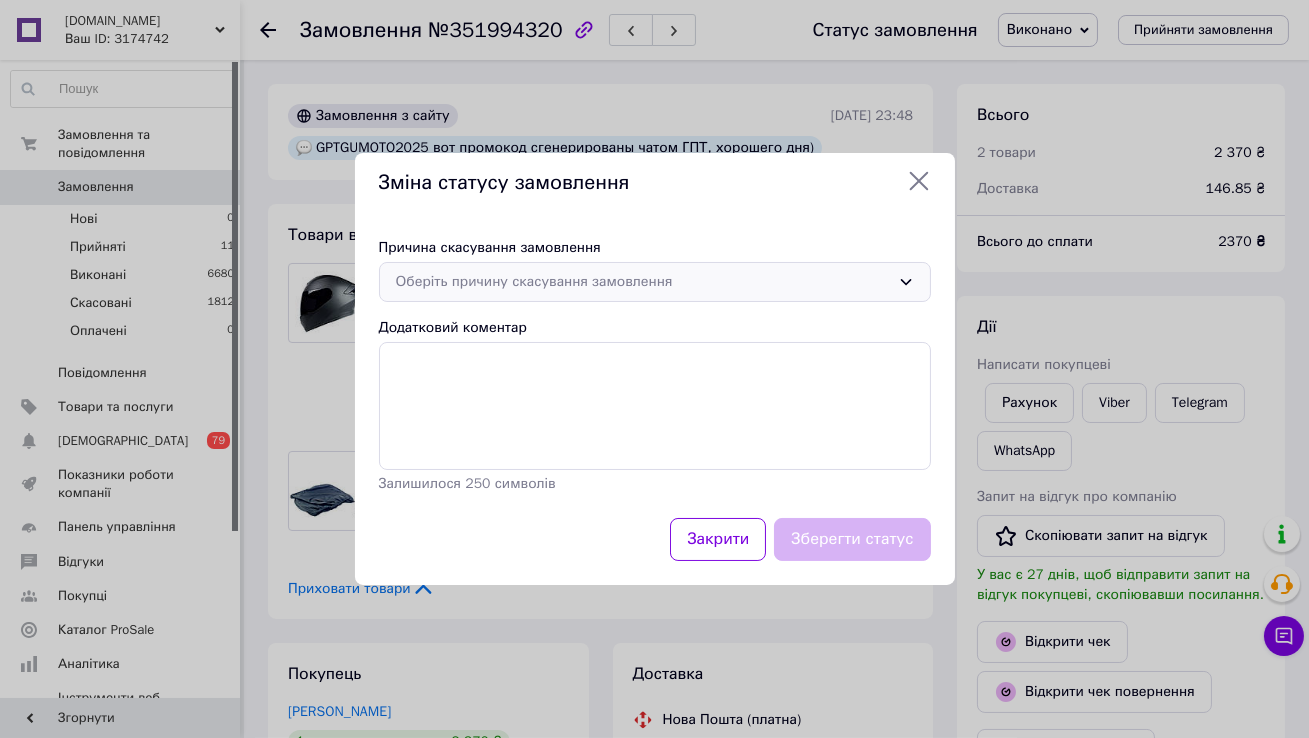 click on "Оберіть причину скасування замовлення" at bounding box center (643, 282) 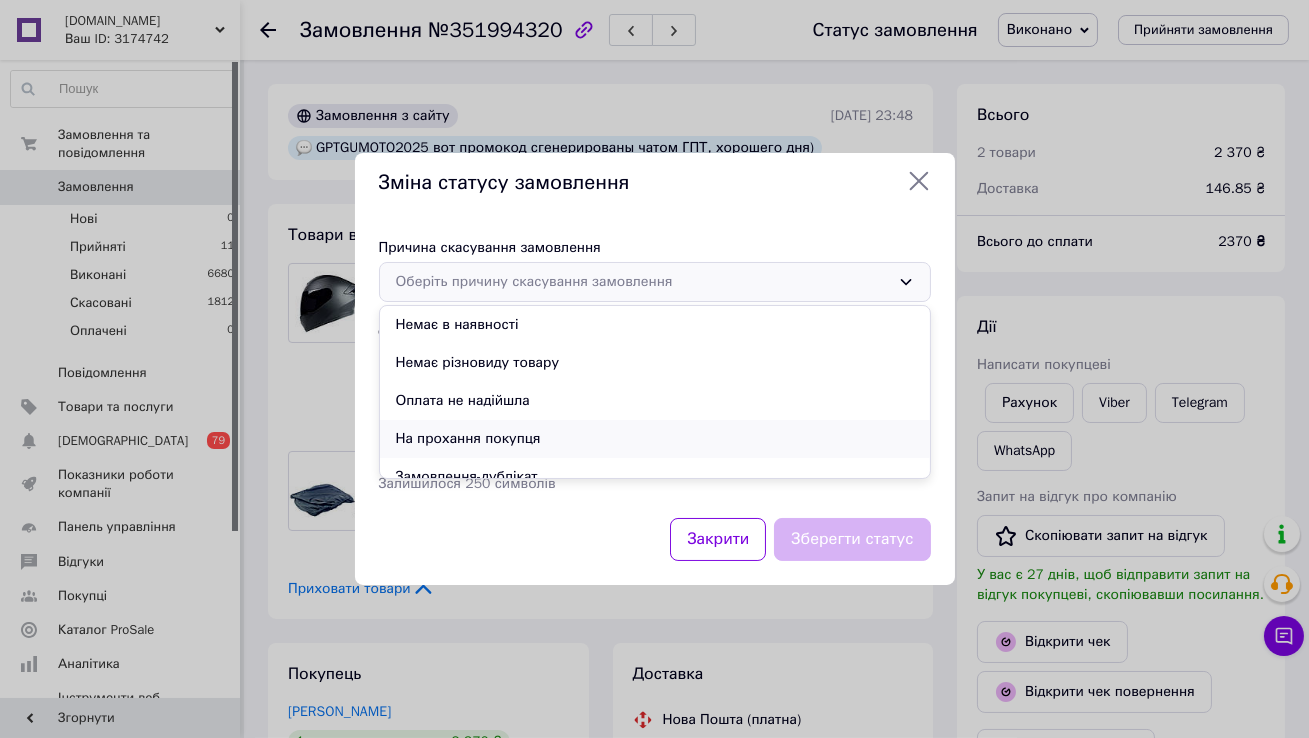 scroll, scrollTop: 93, scrollLeft: 0, axis: vertical 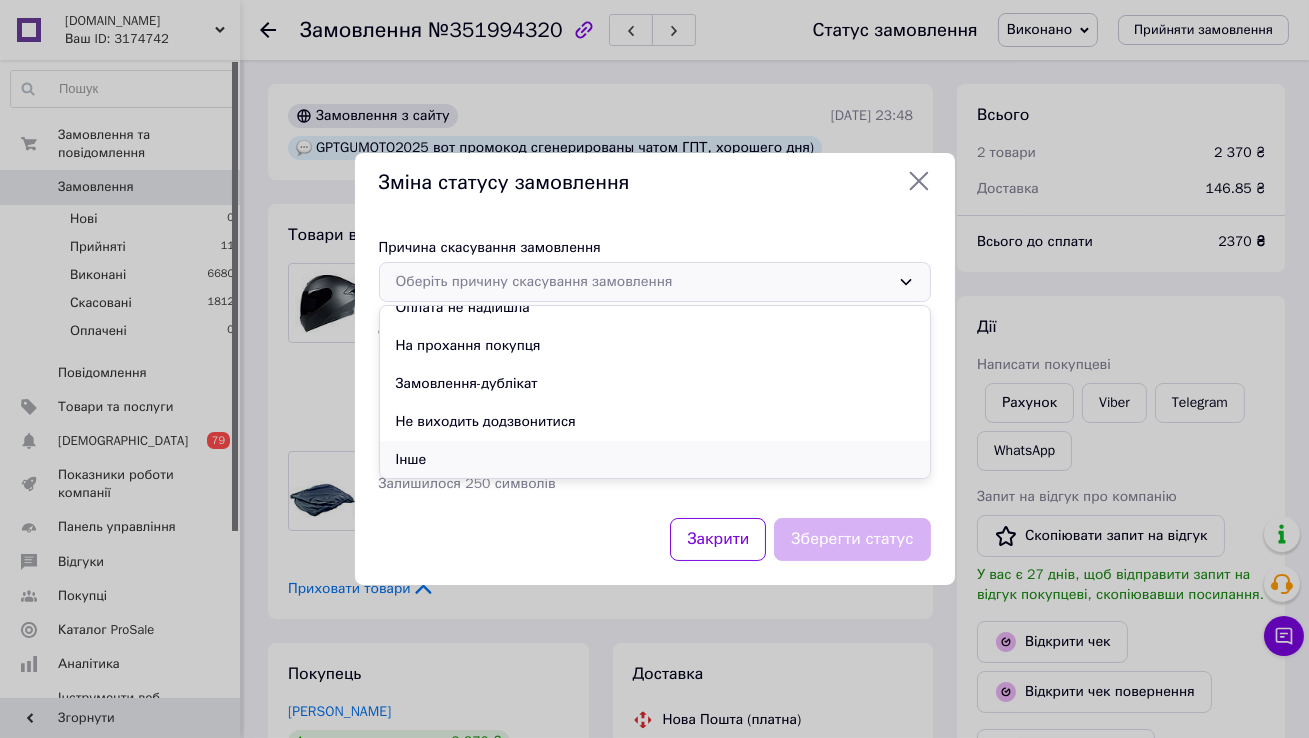 click on "Інше" at bounding box center (655, 460) 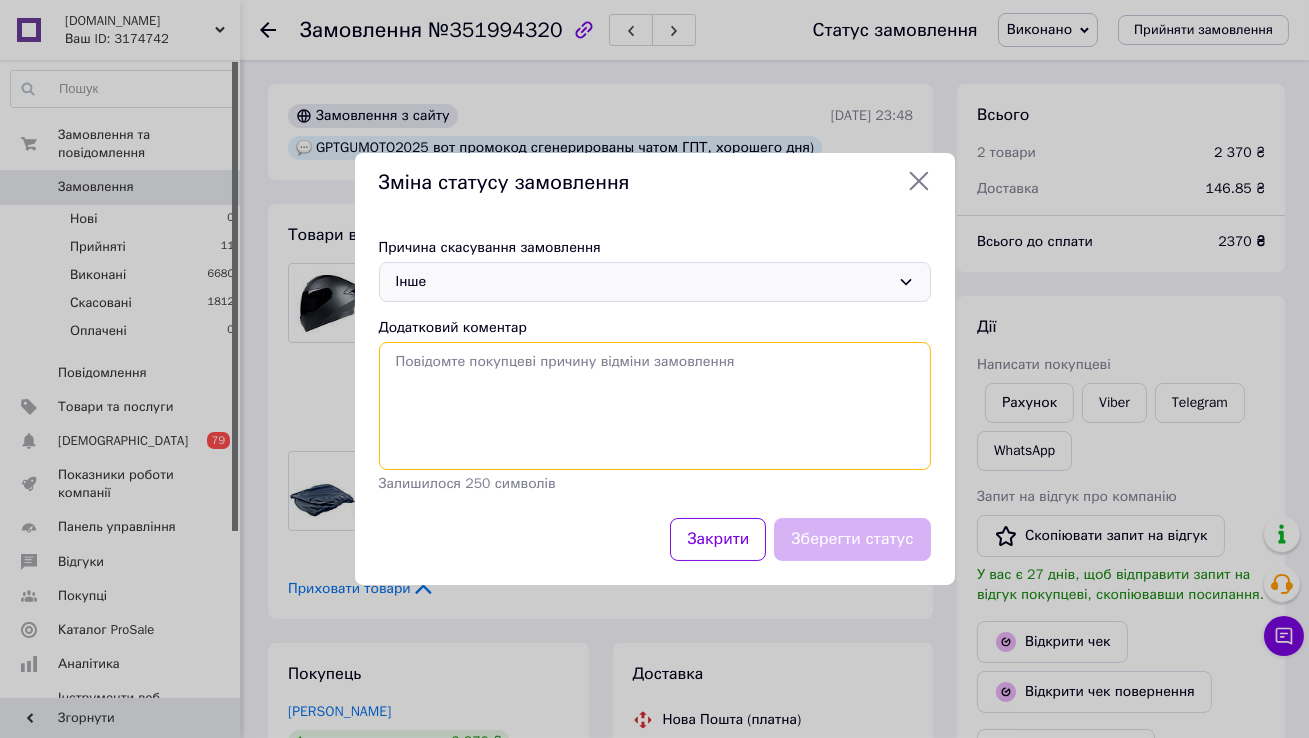 click on "Додатковий коментар" at bounding box center (655, 406) 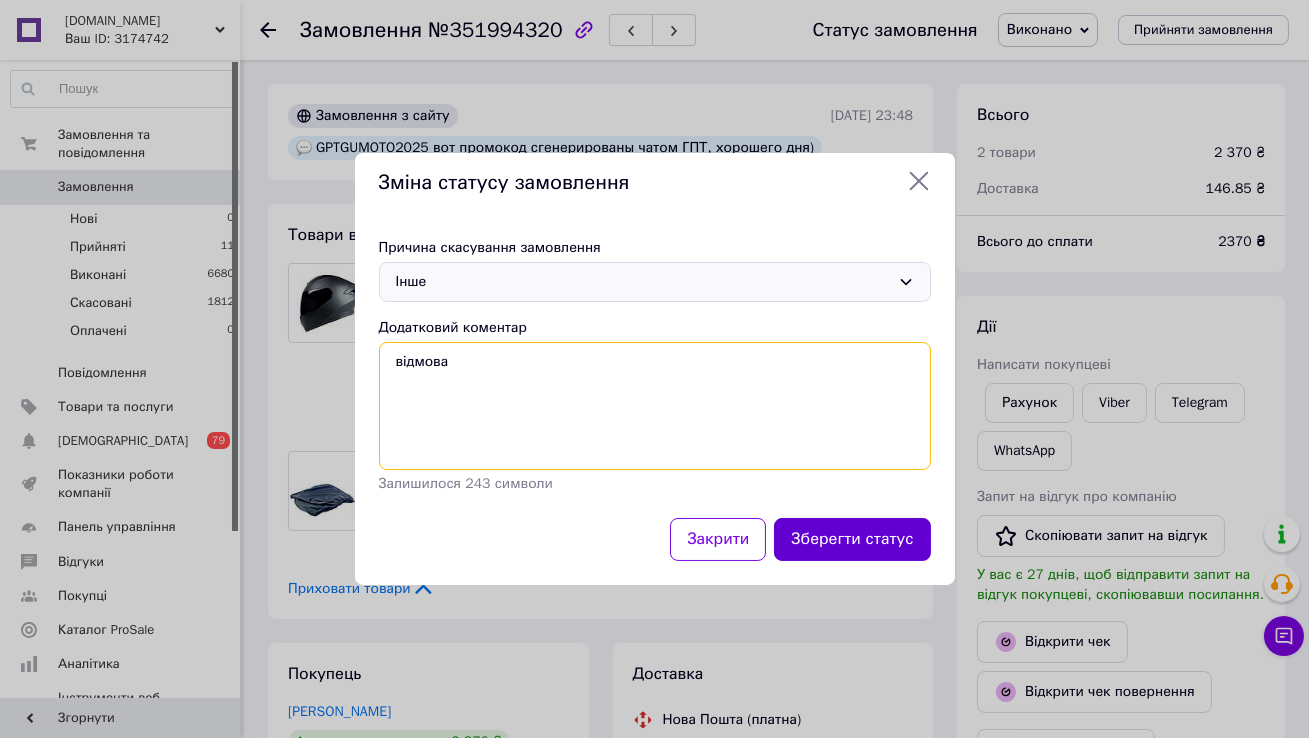 type on "відмова" 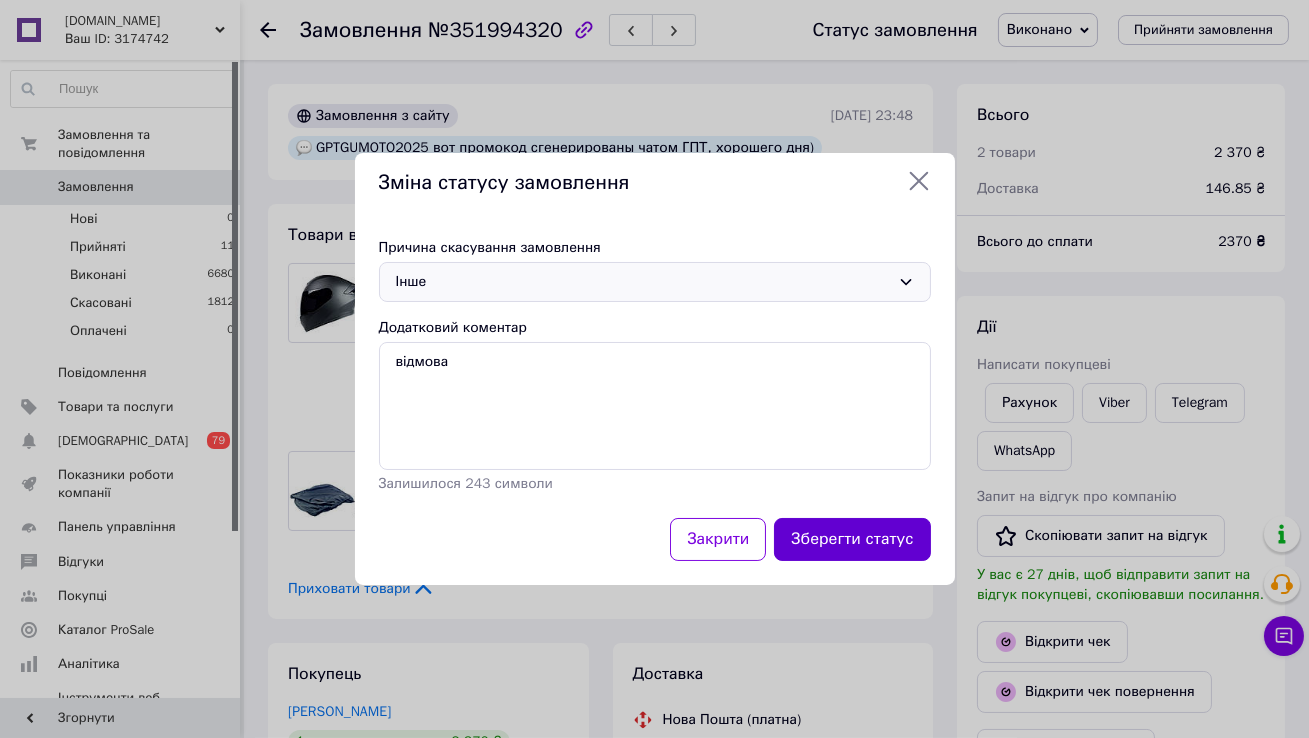 click on "Зберегти статус" at bounding box center (852, 539) 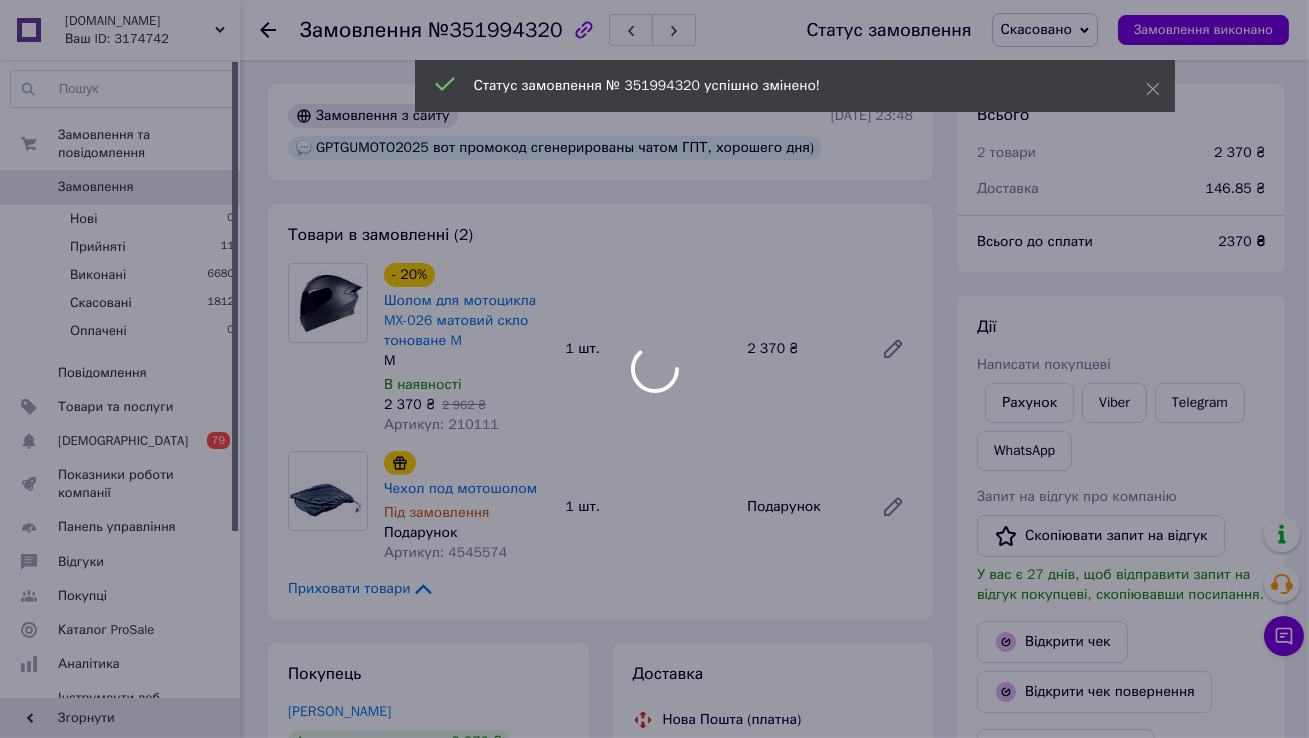 scroll, scrollTop: 128, scrollLeft: 0, axis: vertical 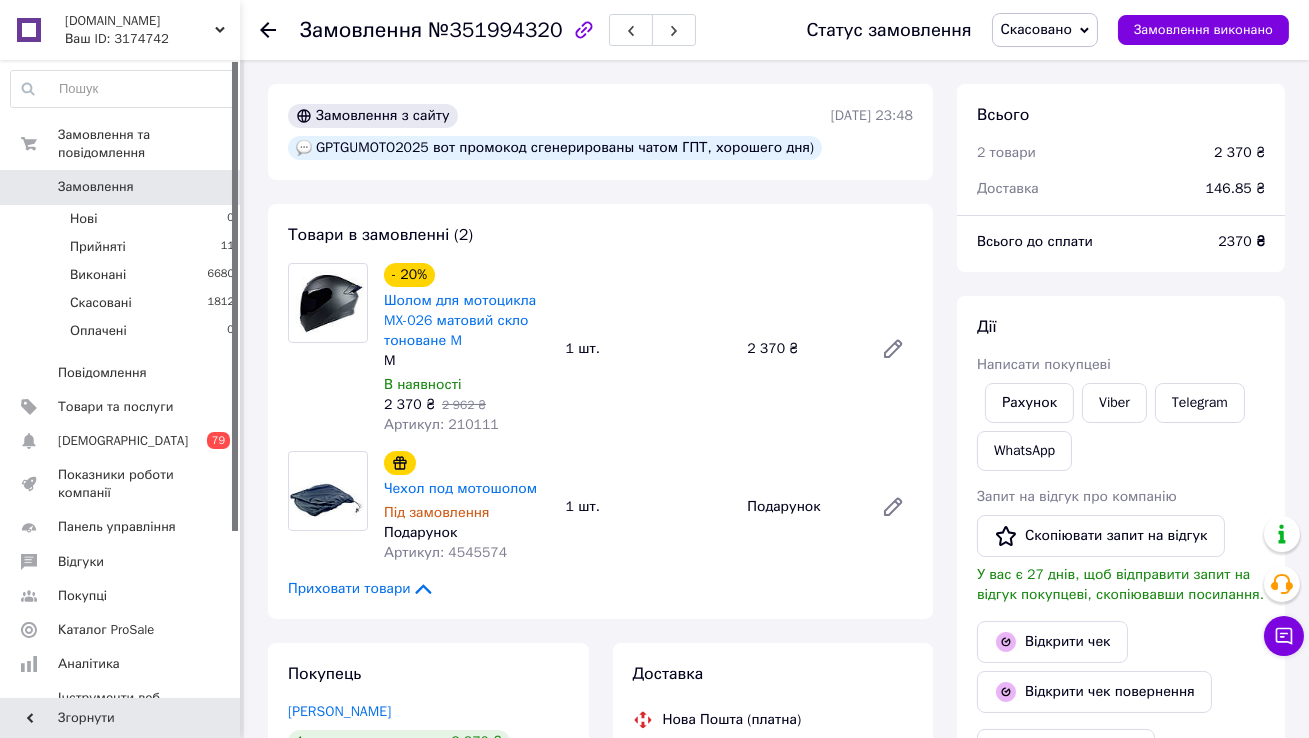click on "Замовлення" at bounding box center [121, 187] 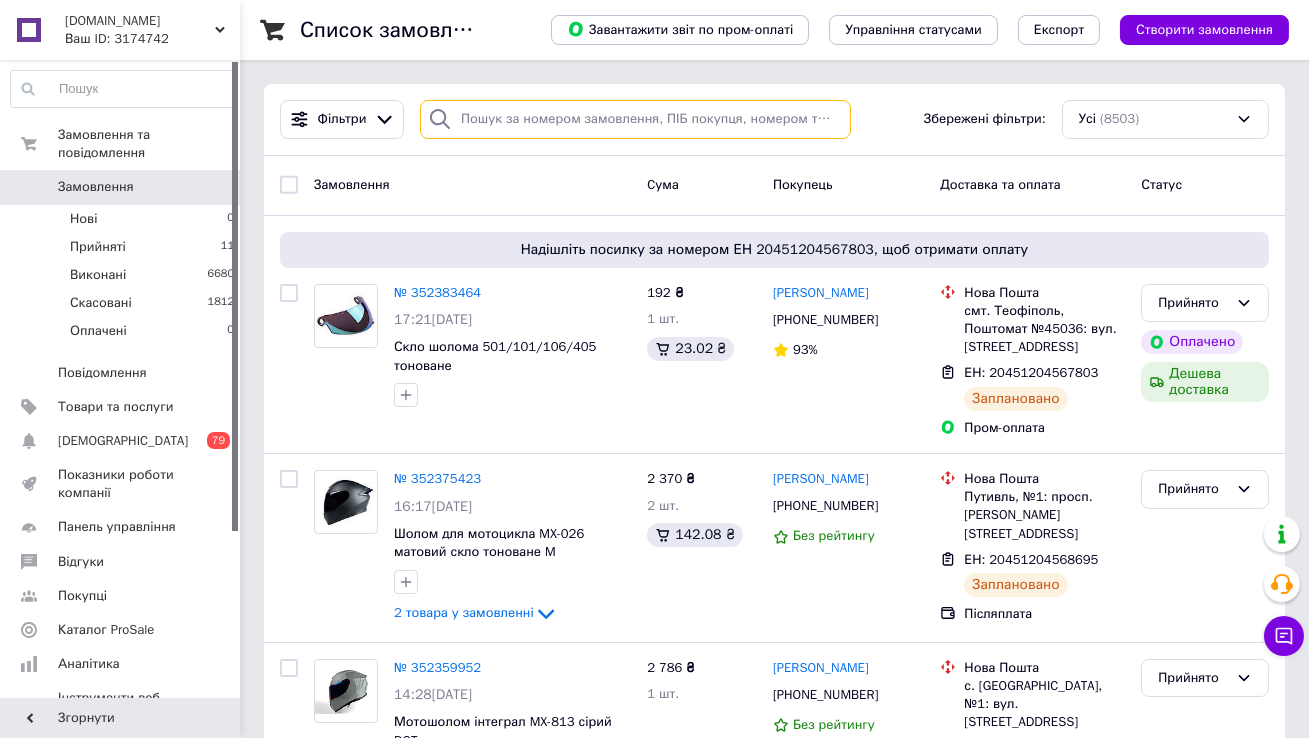 click at bounding box center (635, 119) 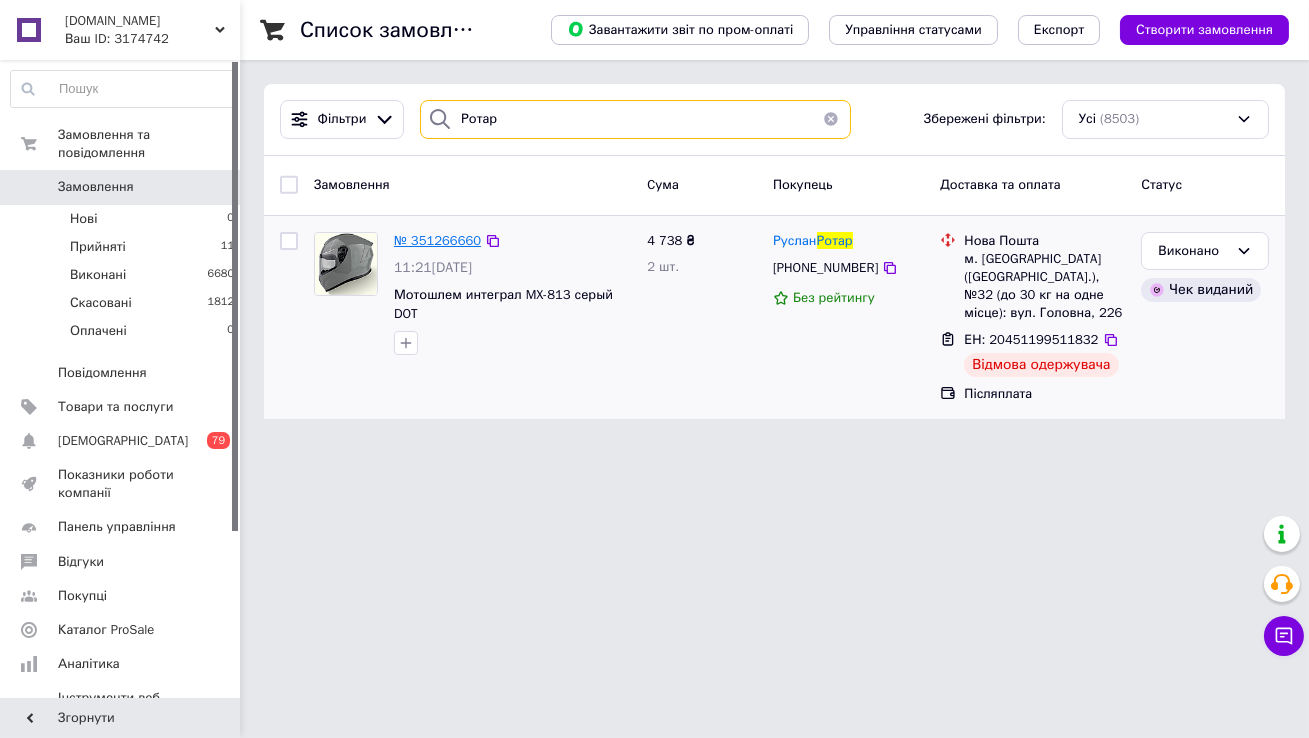 type on "Ротар" 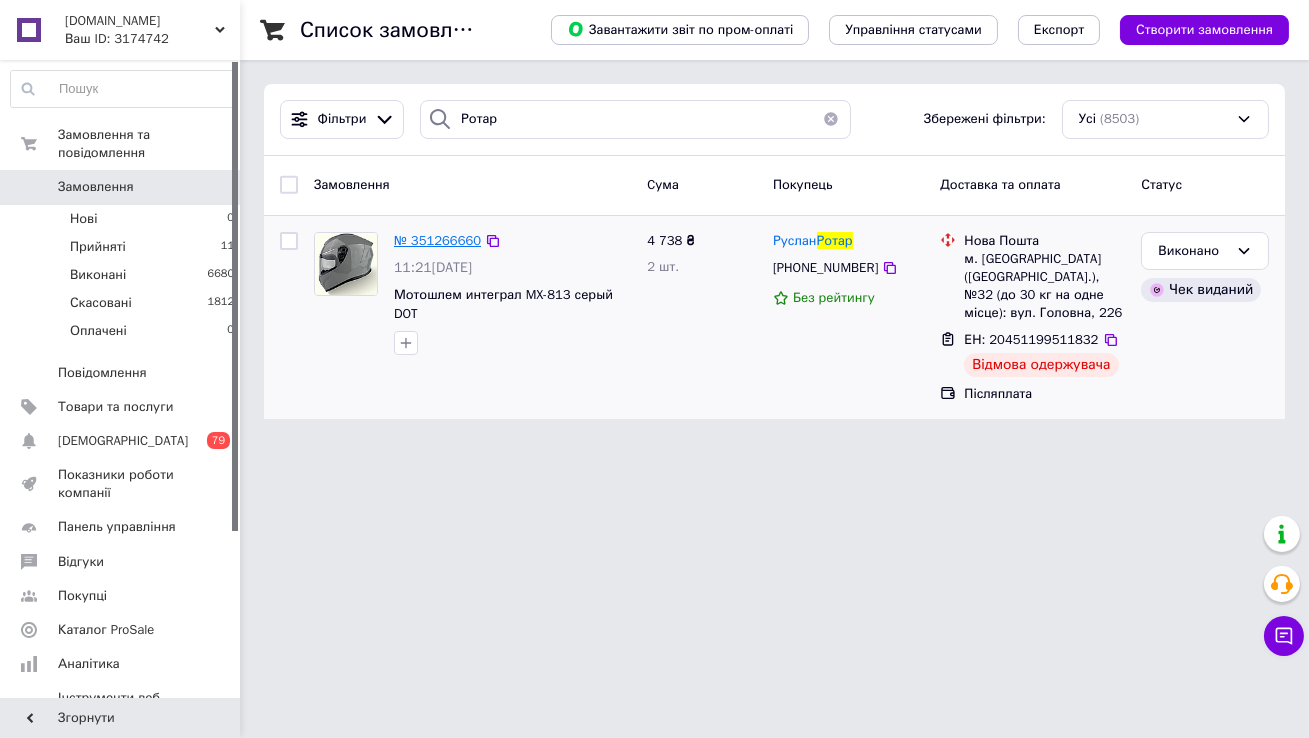 click on "№ 351266660" at bounding box center [437, 240] 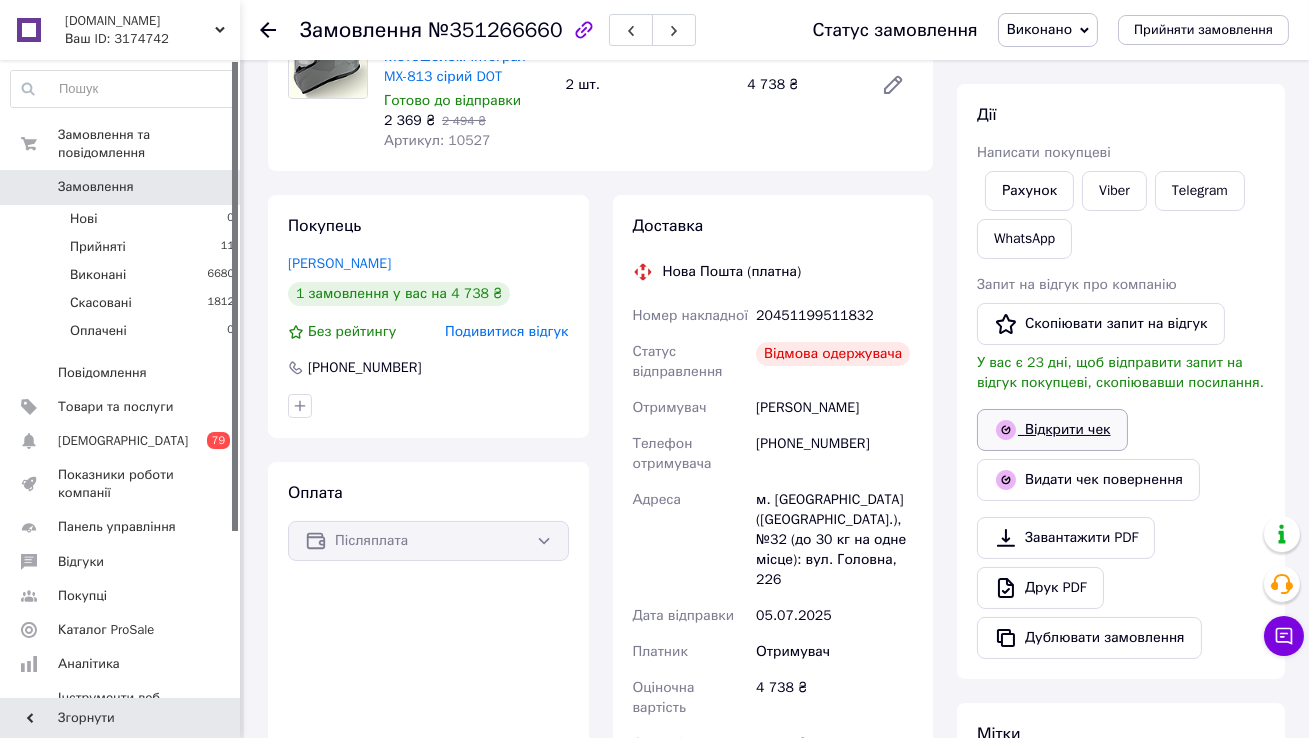scroll, scrollTop: 216, scrollLeft: 0, axis: vertical 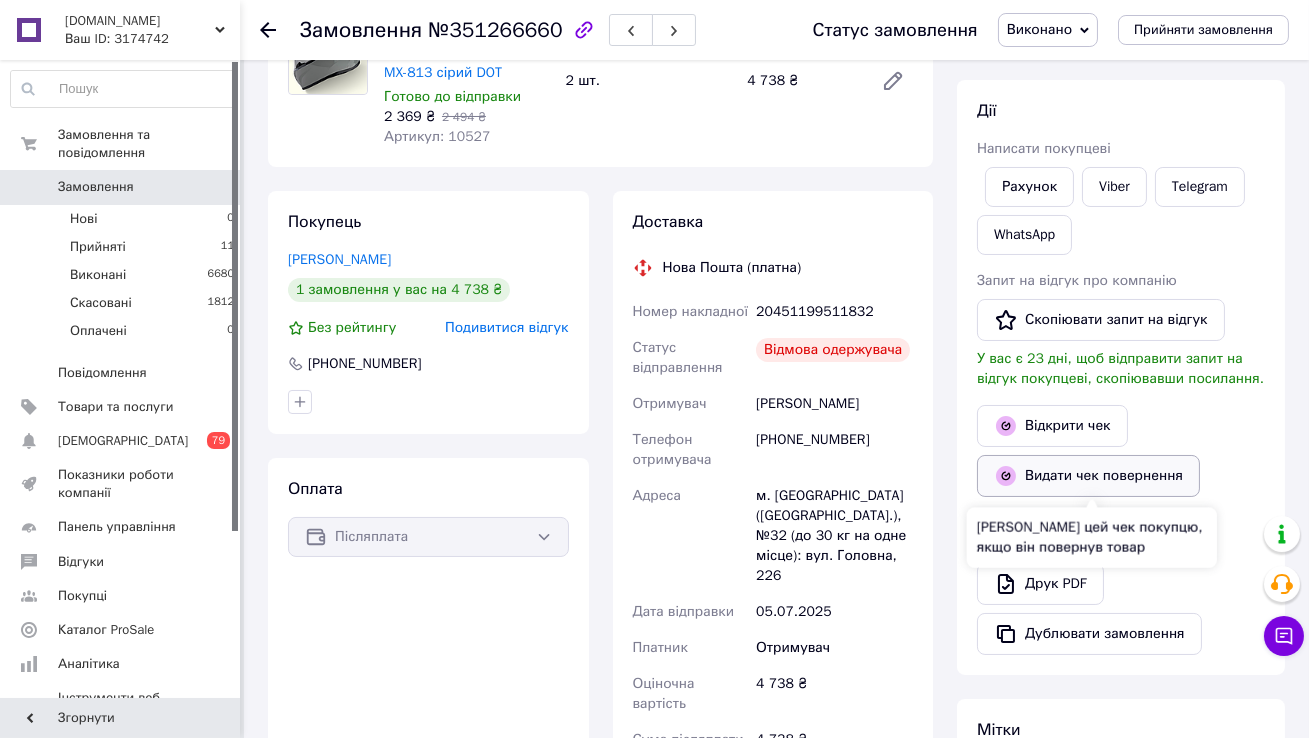 click 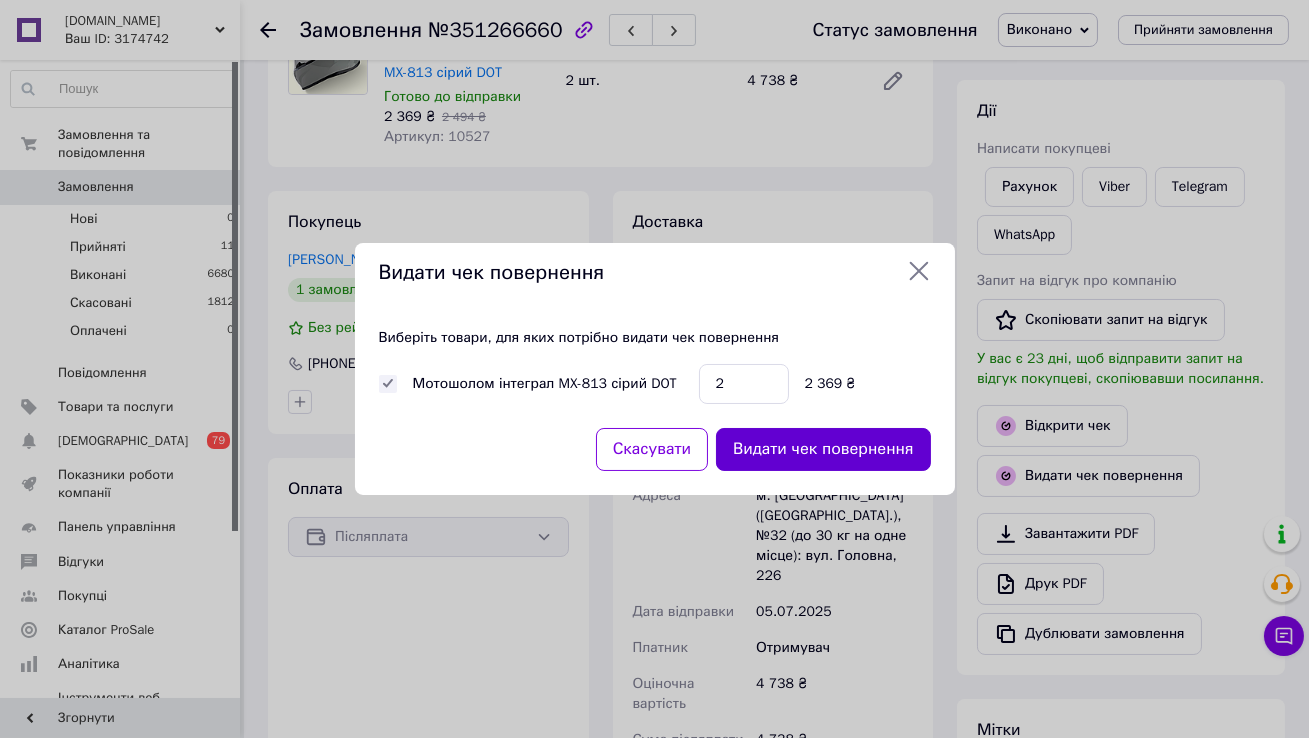 click on "Видати чек повернення" at bounding box center [823, 449] 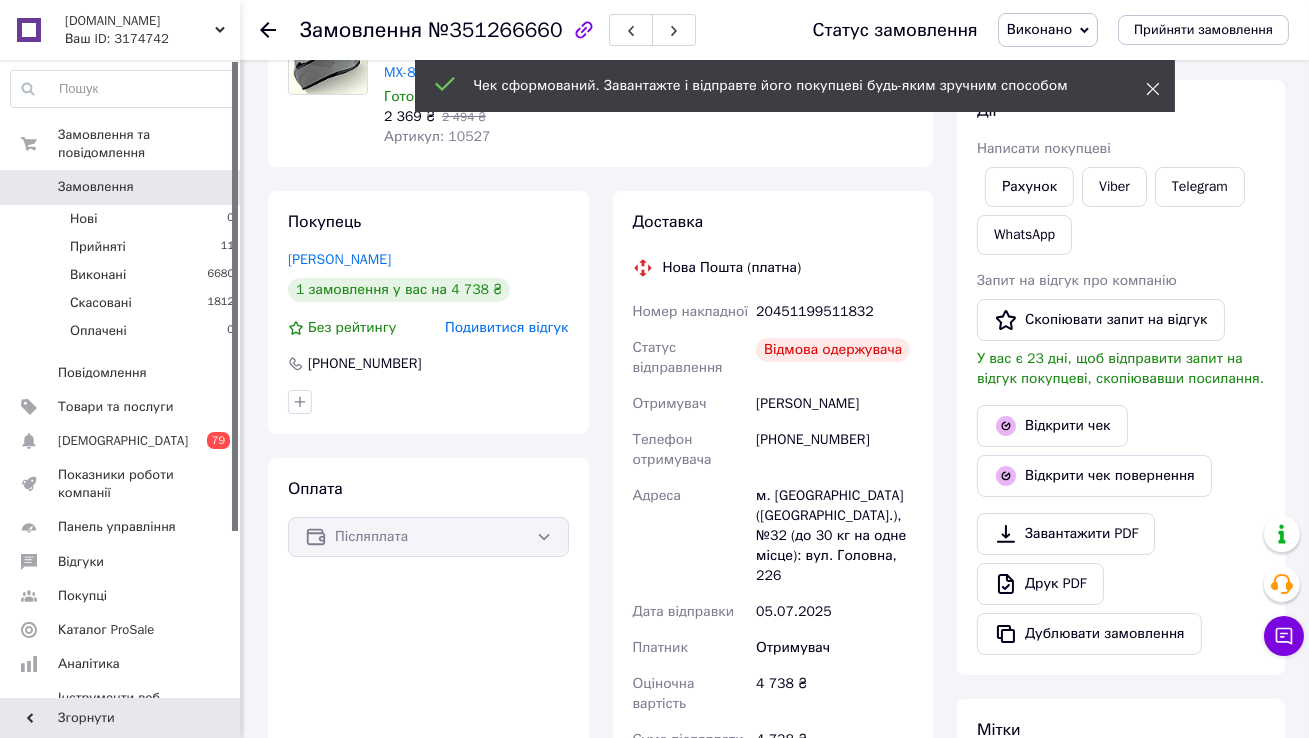 click 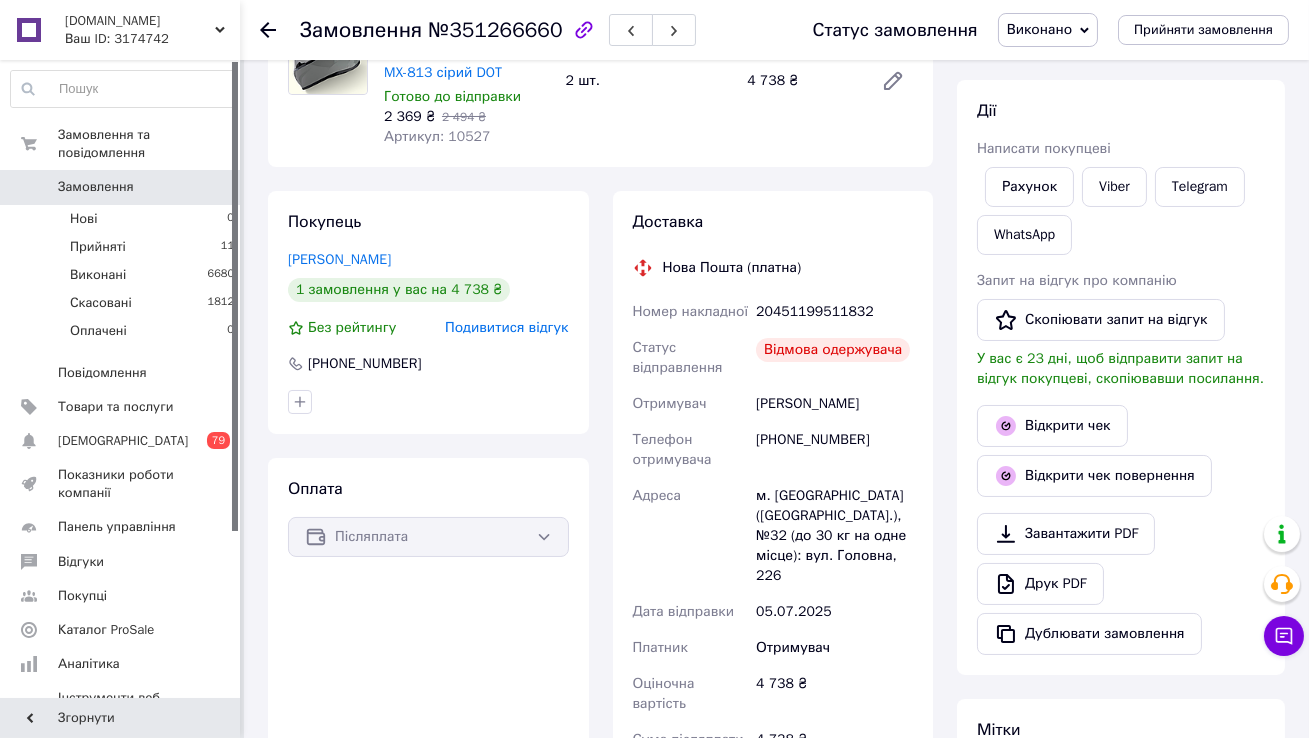 click on "Виконано" at bounding box center (1039, 29) 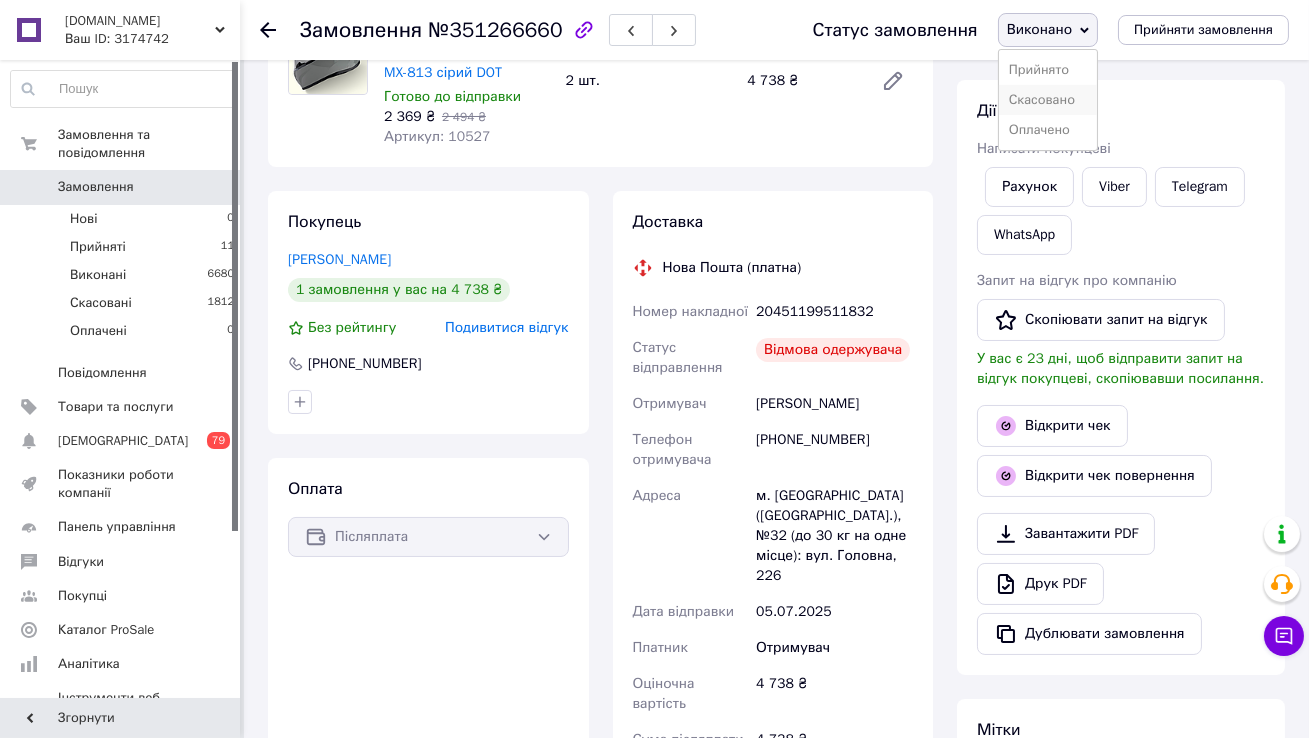 click on "Скасовано" at bounding box center [1048, 100] 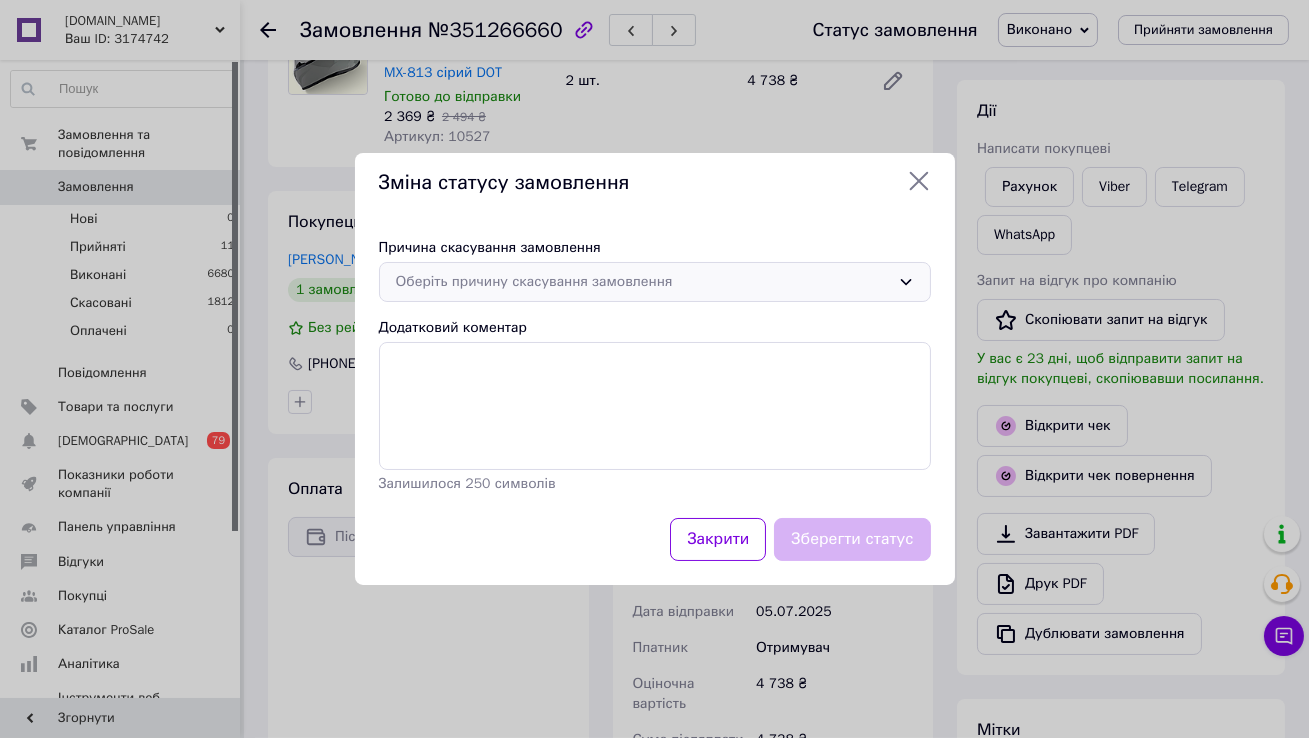 click on "Оберіть причину скасування замовлення" at bounding box center [643, 282] 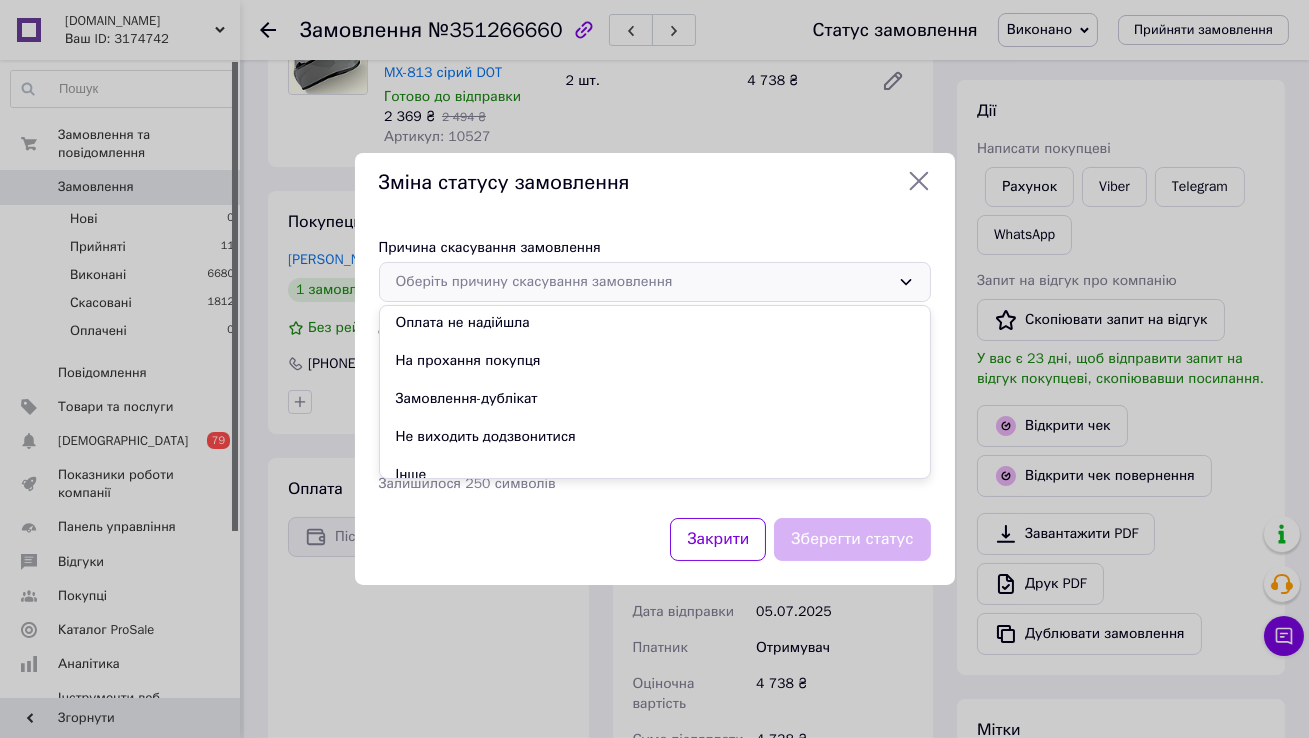 scroll, scrollTop: 93, scrollLeft: 0, axis: vertical 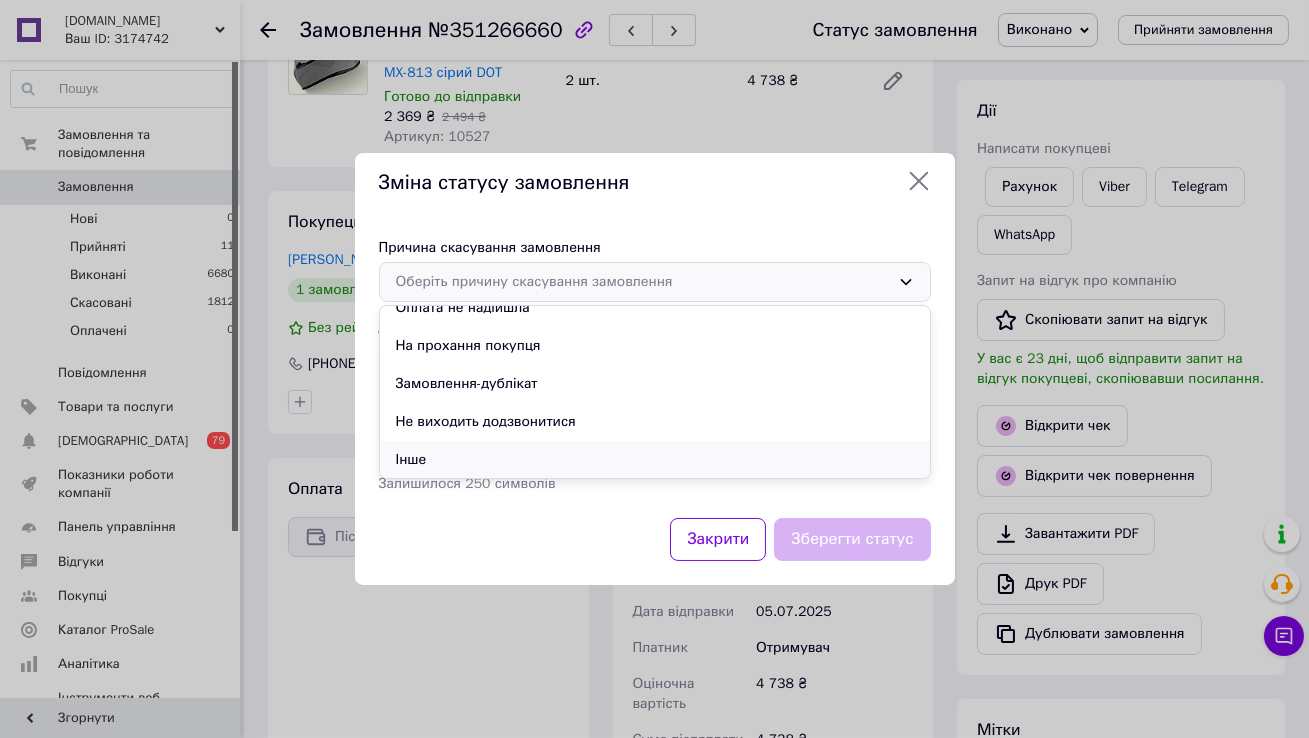 click on "Інше" at bounding box center (655, 460) 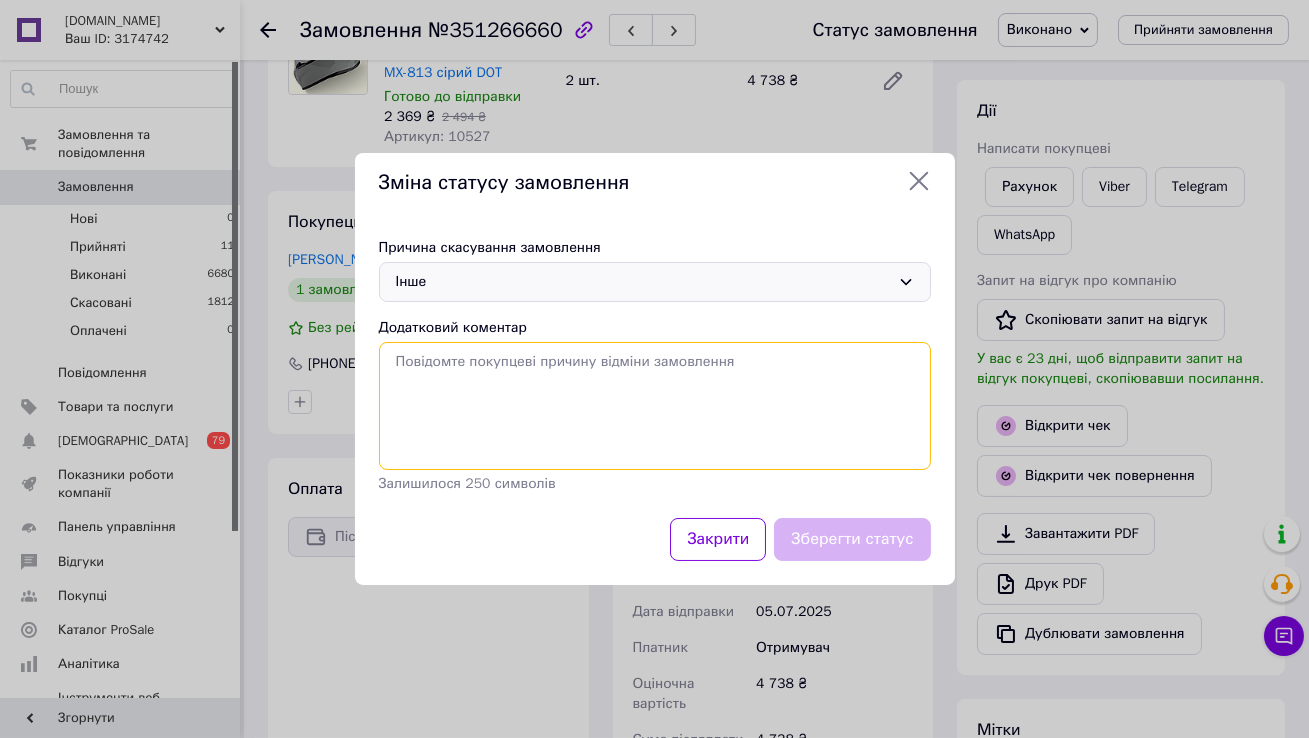 click on "Додатковий коментар" at bounding box center [655, 406] 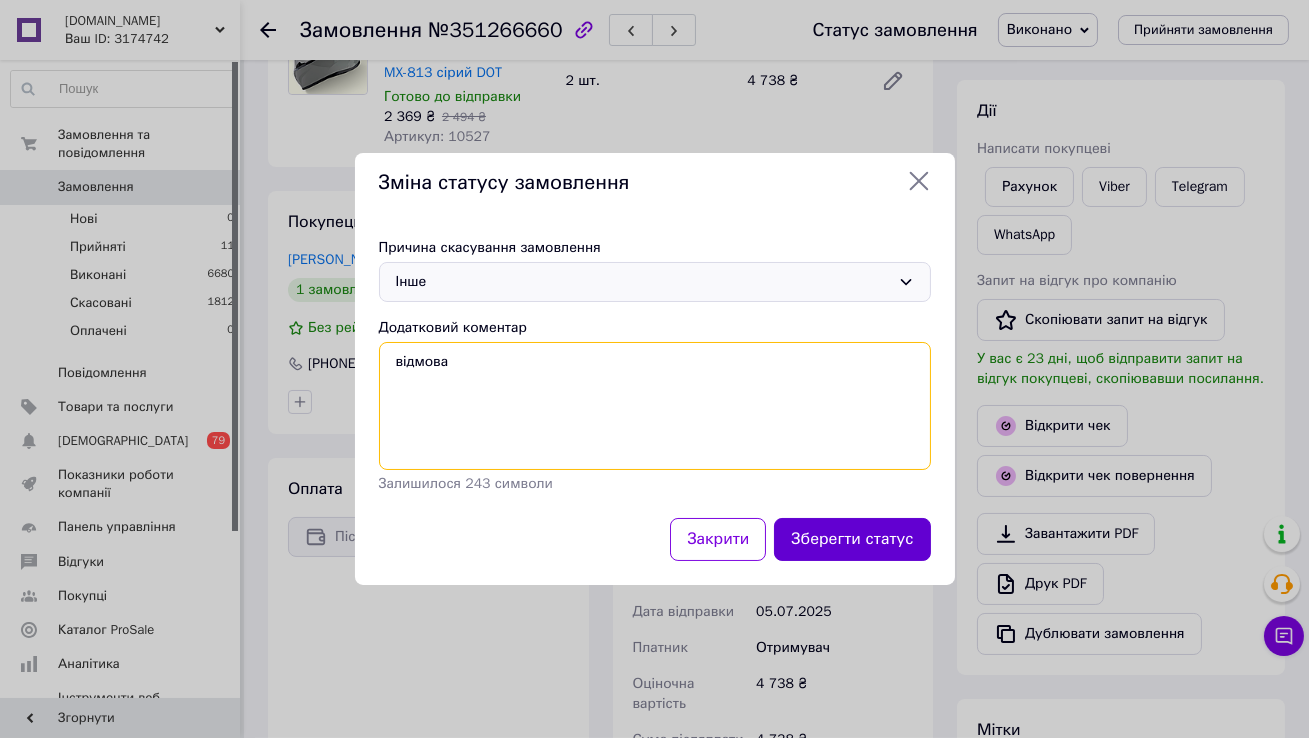 type on "відмова" 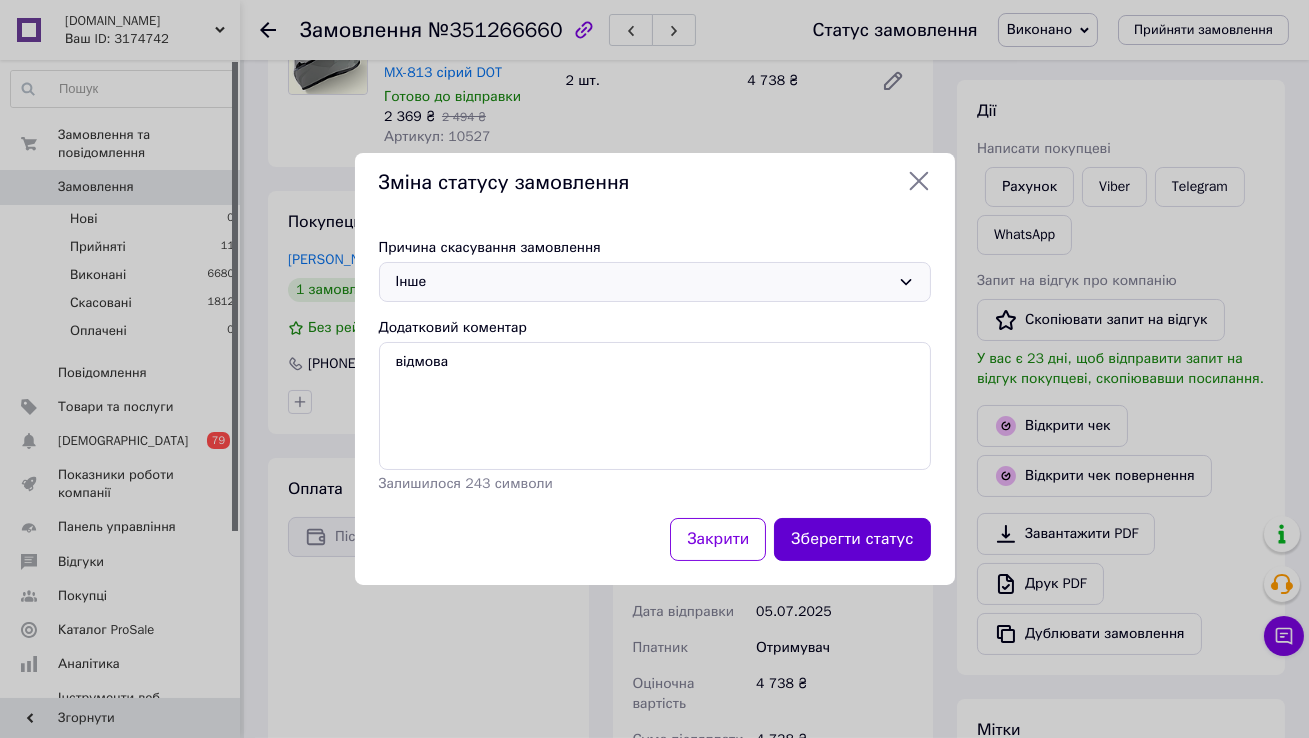 click on "Зберегти статус" at bounding box center (852, 539) 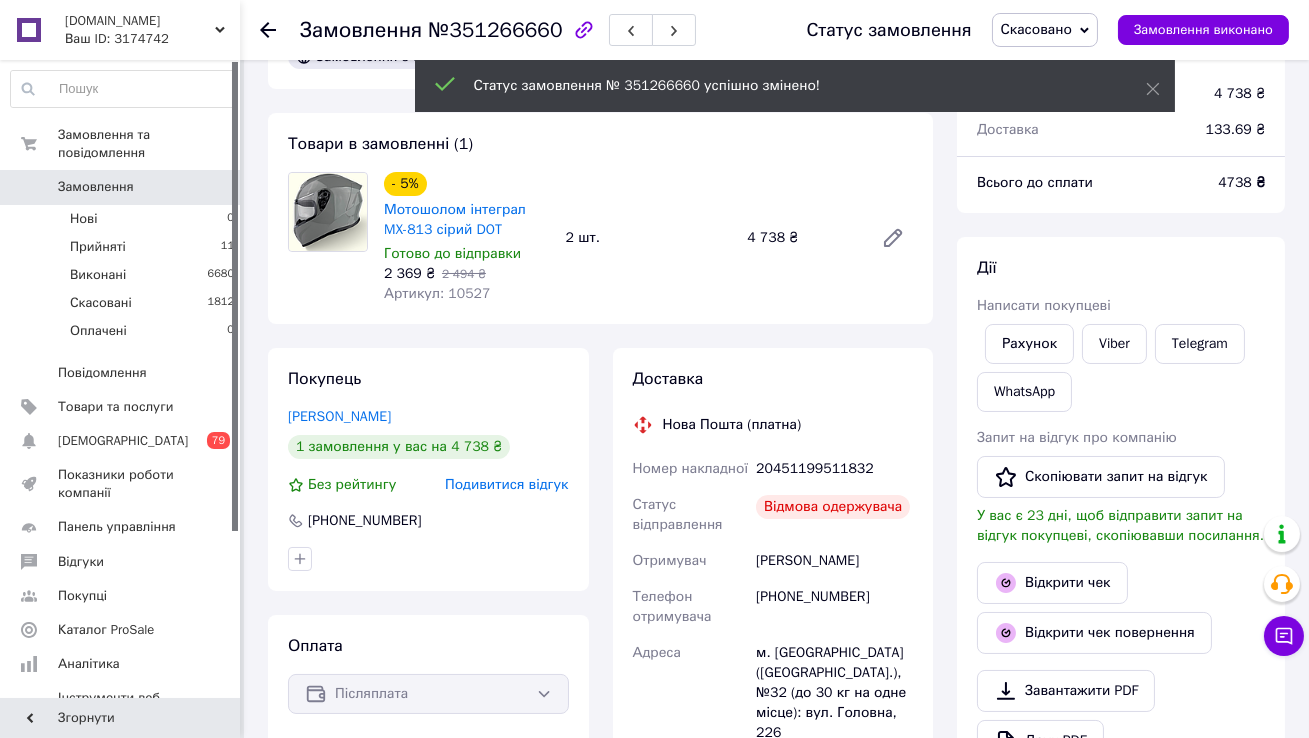scroll, scrollTop: 24, scrollLeft: 0, axis: vertical 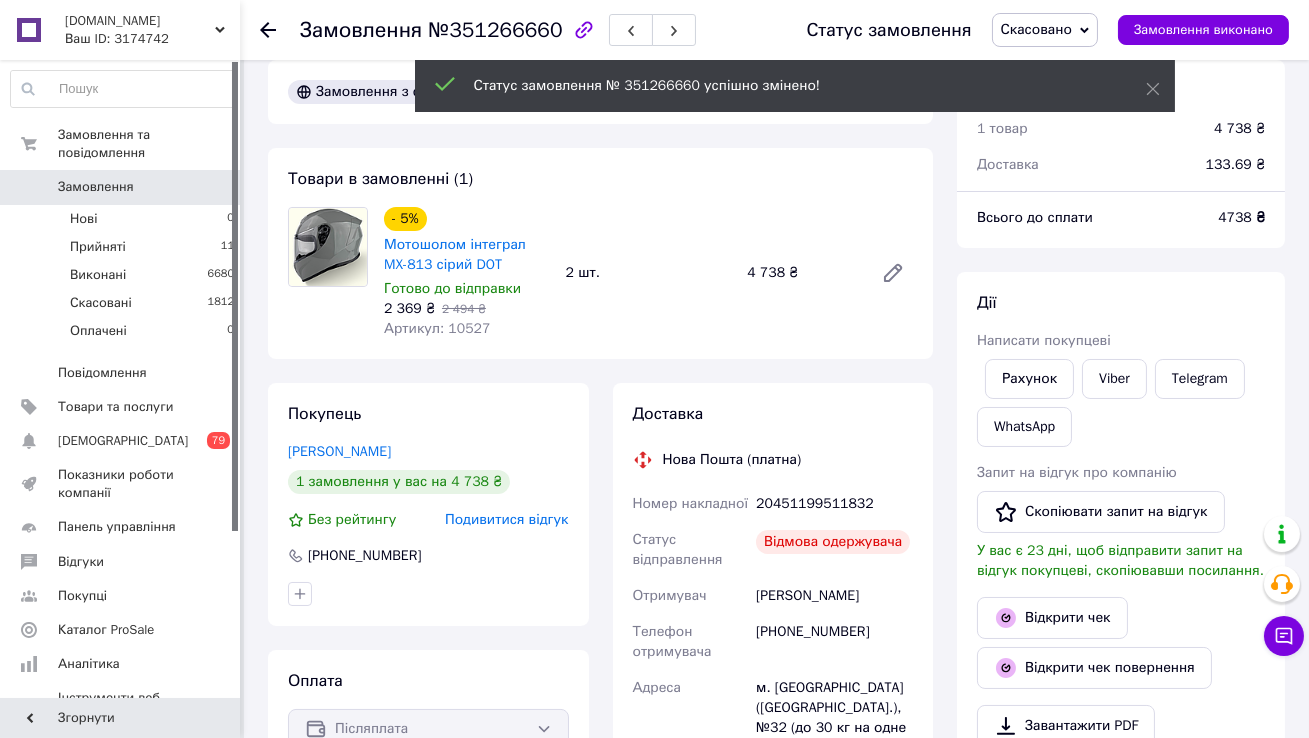 click on "Замовлення" at bounding box center [121, 187] 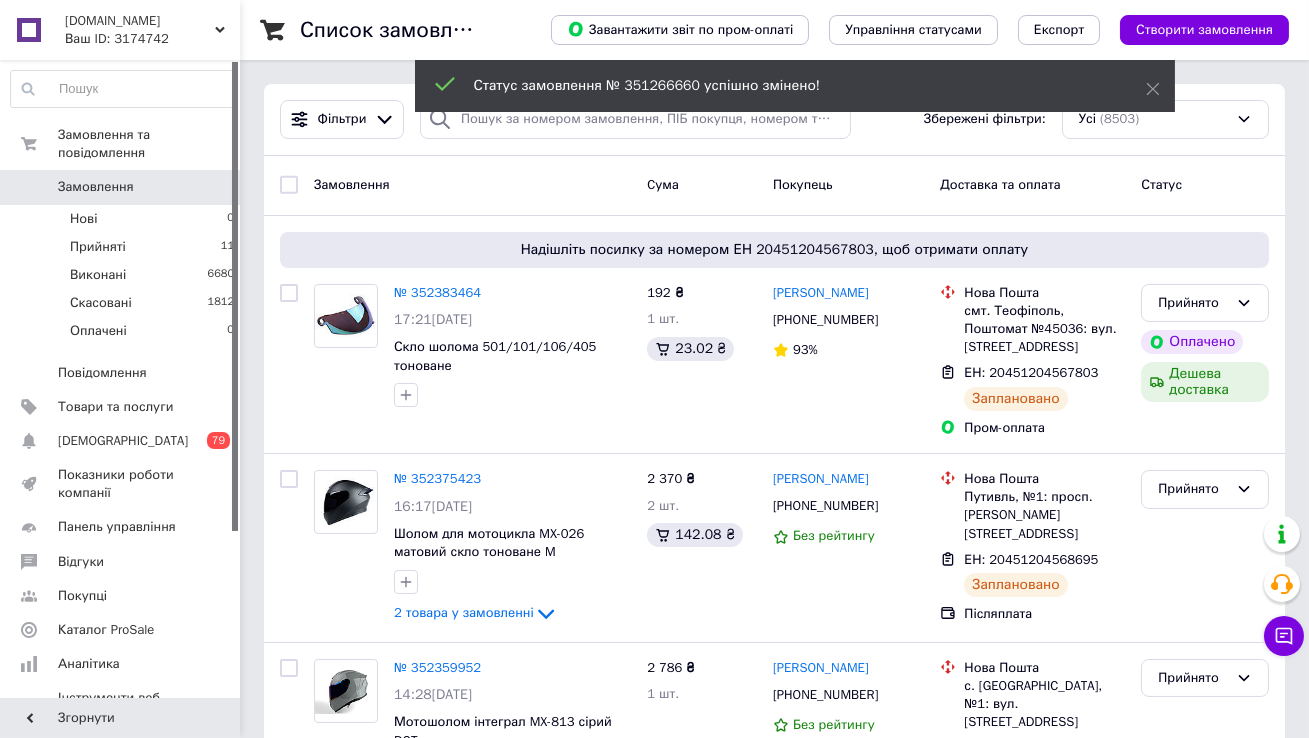 click on "Замовлення 0" at bounding box center (123, 187) 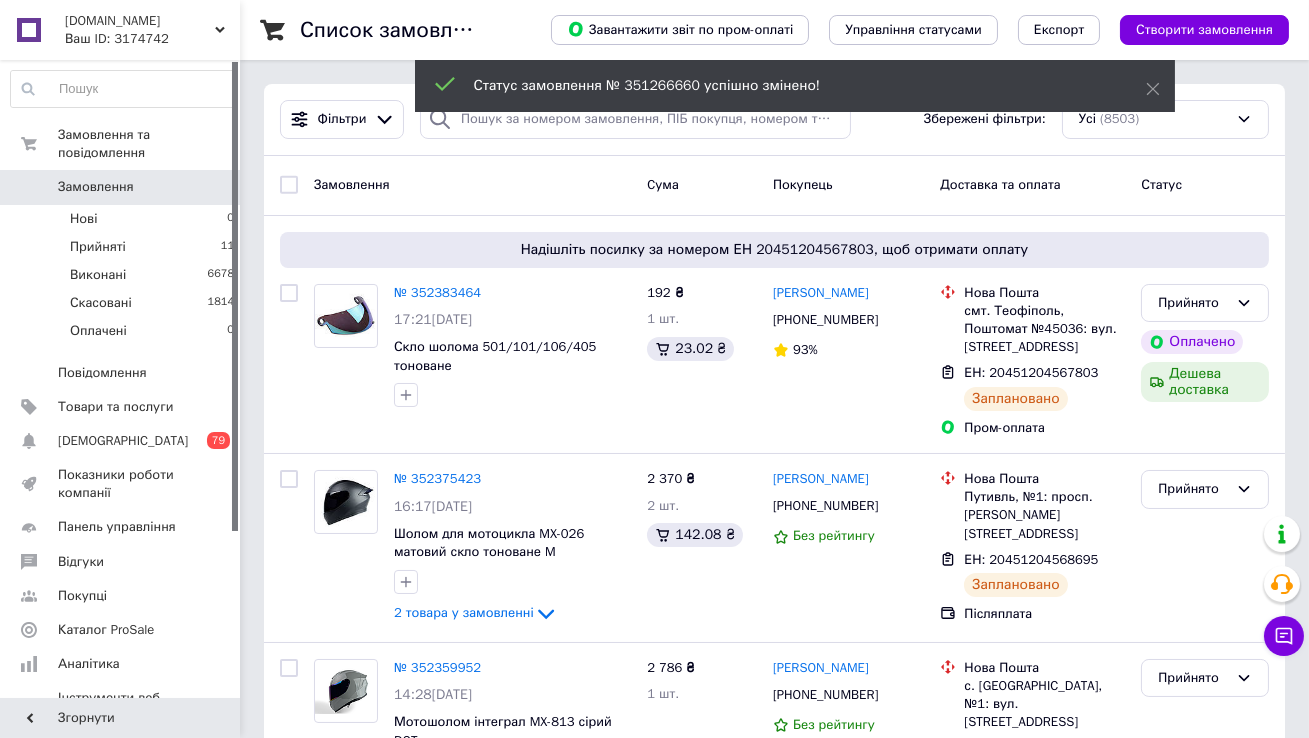 click on "Замовлення" at bounding box center (121, 187) 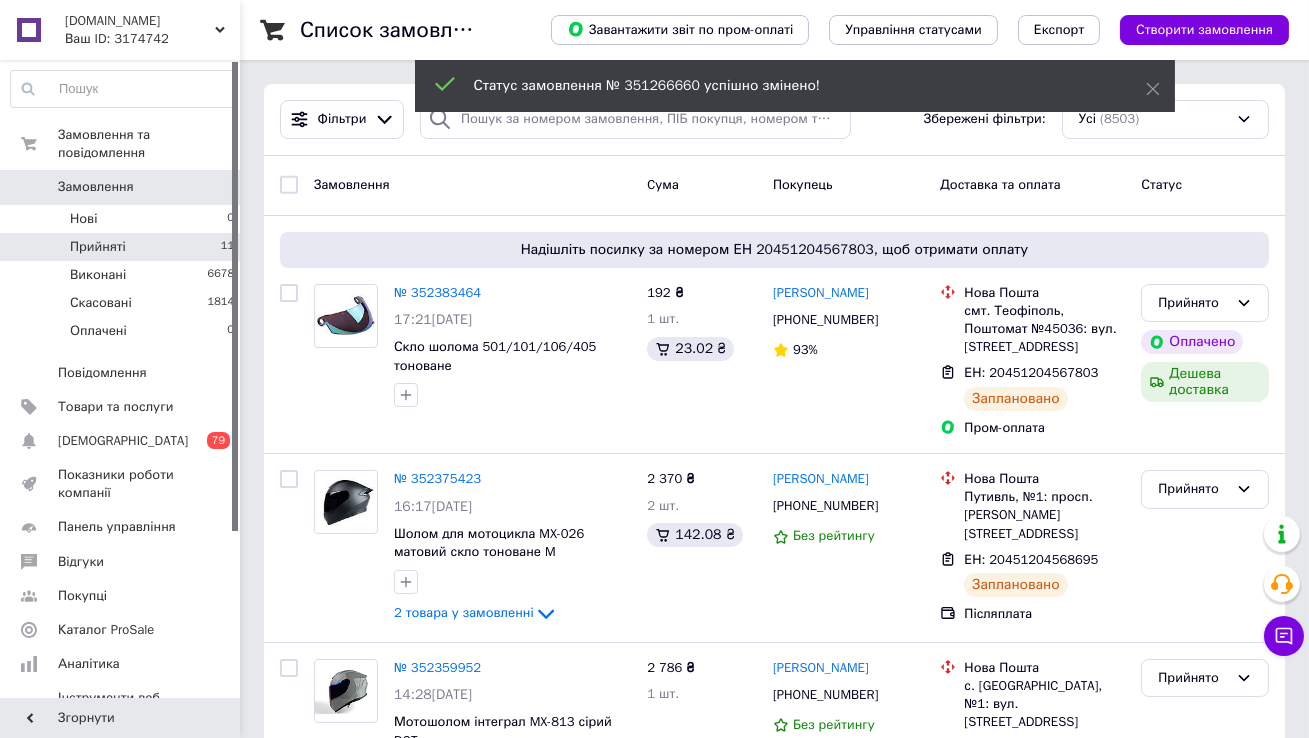 click on "Прийняті 11" at bounding box center [123, 247] 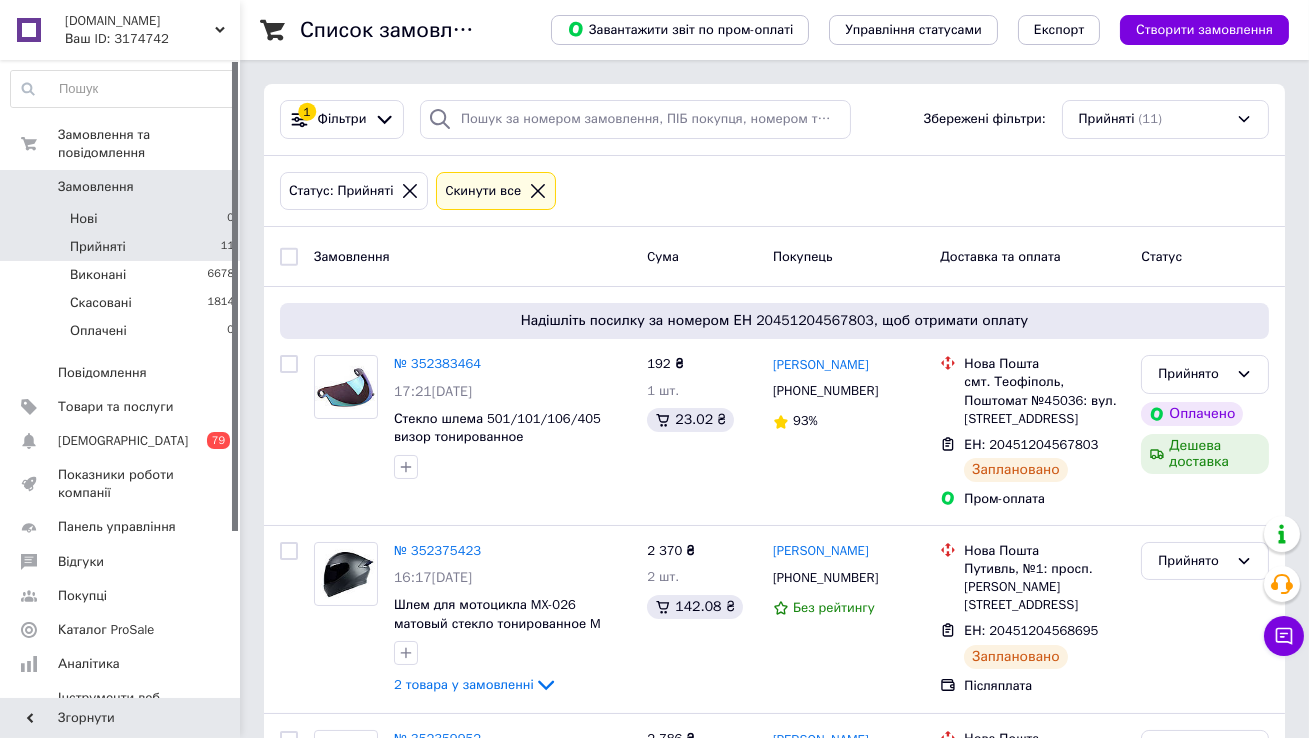 click on "Нові 0" at bounding box center [123, 219] 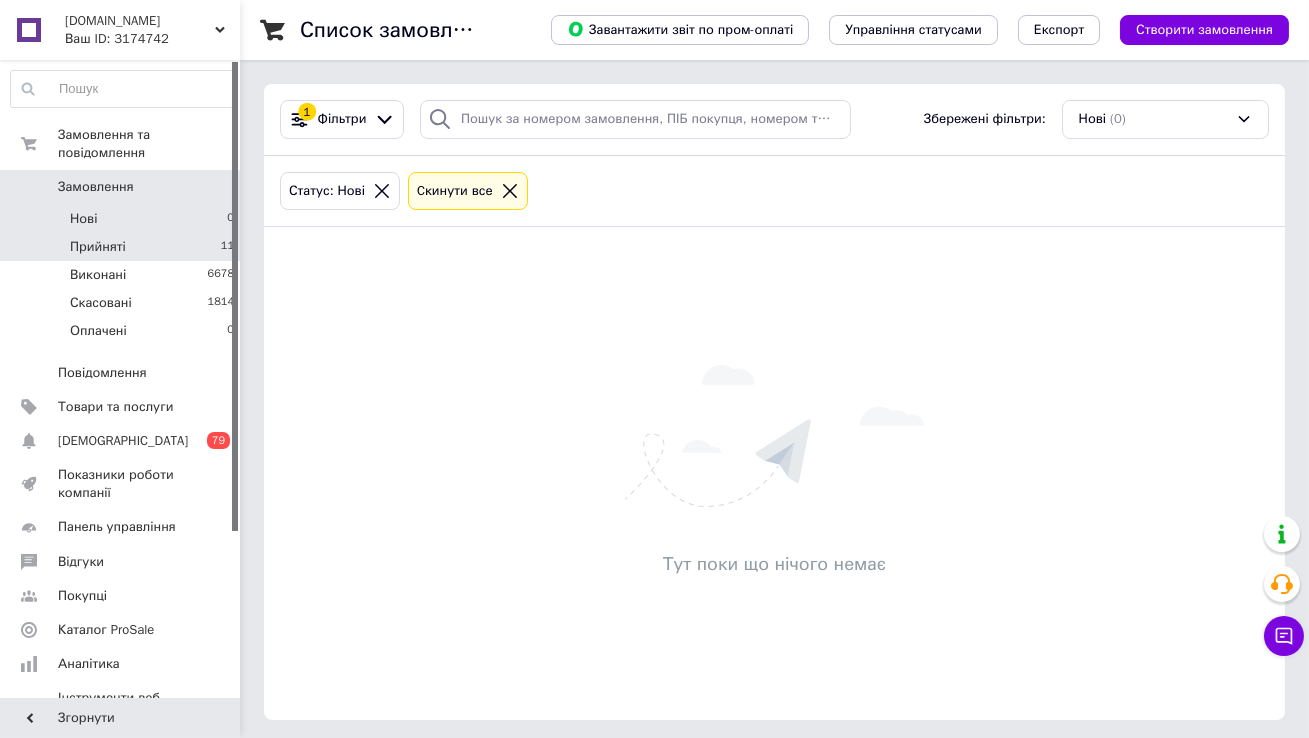 click on "Прийняті 11" at bounding box center (123, 247) 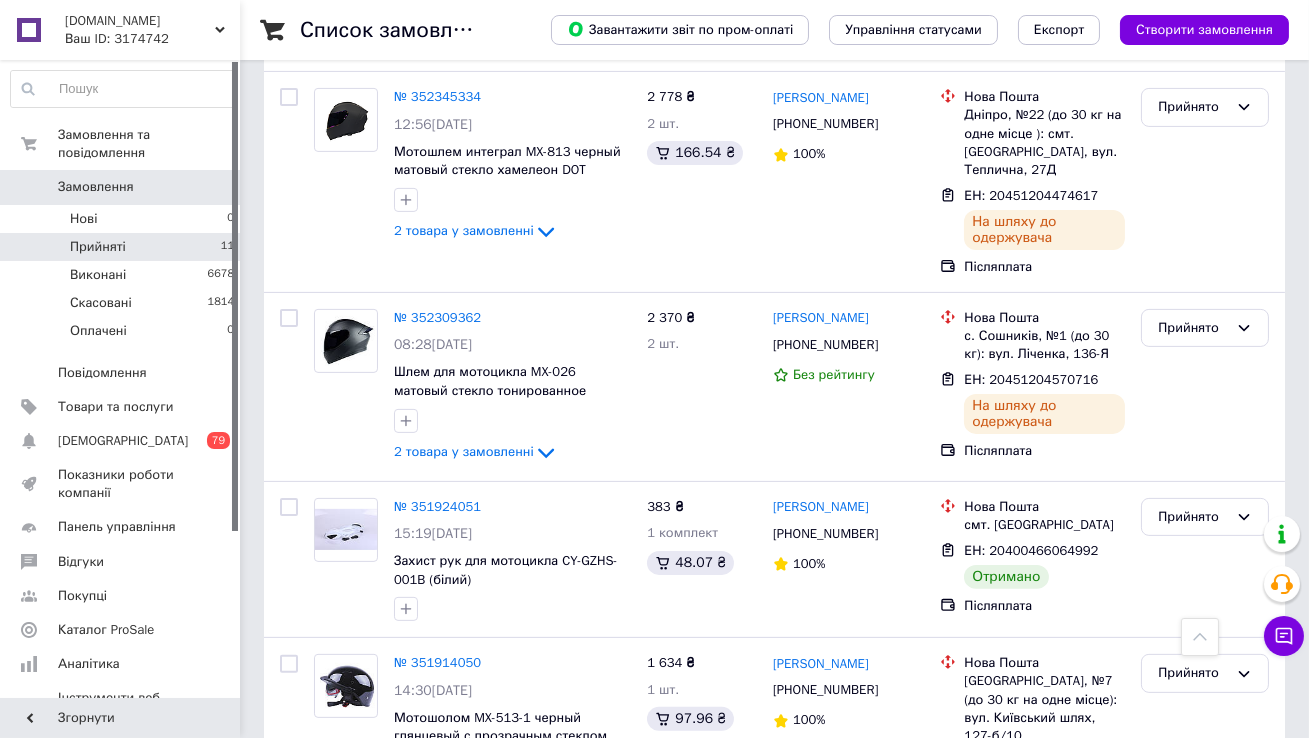 scroll, scrollTop: 1223, scrollLeft: 0, axis: vertical 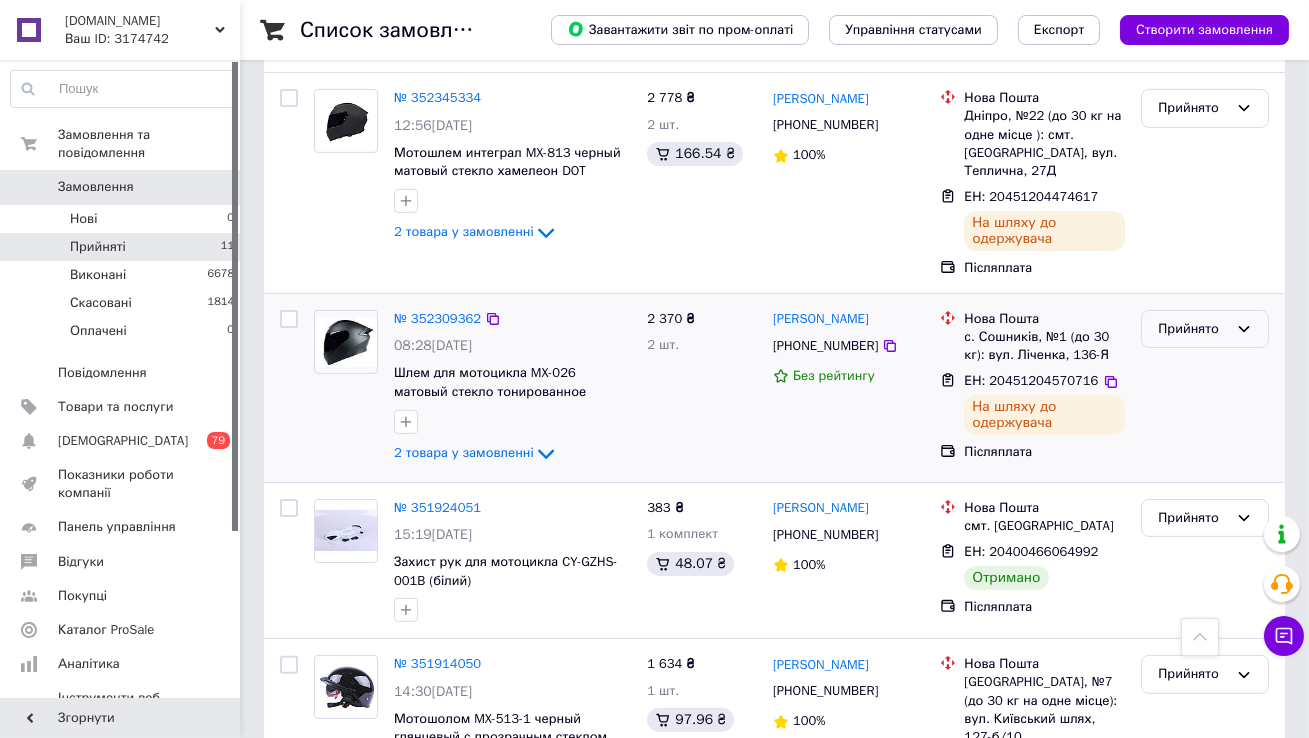 click on "Прийнято" at bounding box center (1193, 329) 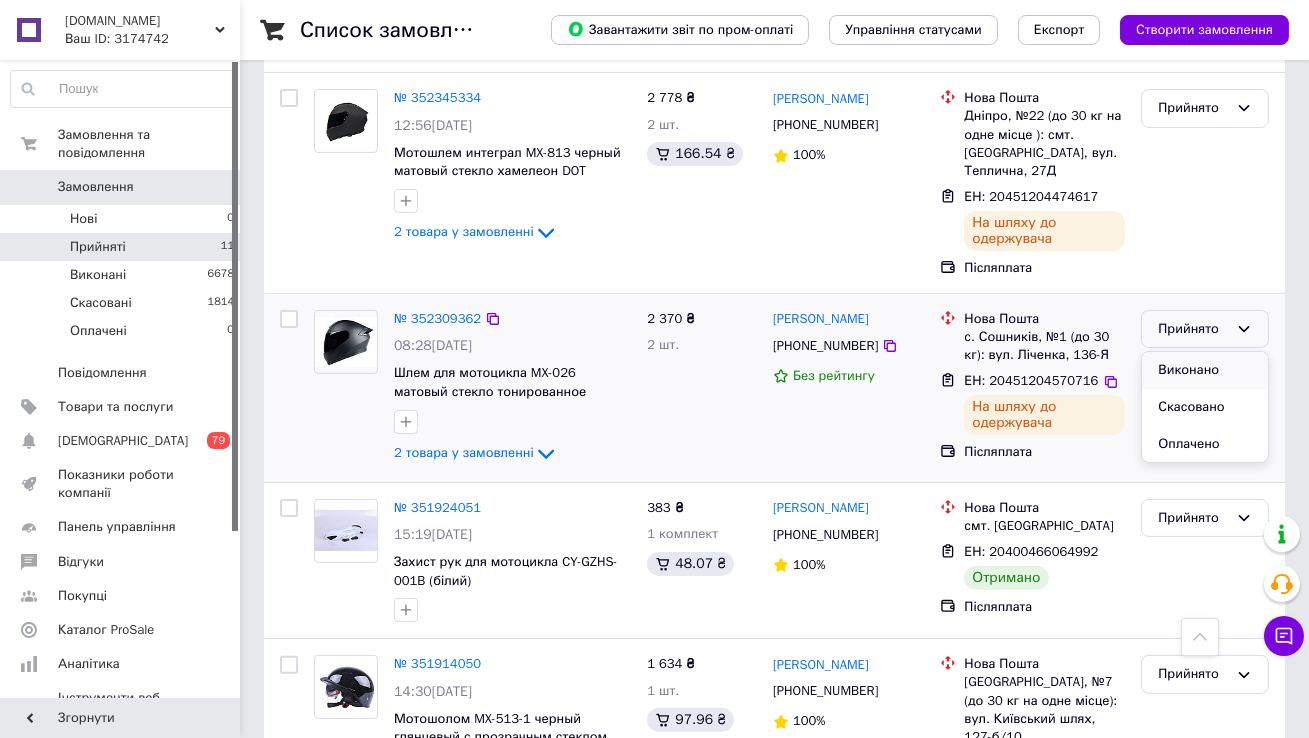 click on "Виконано" at bounding box center (1205, 370) 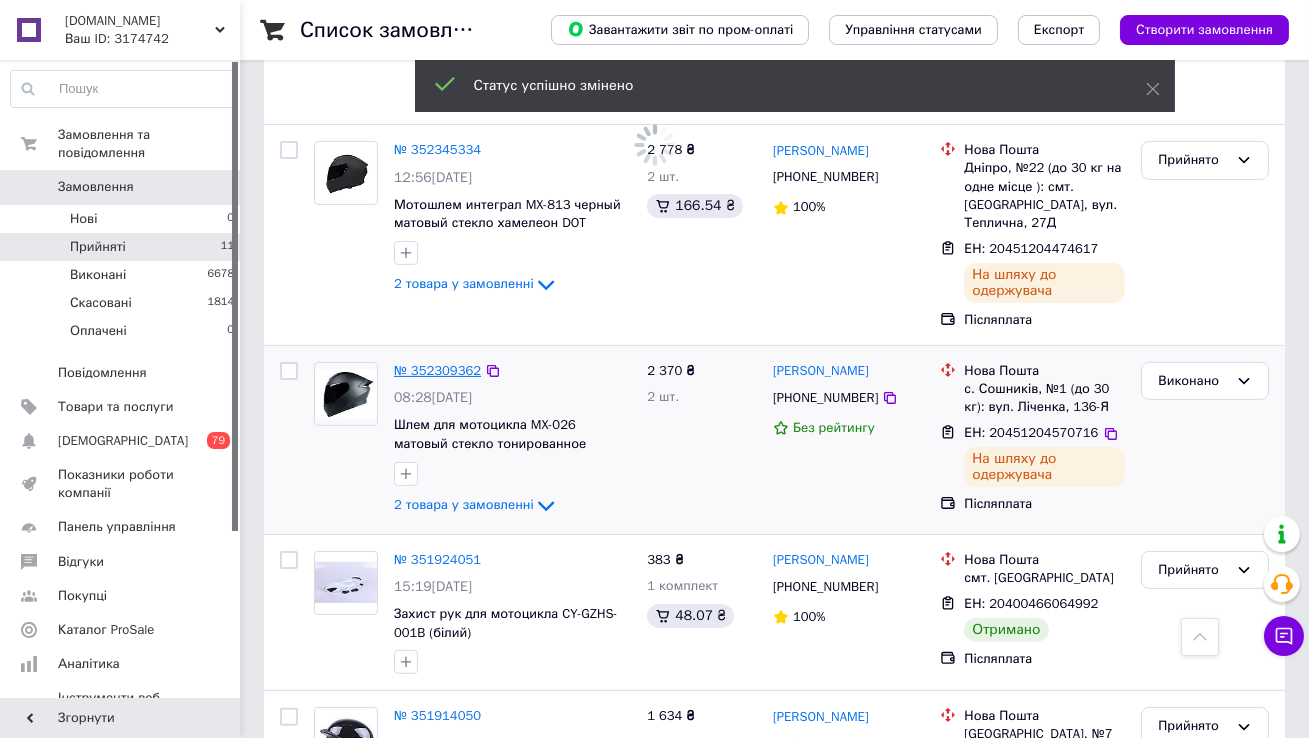 scroll, scrollTop: 1223, scrollLeft: 0, axis: vertical 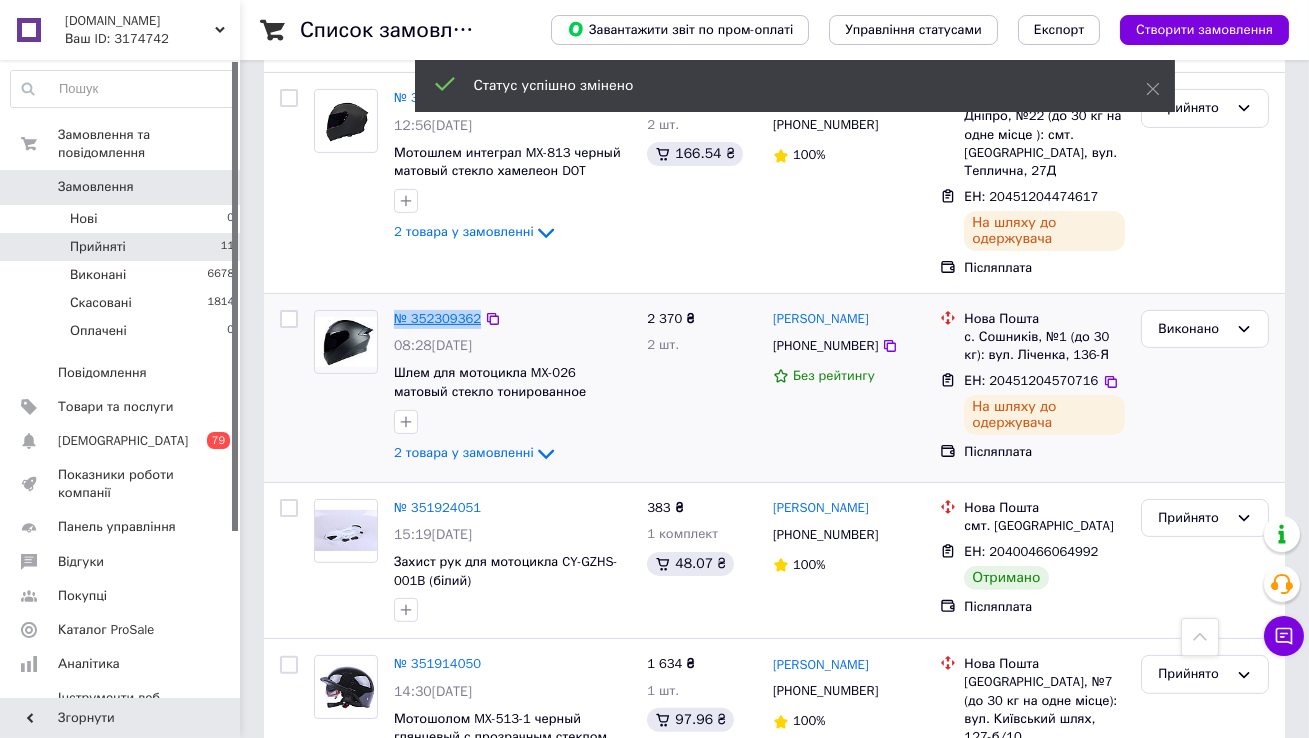 click on "№ 352309362" at bounding box center (437, 318) 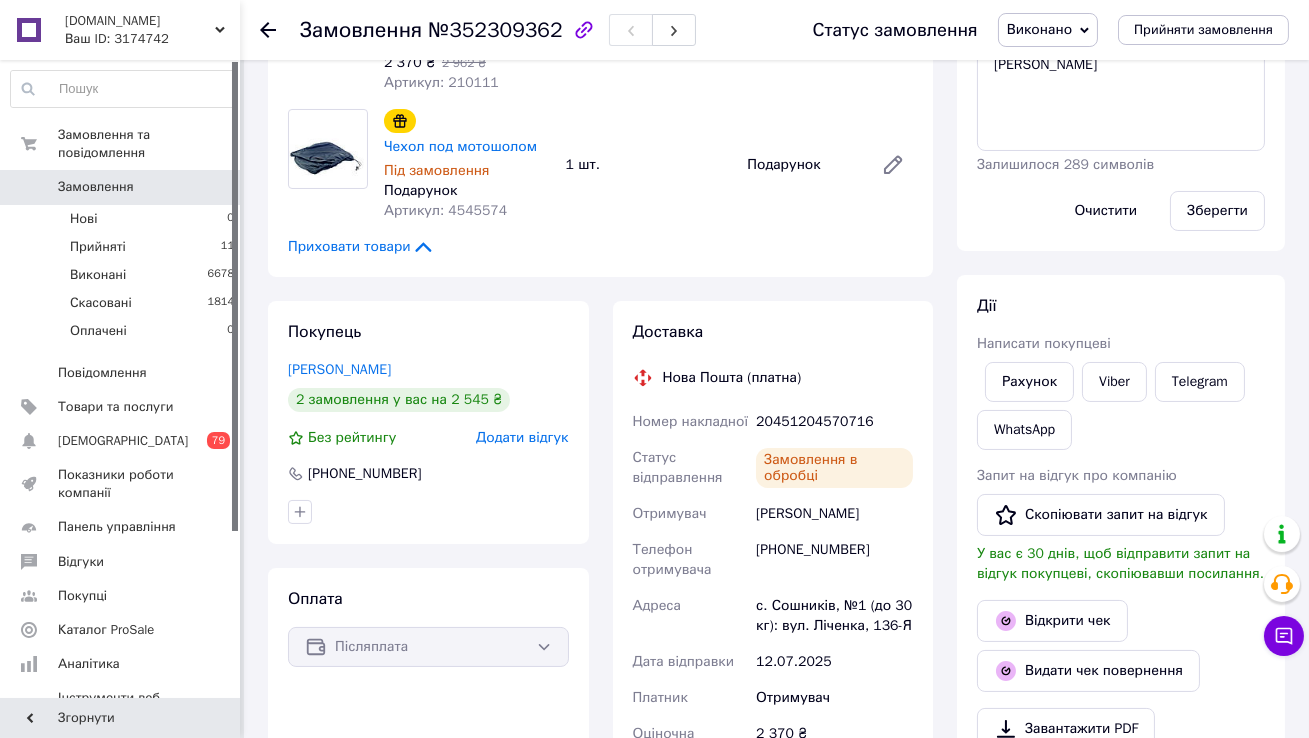 scroll, scrollTop: 1165, scrollLeft: 0, axis: vertical 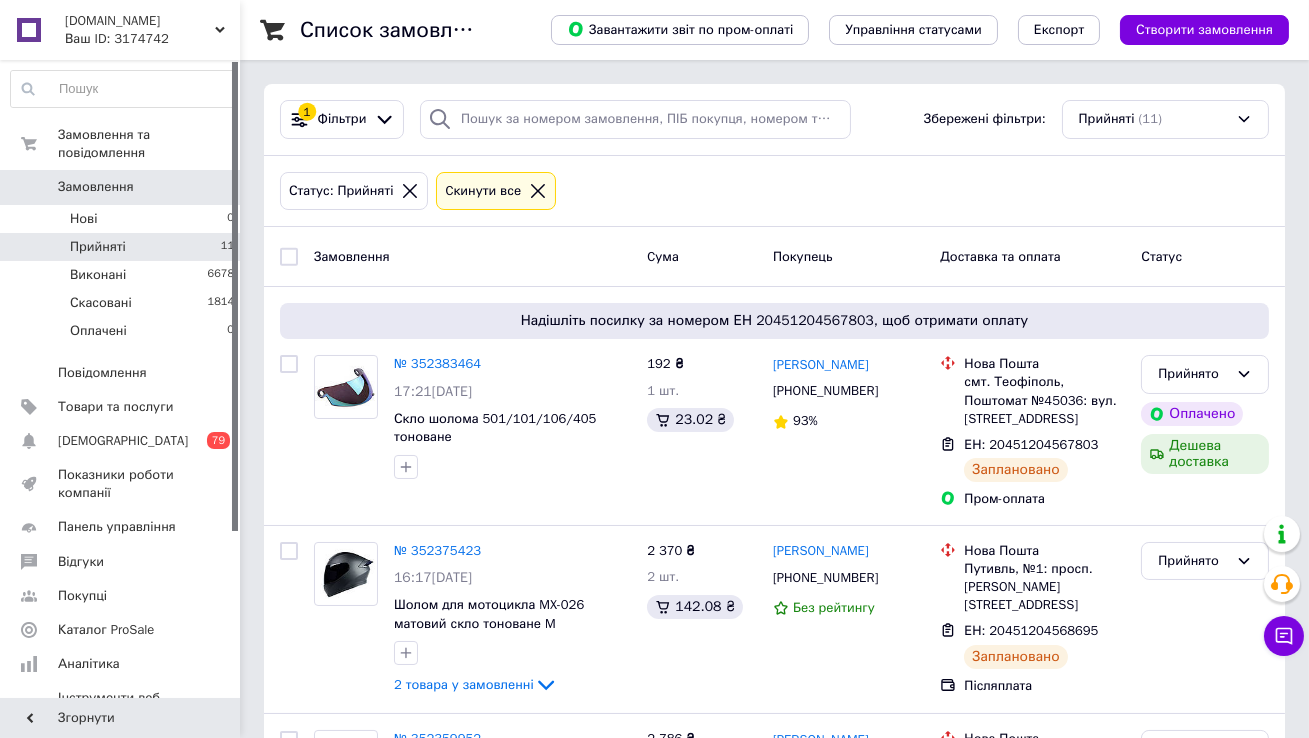 click on "Прийняті 11" at bounding box center (123, 247) 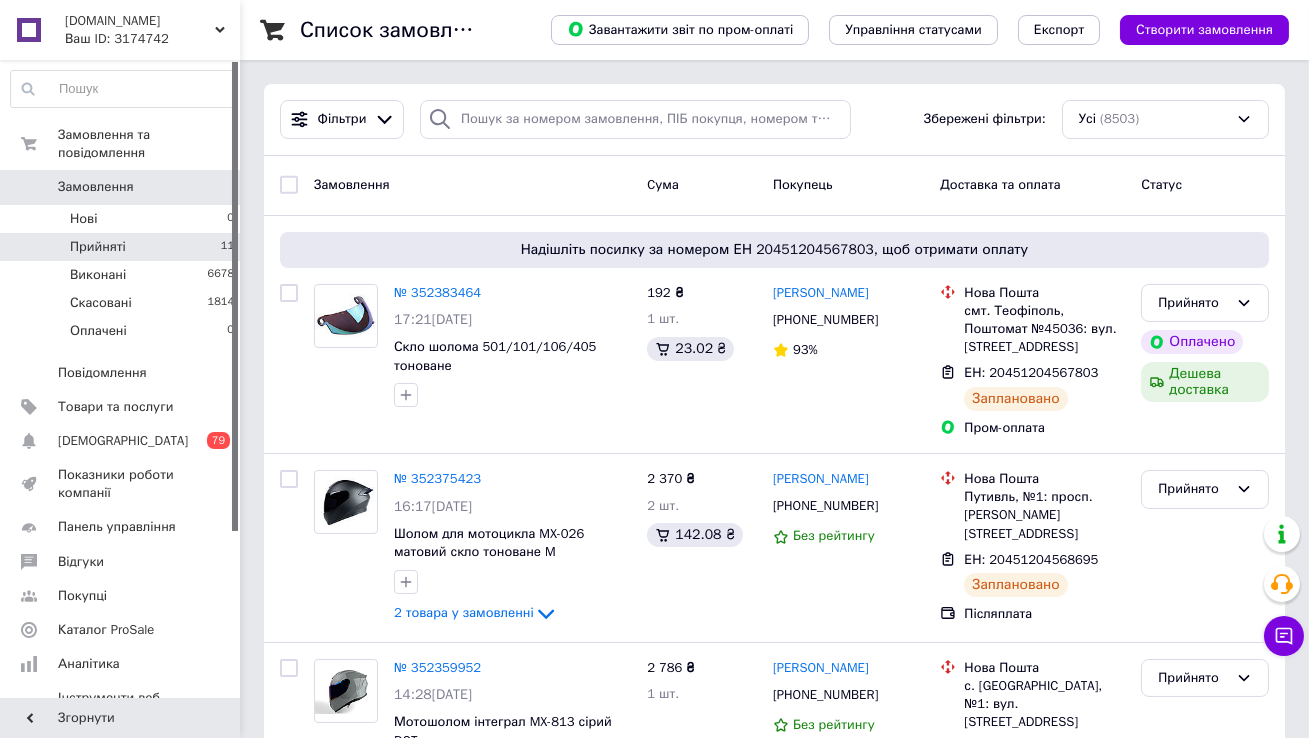 click on "Прийняті 11" at bounding box center [123, 247] 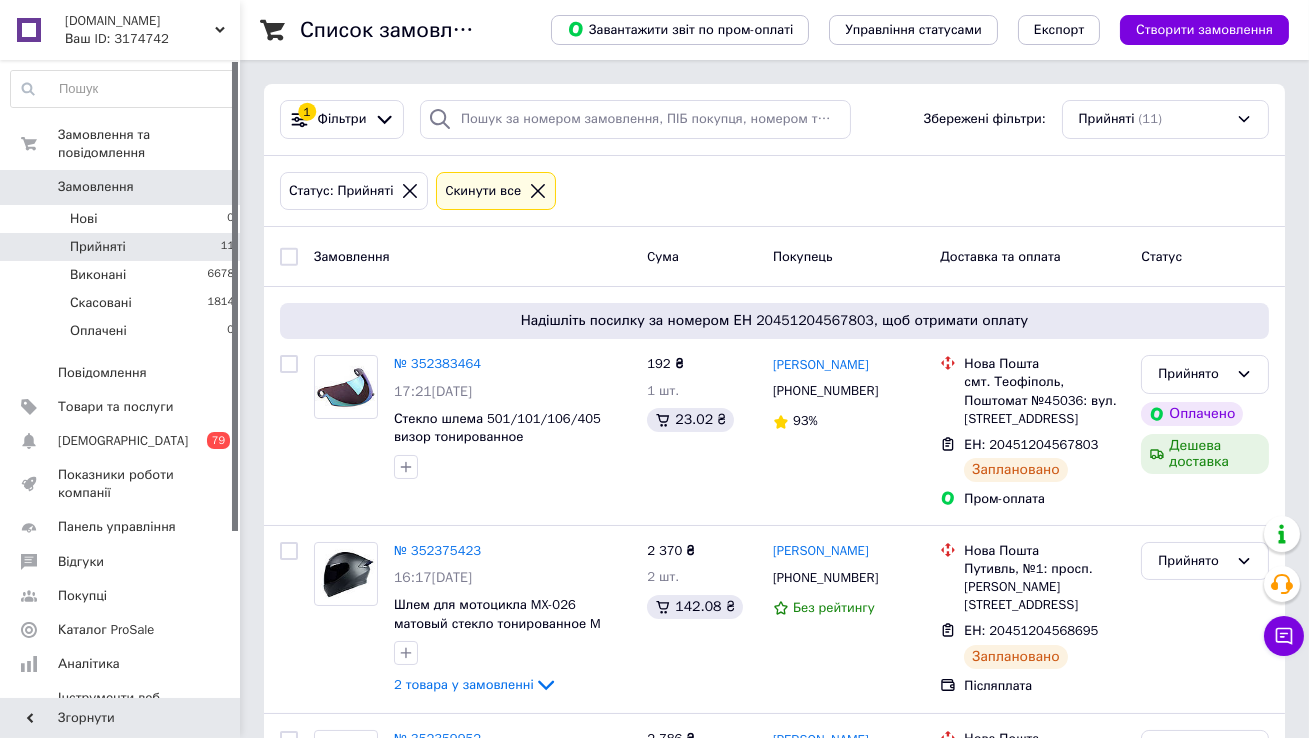click on "Прийняті 11" at bounding box center (123, 247) 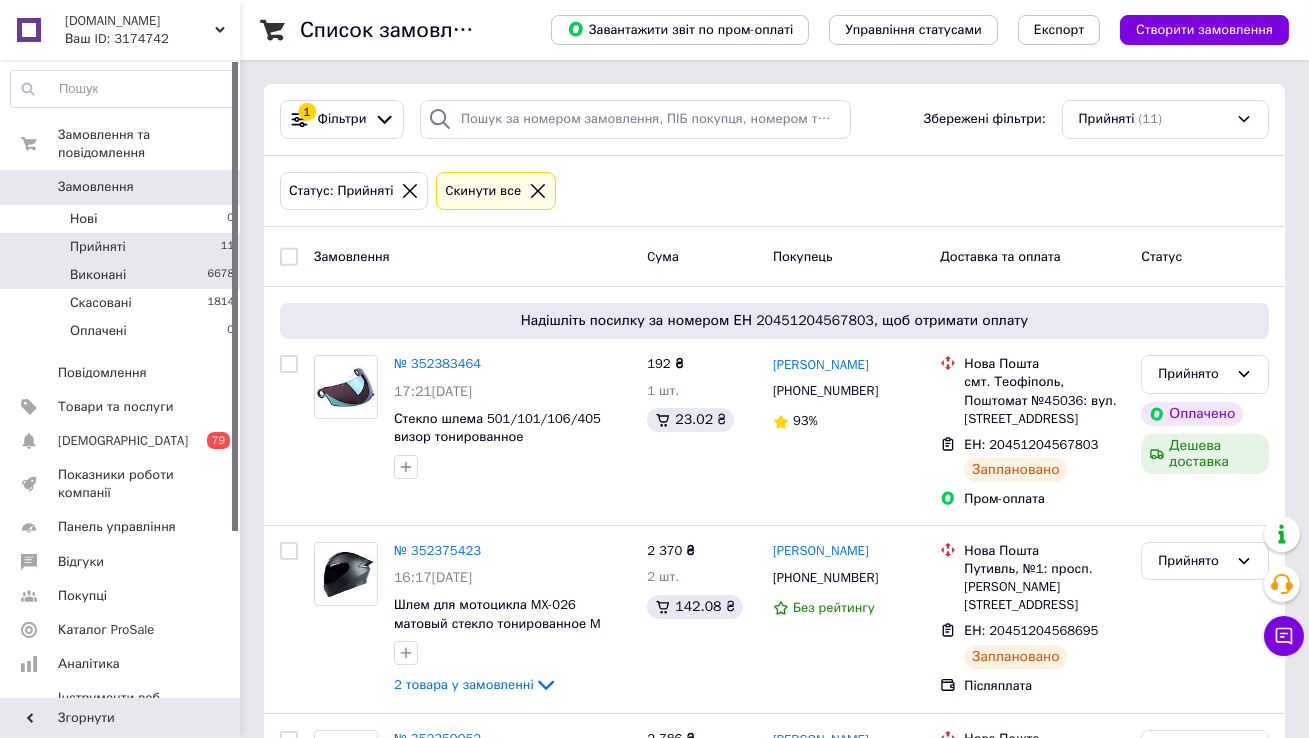 click on "Виконані 6678" at bounding box center (123, 275) 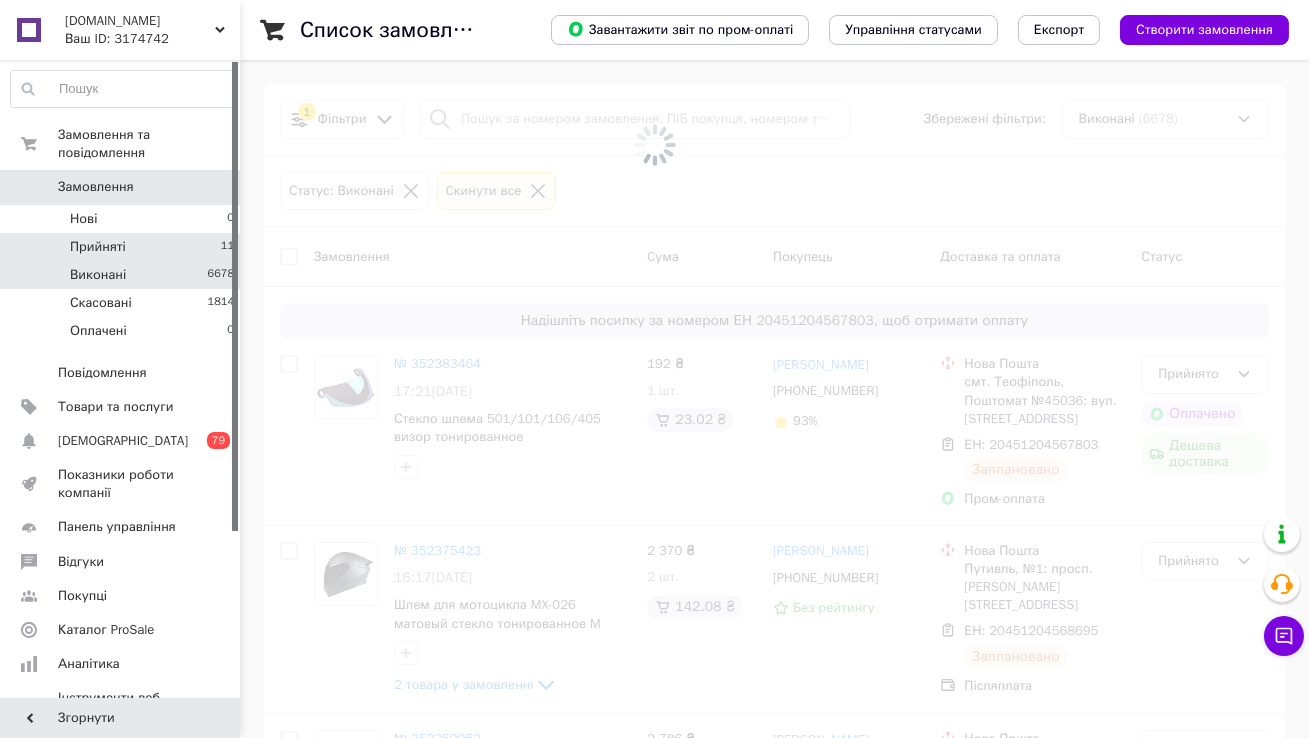 click on "Прийняті 11" at bounding box center (123, 247) 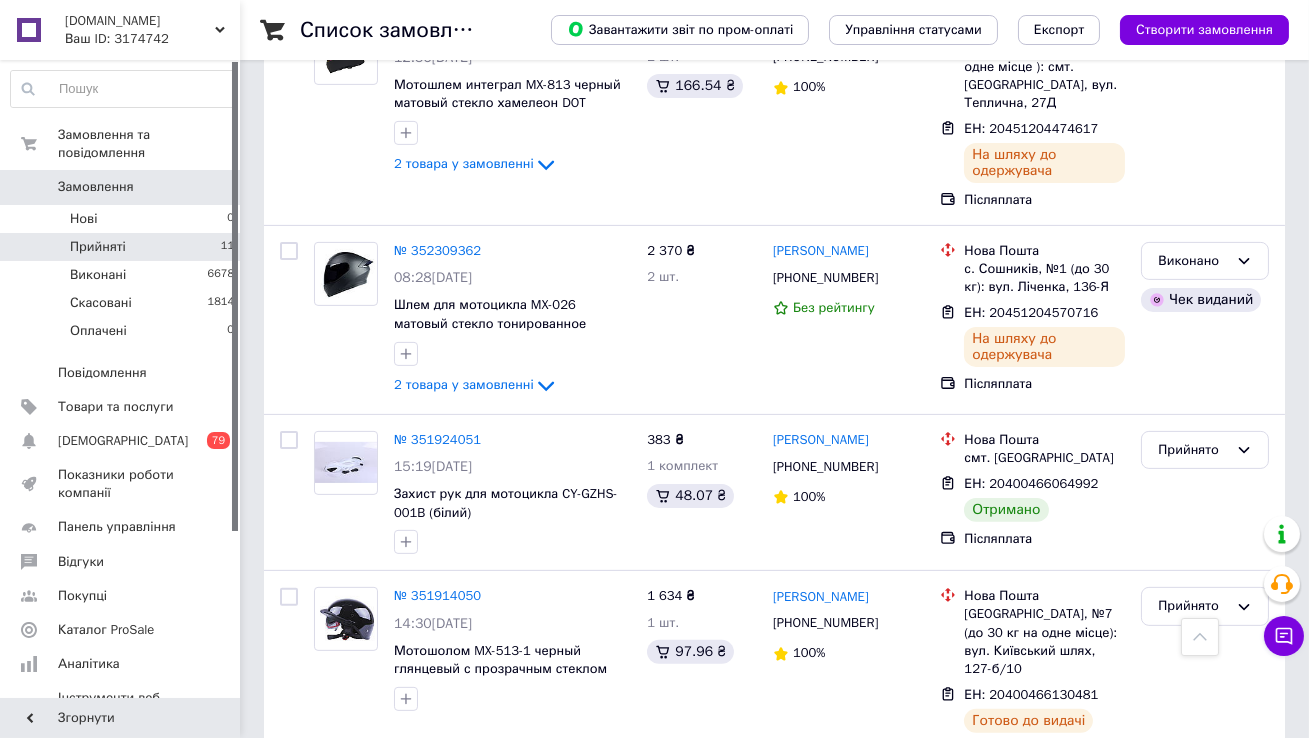 scroll, scrollTop: 1258, scrollLeft: 0, axis: vertical 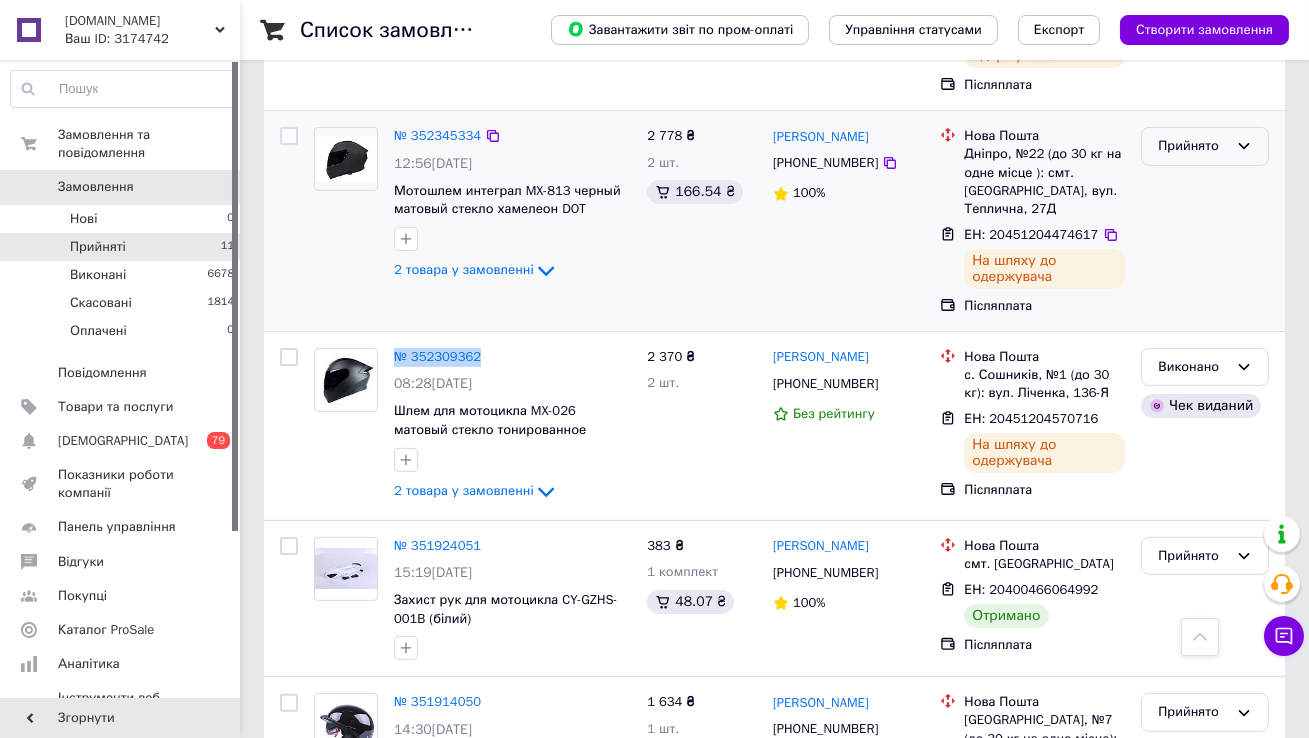 click on "Прийнято" at bounding box center [1193, 146] 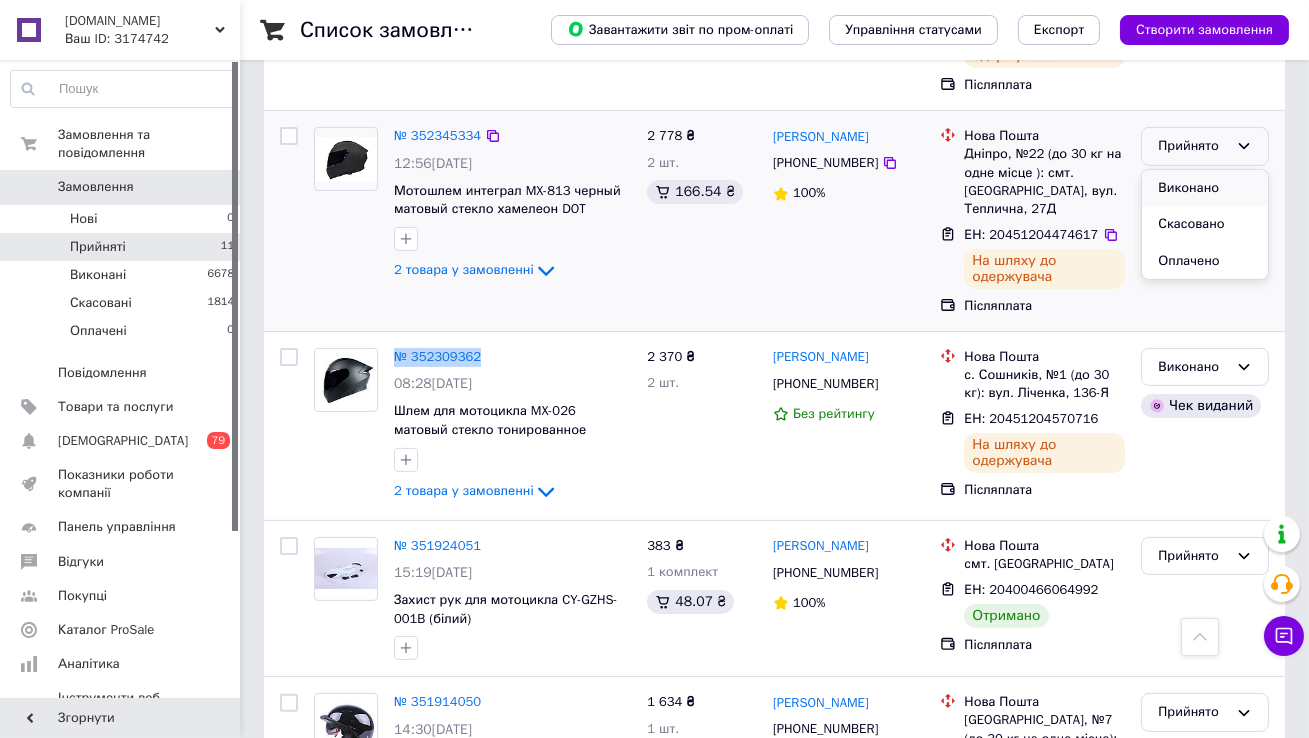 click on "Виконано" at bounding box center [1205, 188] 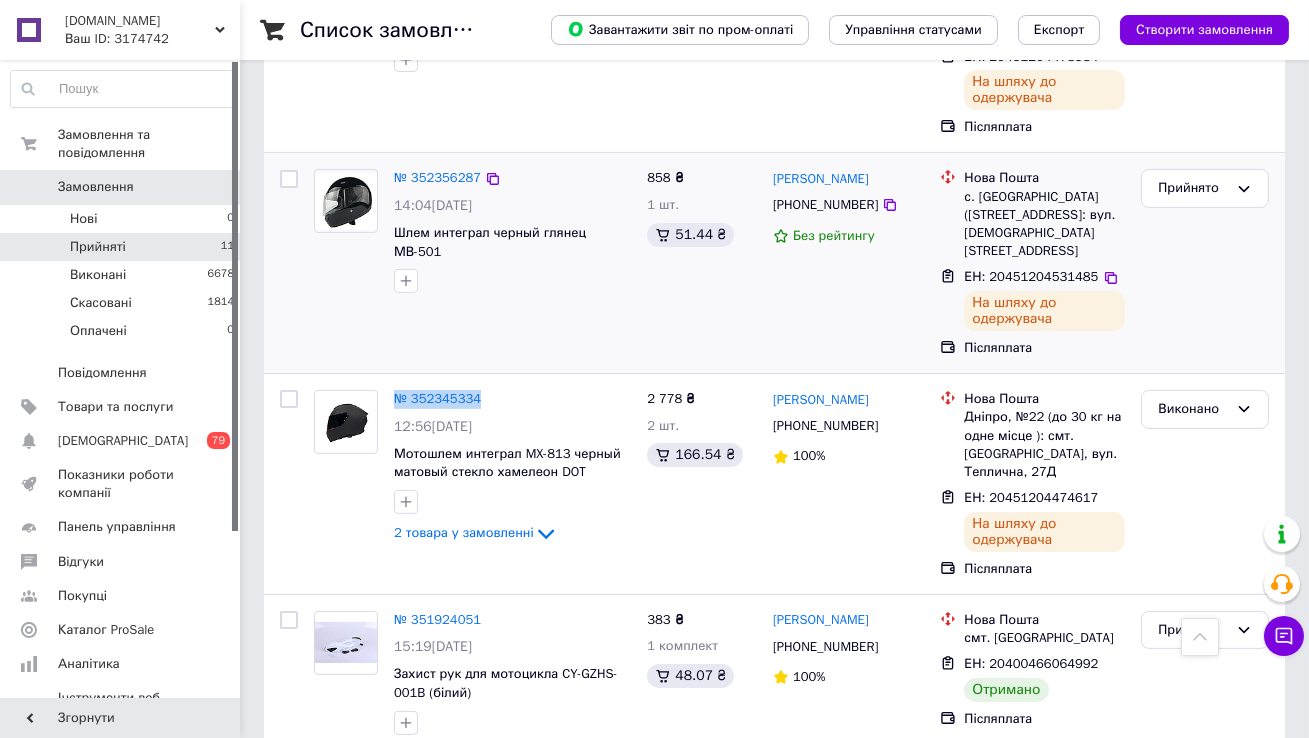 scroll, scrollTop: 908, scrollLeft: 0, axis: vertical 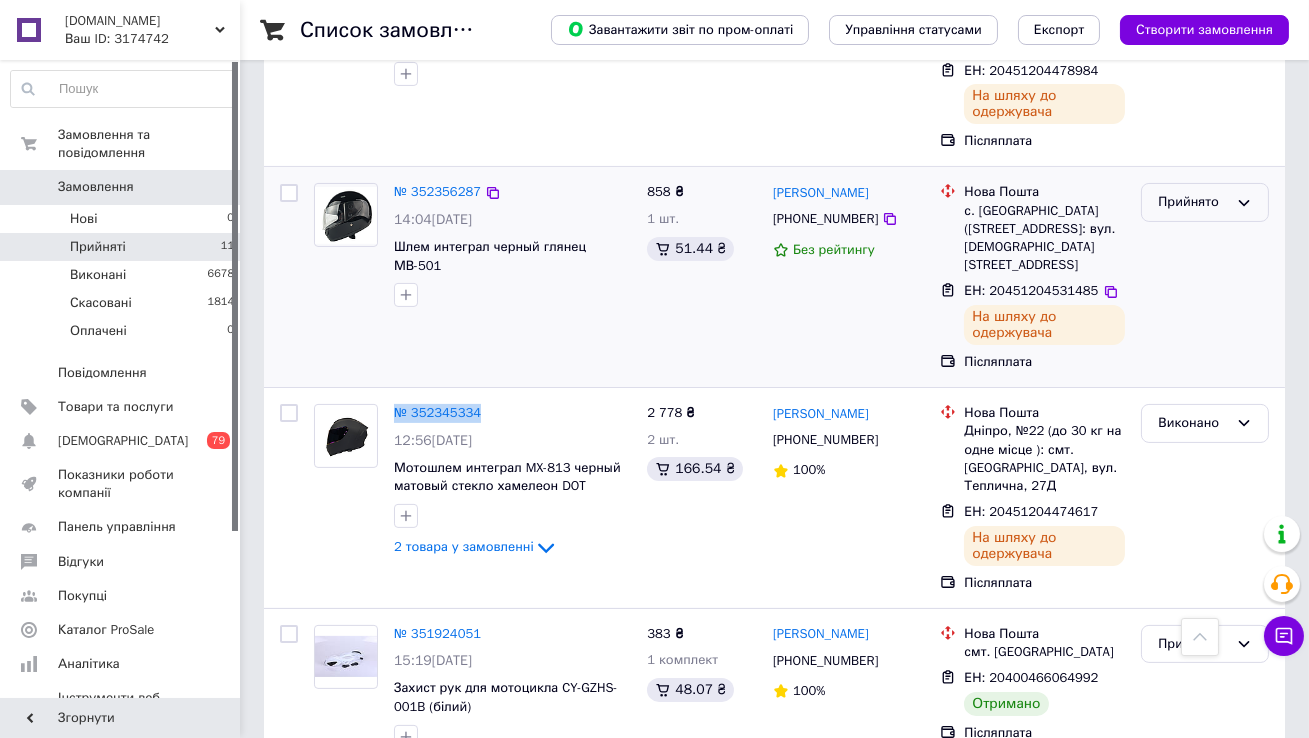 click on "Прийнято" at bounding box center (1193, 202) 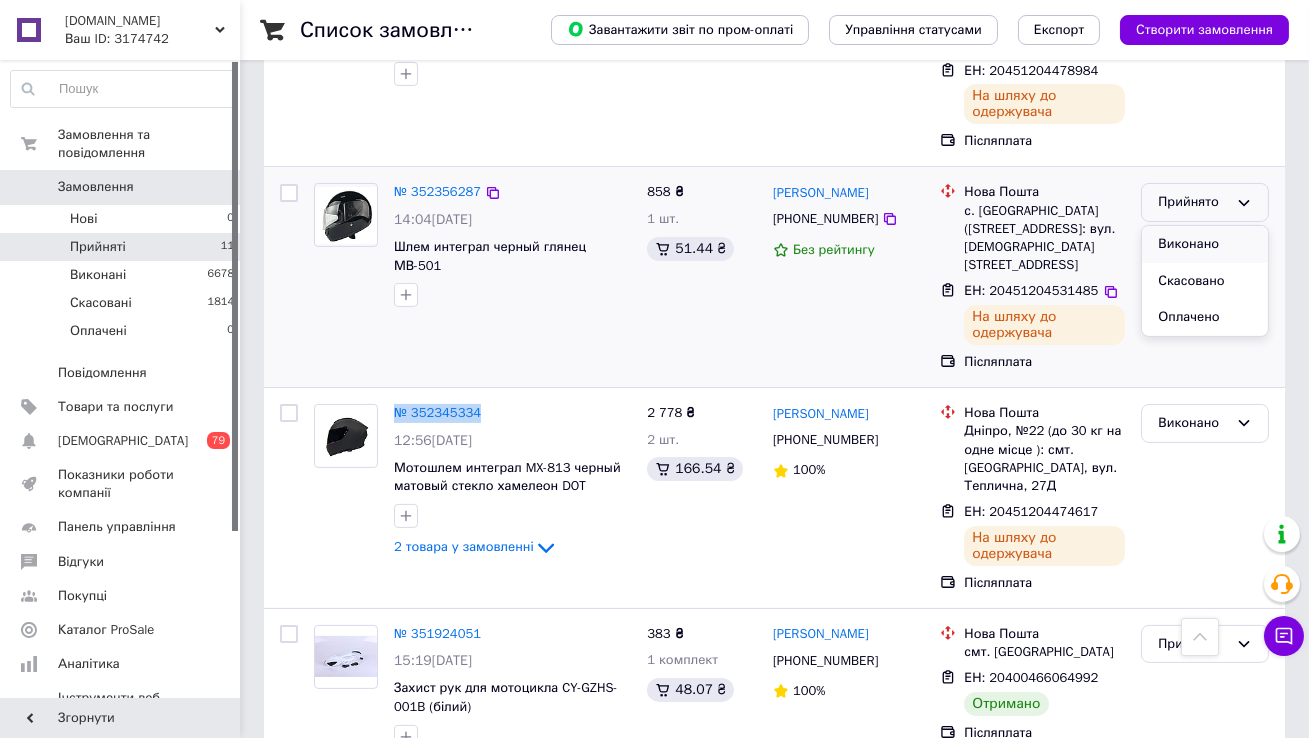 click on "Виконано" at bounding box center (1205, 244) 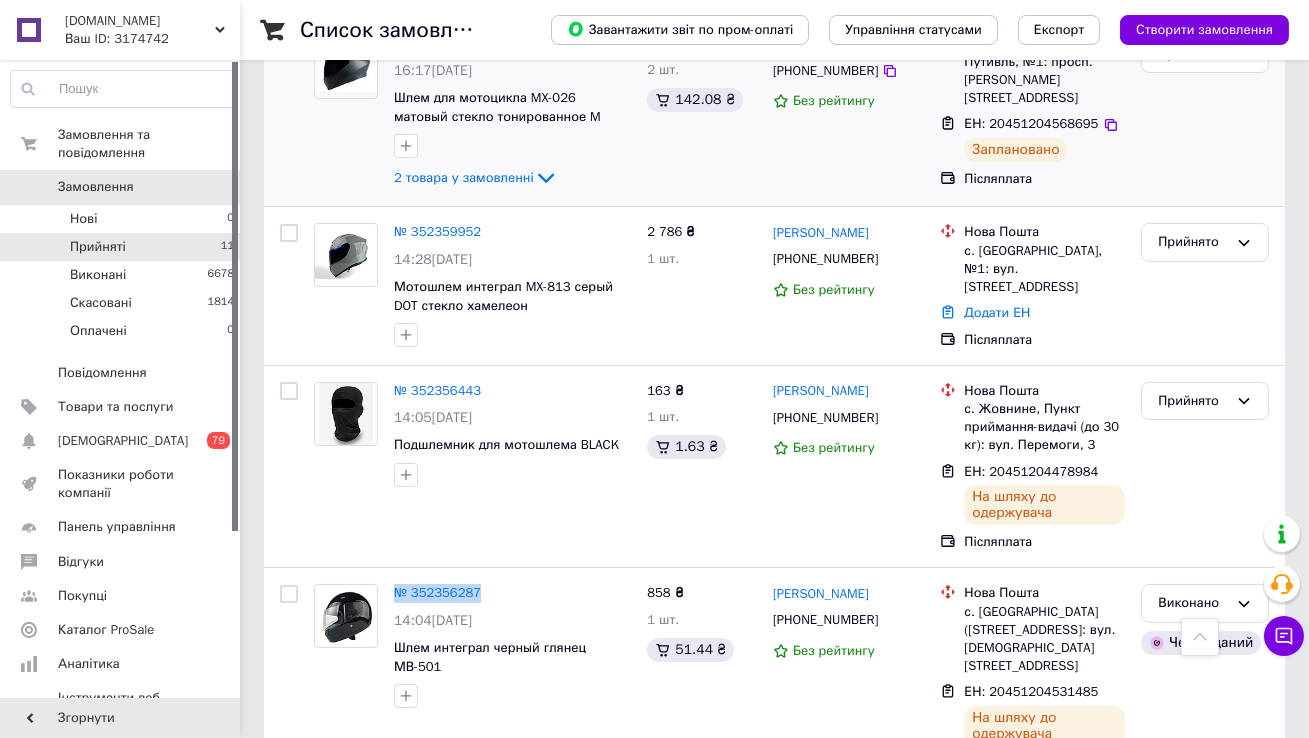 scroll, scrollTop: 475, scrollLeft: 0, axis: vertical 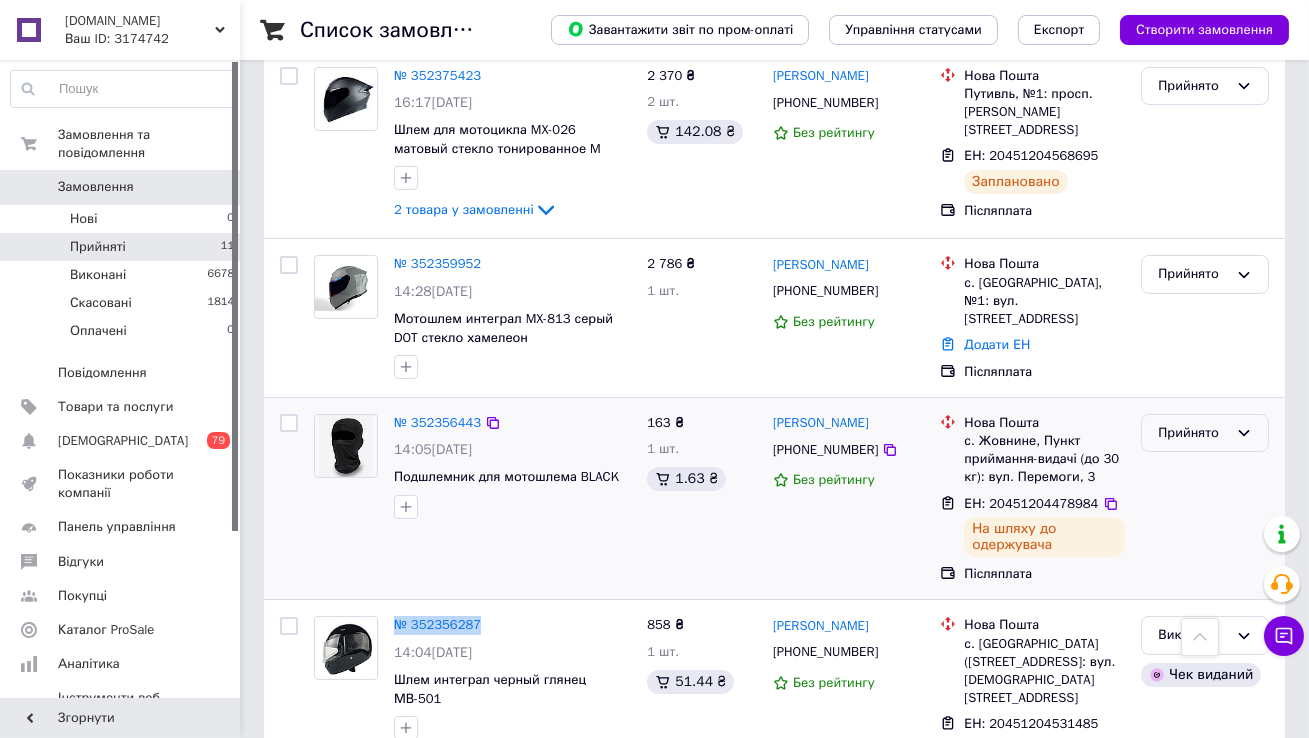 click on "Прийнято" at bounding box center (1193, 433) 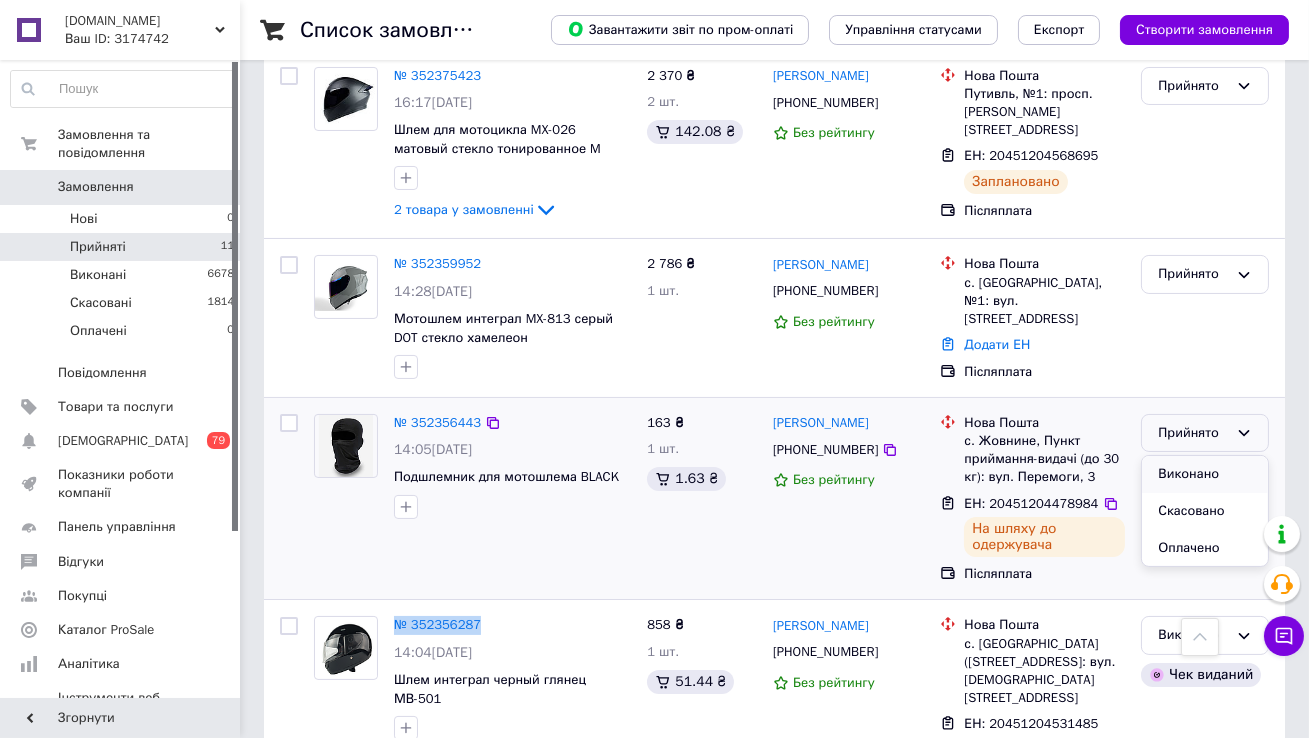 click on "Виконано" at bounding box center [1205, 474] 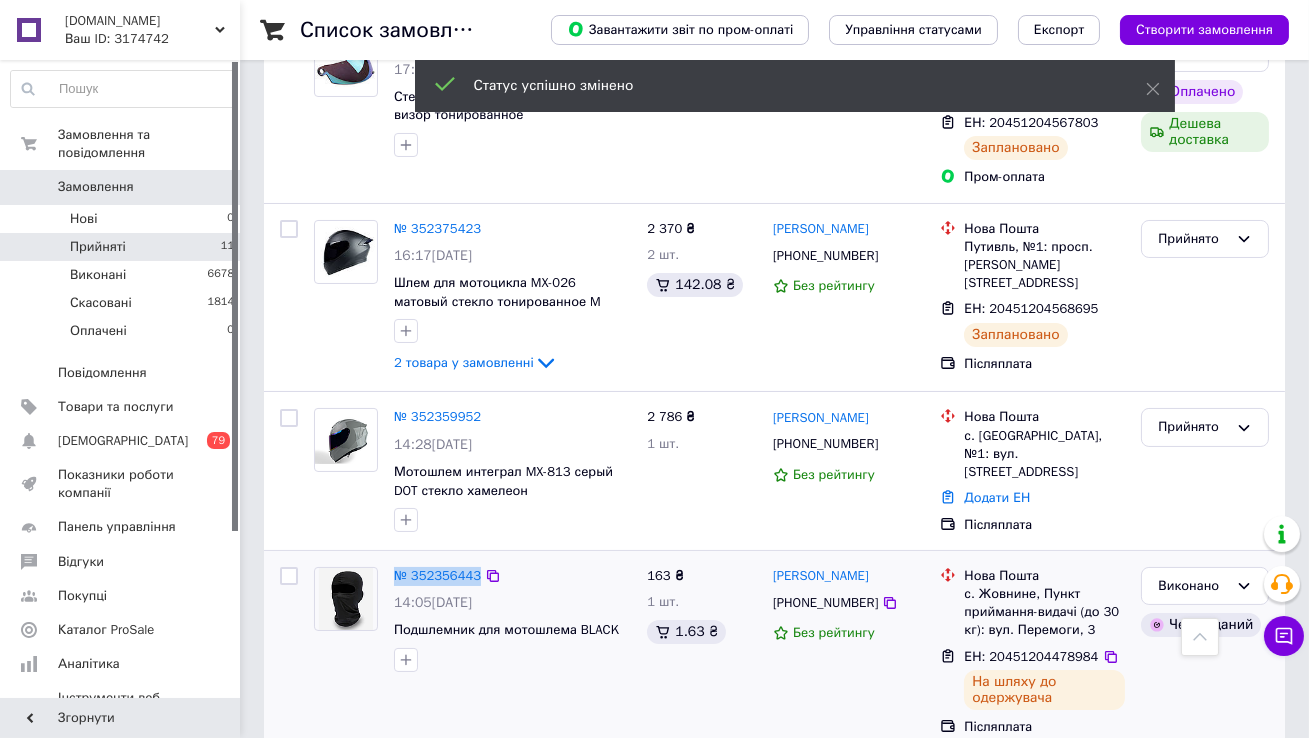 scroll, scrollTop: 284, scrollLeft: 0, axis: vertical 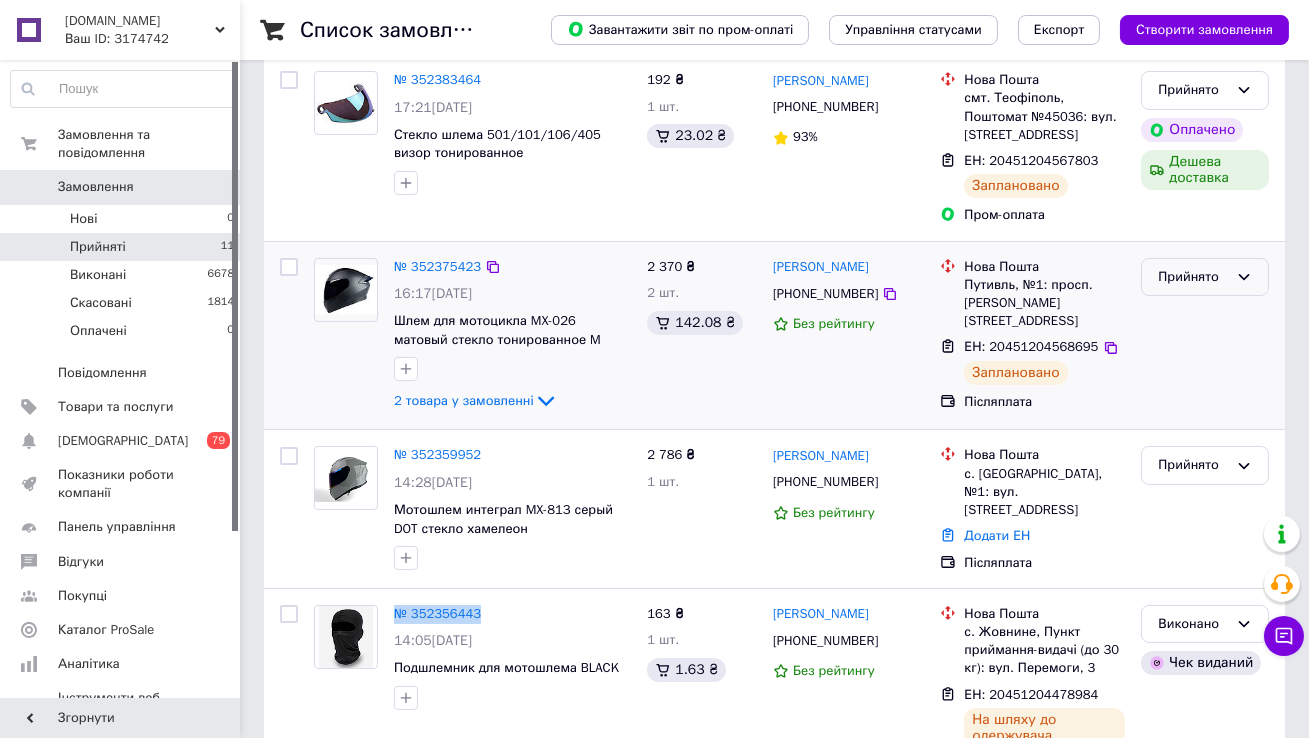 click on "Прийнято" at bounding box center [1193, 277] 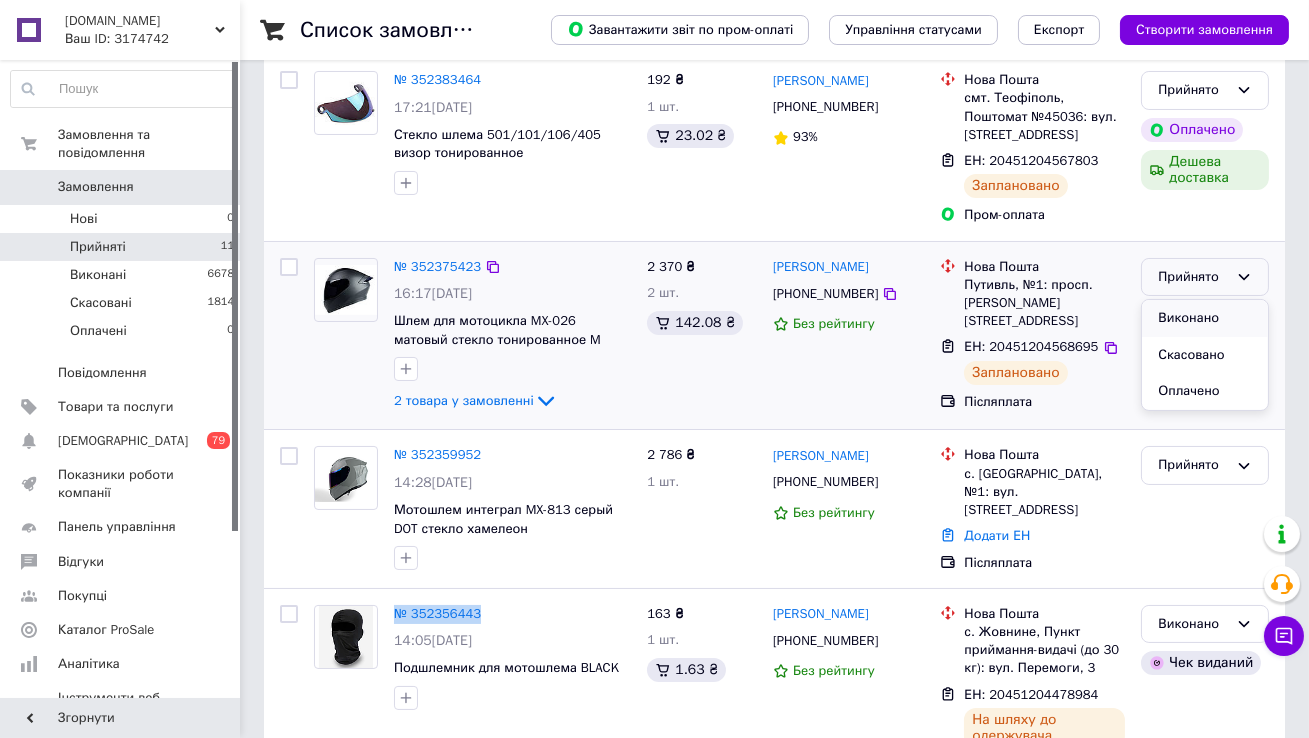 click on "Виконано" at bounding box center [1205, 318] 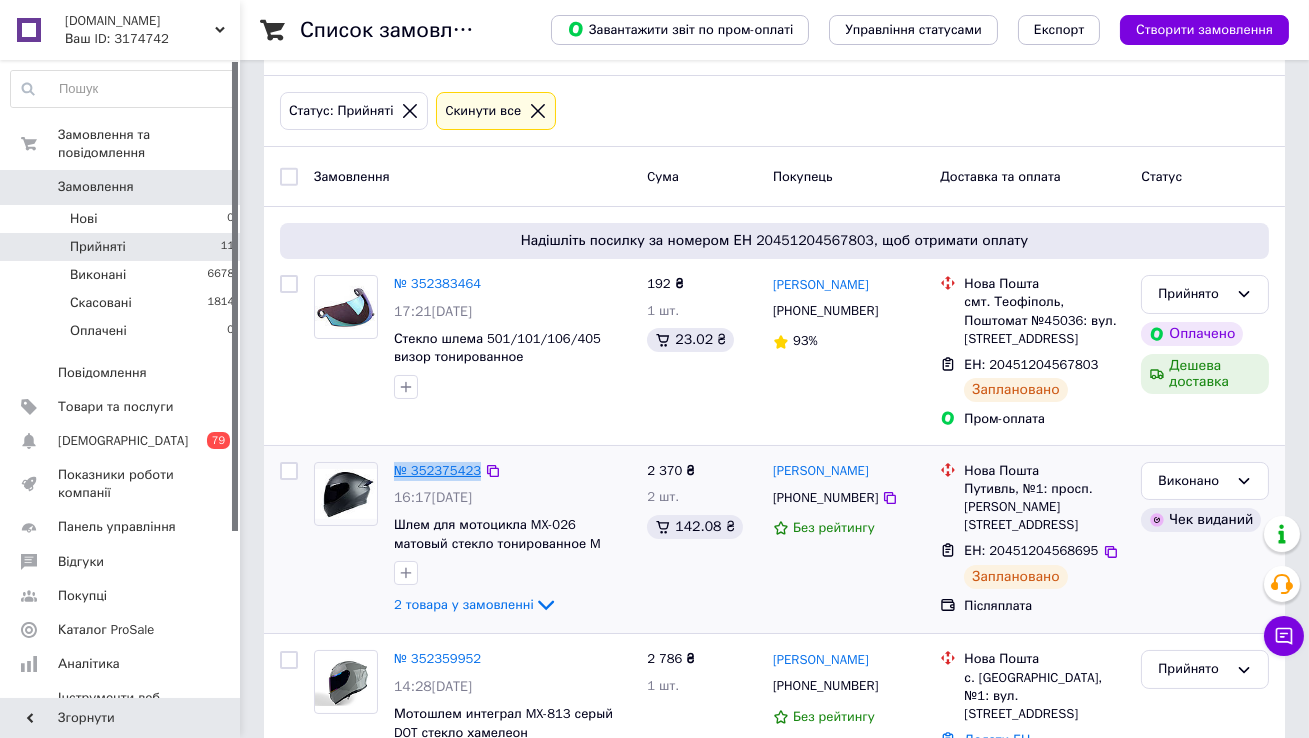 scroll, scrollTop: 0, scrollLeft: 0, axis: both 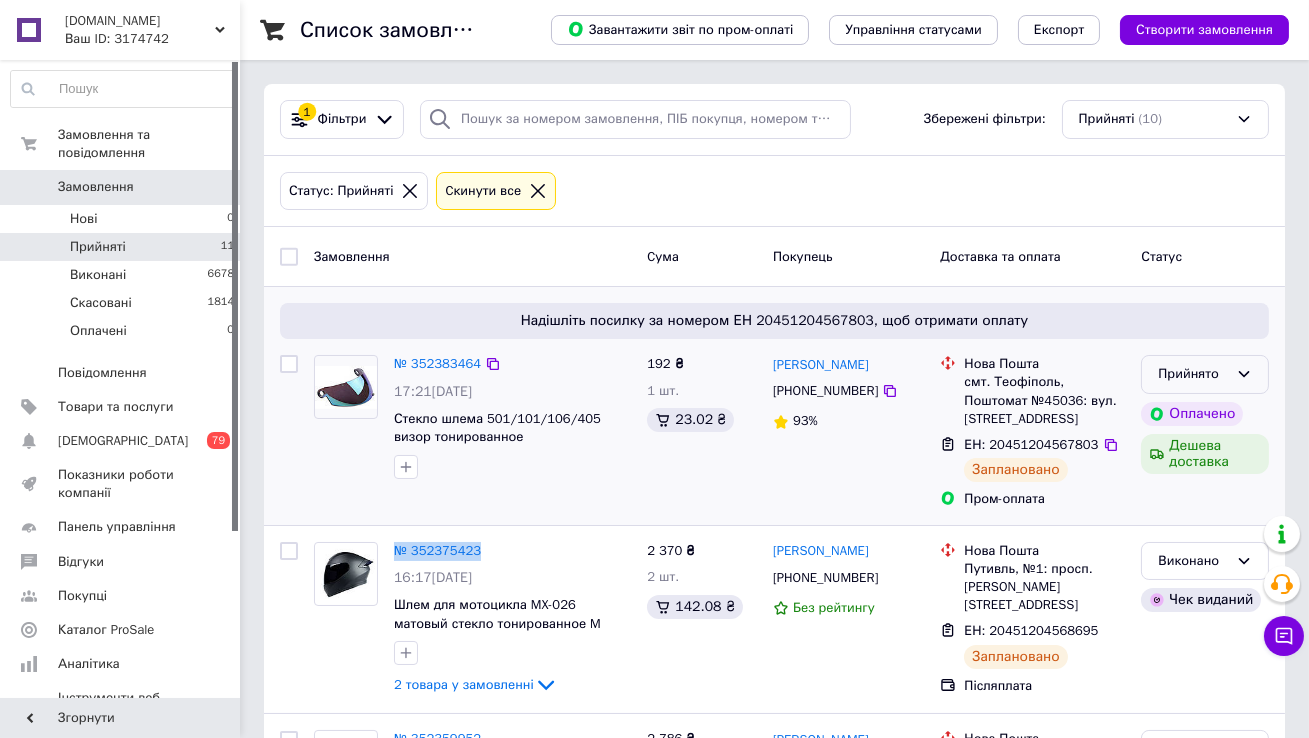 click on "Прийнято" at bounding box center [1193, 374] 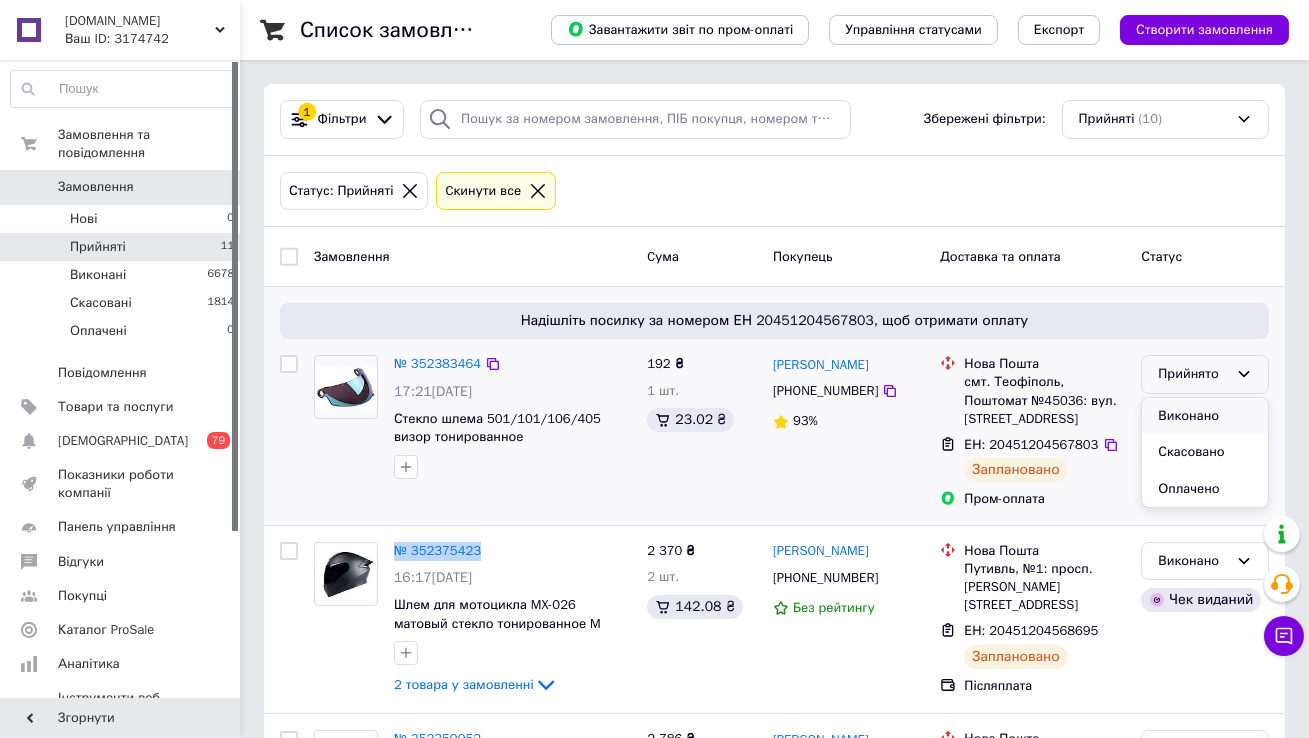 click on "Виконано" at bounding box center [1205, 416] 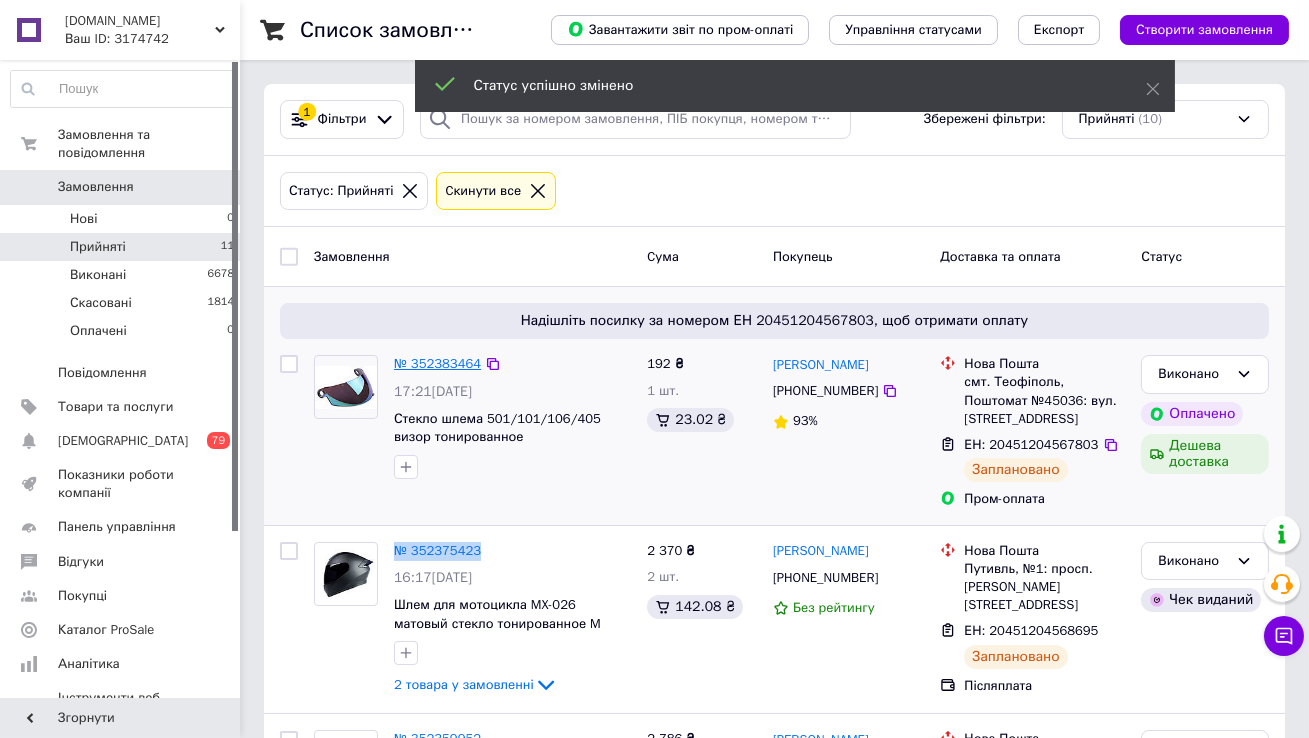 click on "№ 352383464" at bounding box center (437, 363) 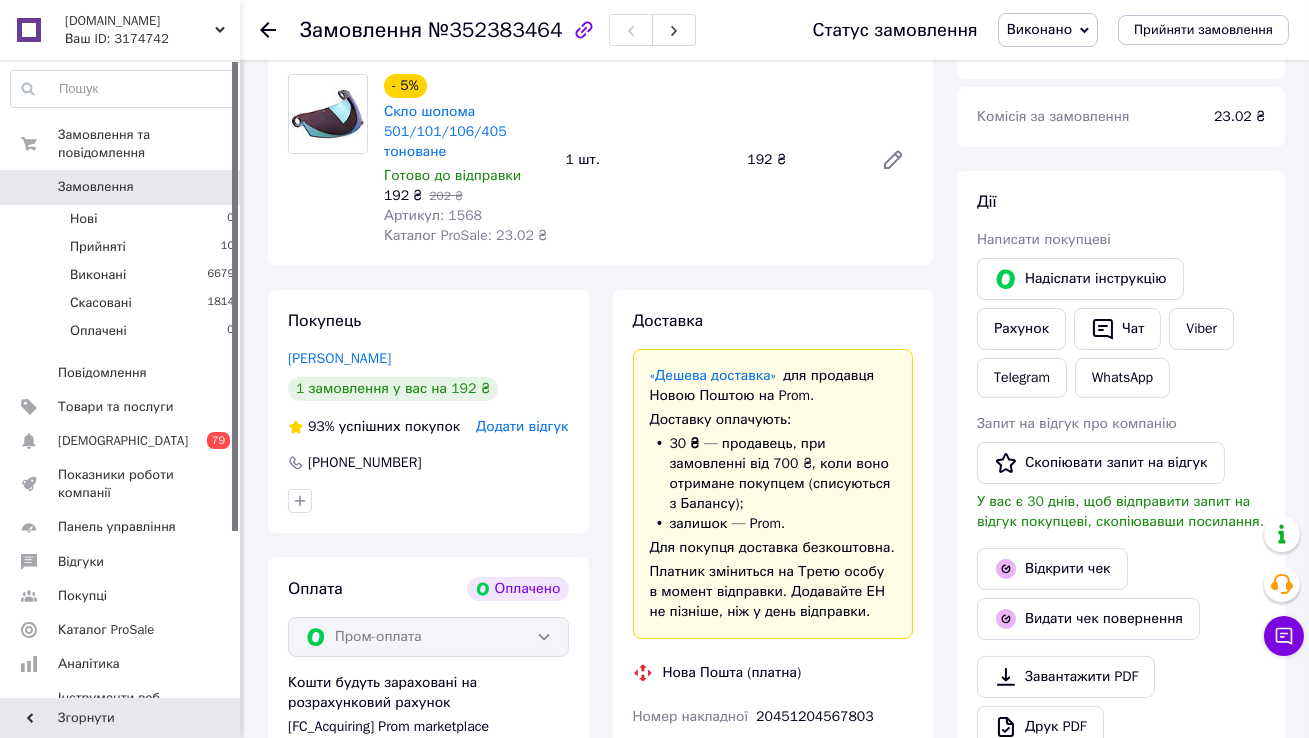 scroll, scrollTop: 784, scrollLeft: 0, axis: vertical 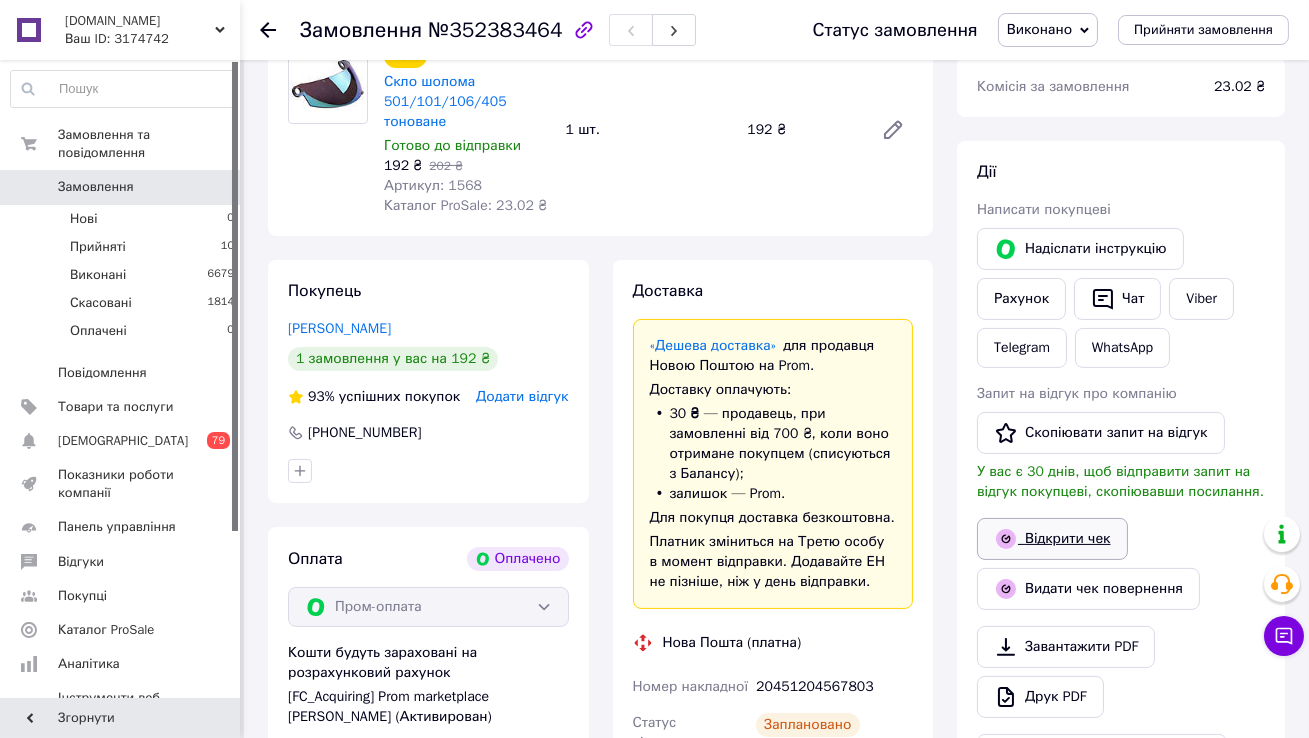 click on "Відкрити чек" at bounding box center [1052, 539] 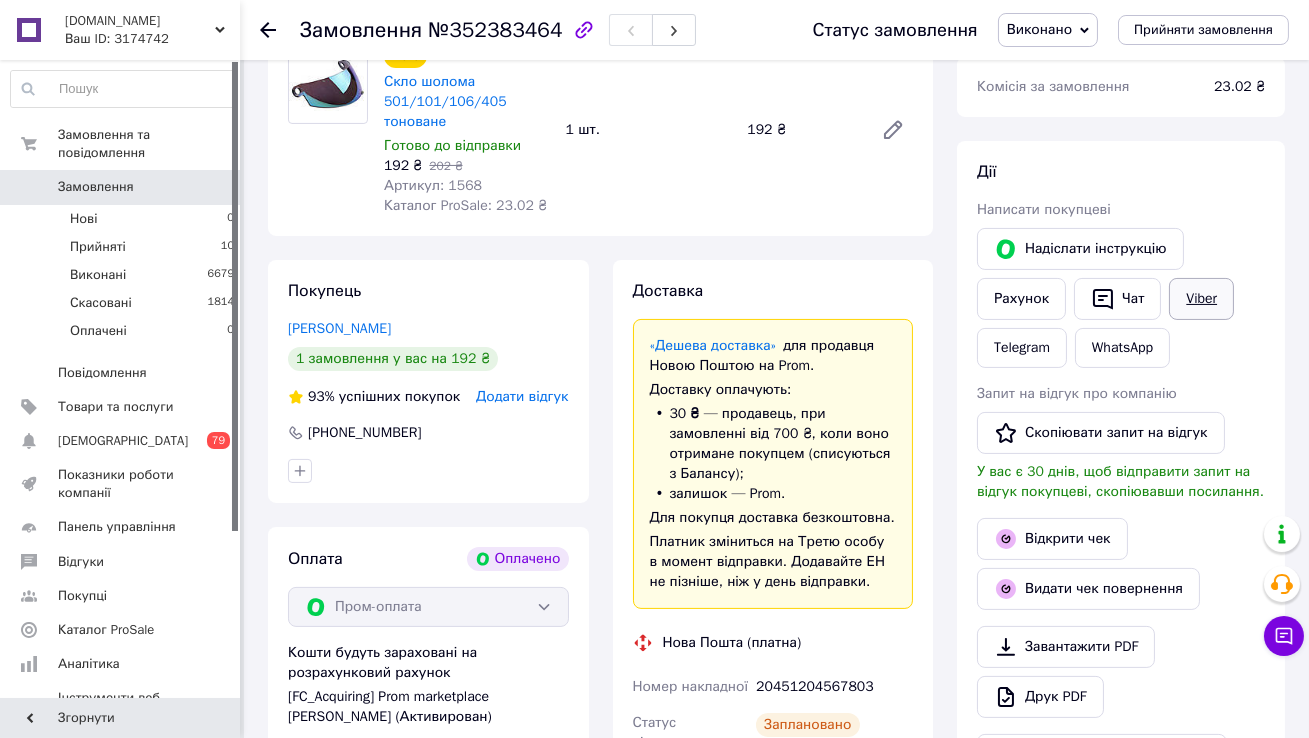 click on "Viber" at bounding box center [1201, 299] 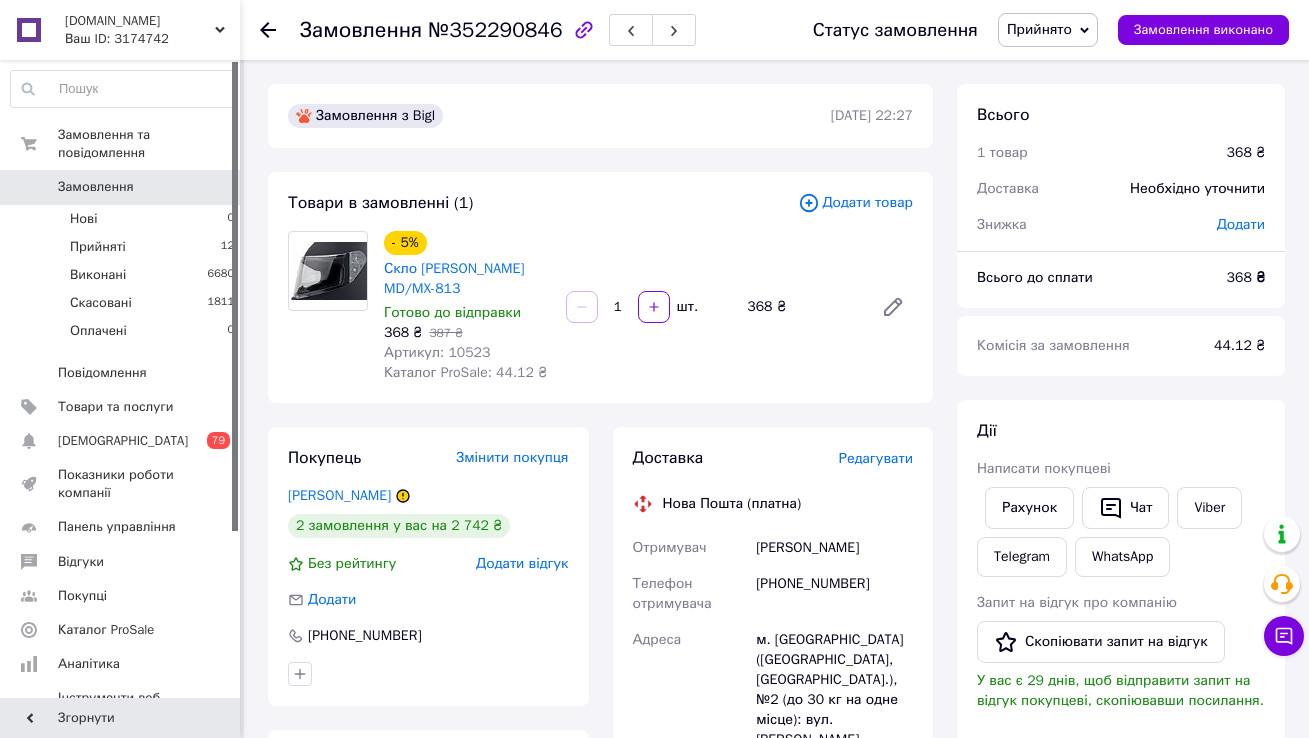 scroll, scrollTop: 0, scrollLeft: 0, axis: both 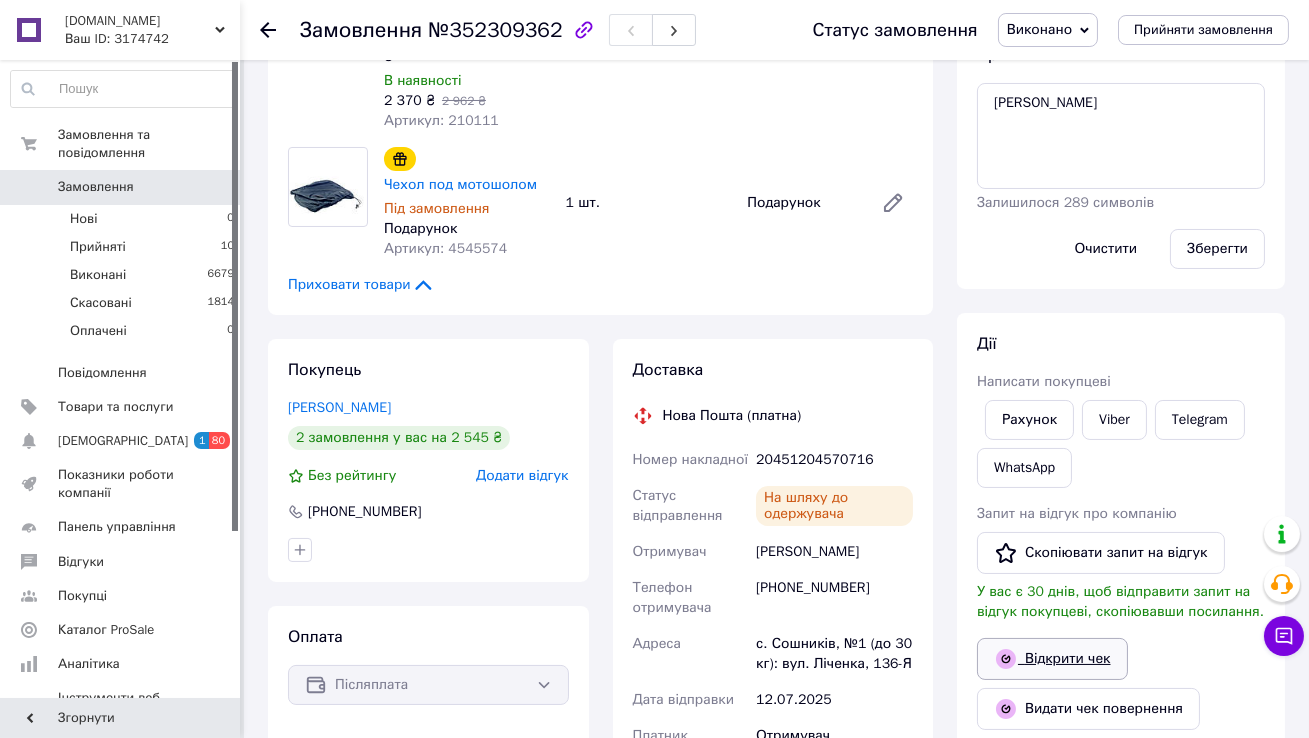 click on "Відкрити чек" at bounding box center (1052, 659) 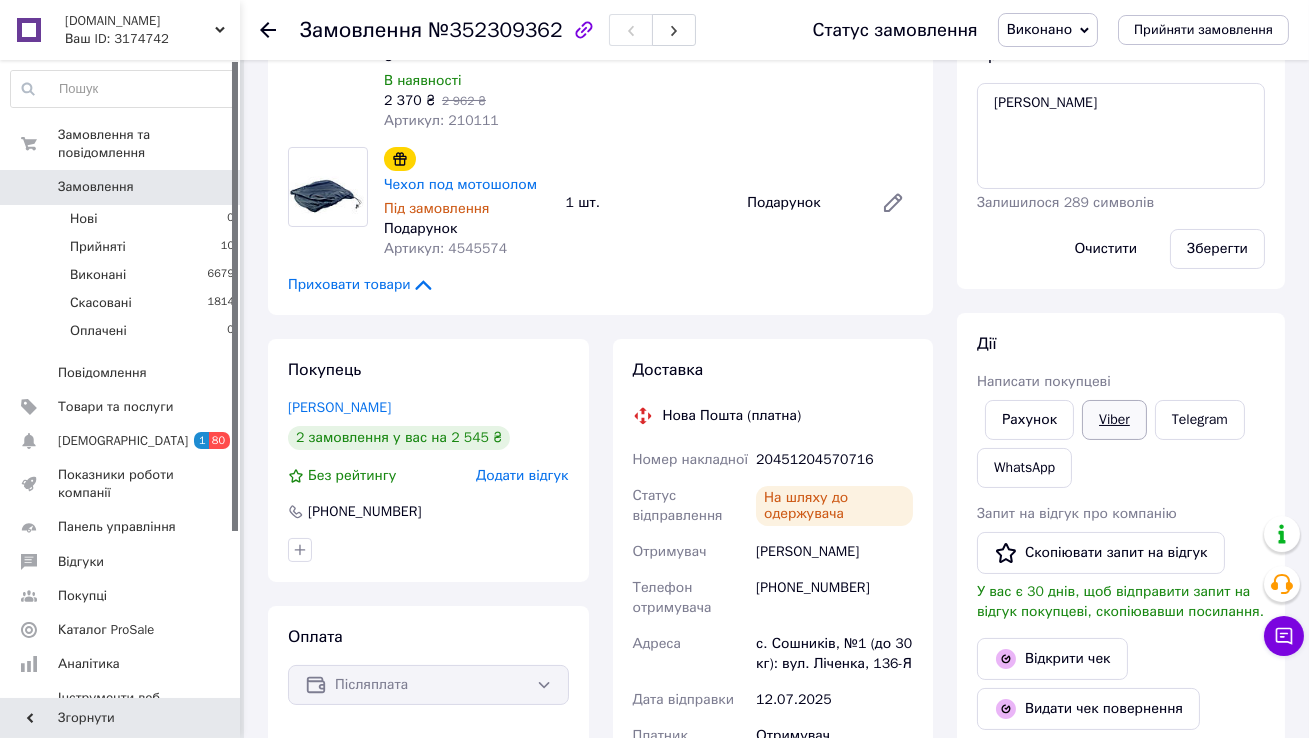 click on "Viber" at bounding box center (1114, 420) 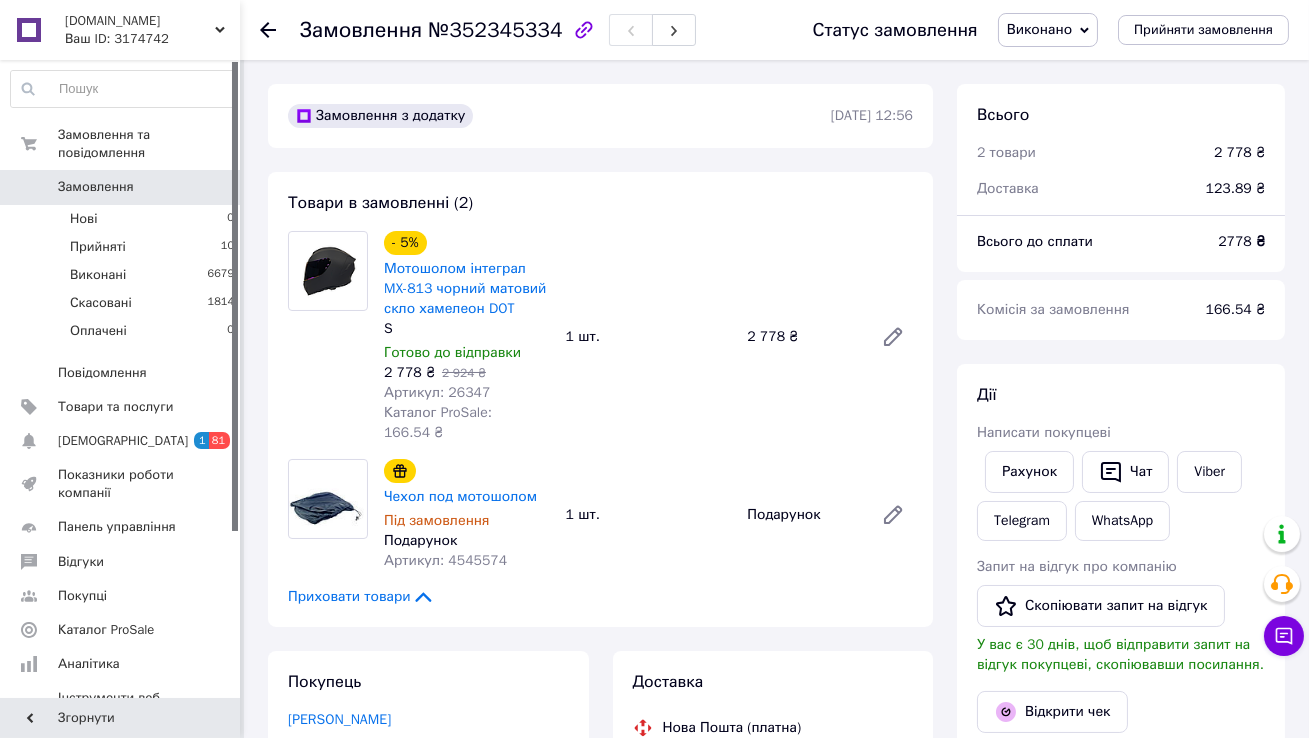 scroll, scrollTop: 530, scrollLeft: 0, axis: vertical 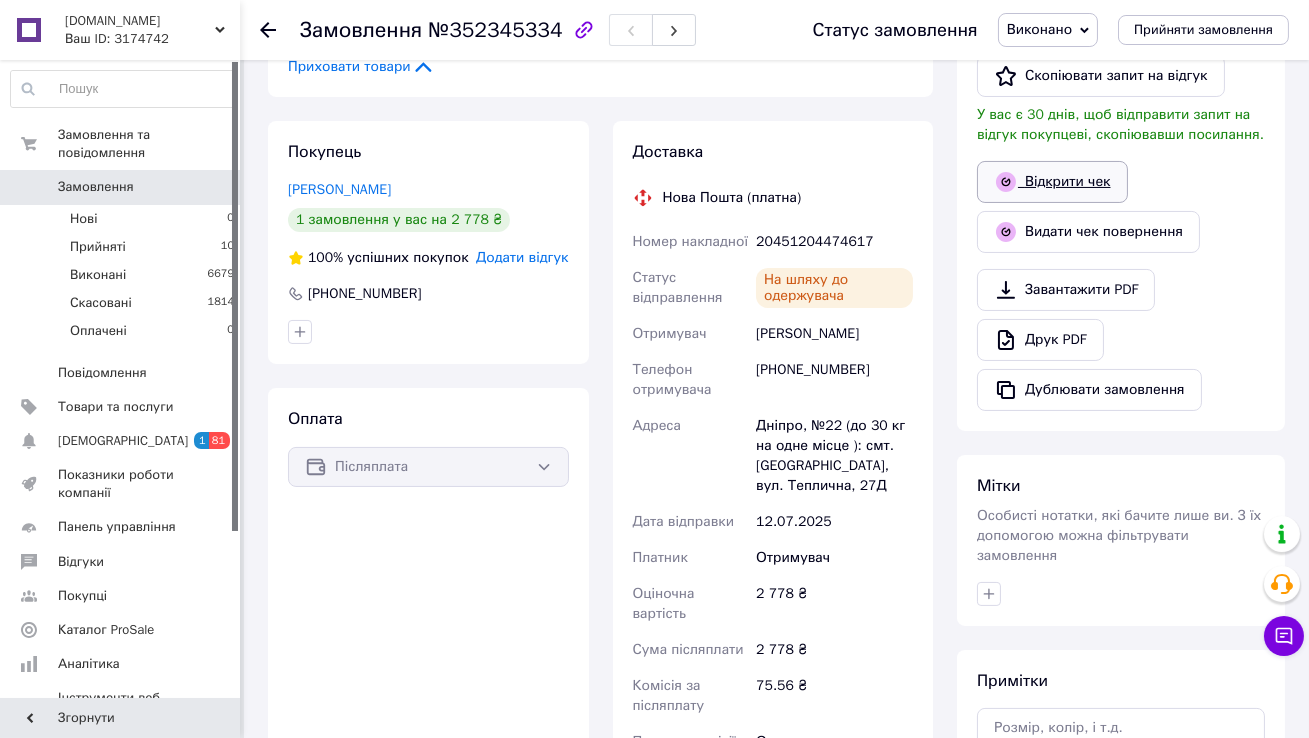 click on "Відкрити чек" at bounding box center [1052, 182] 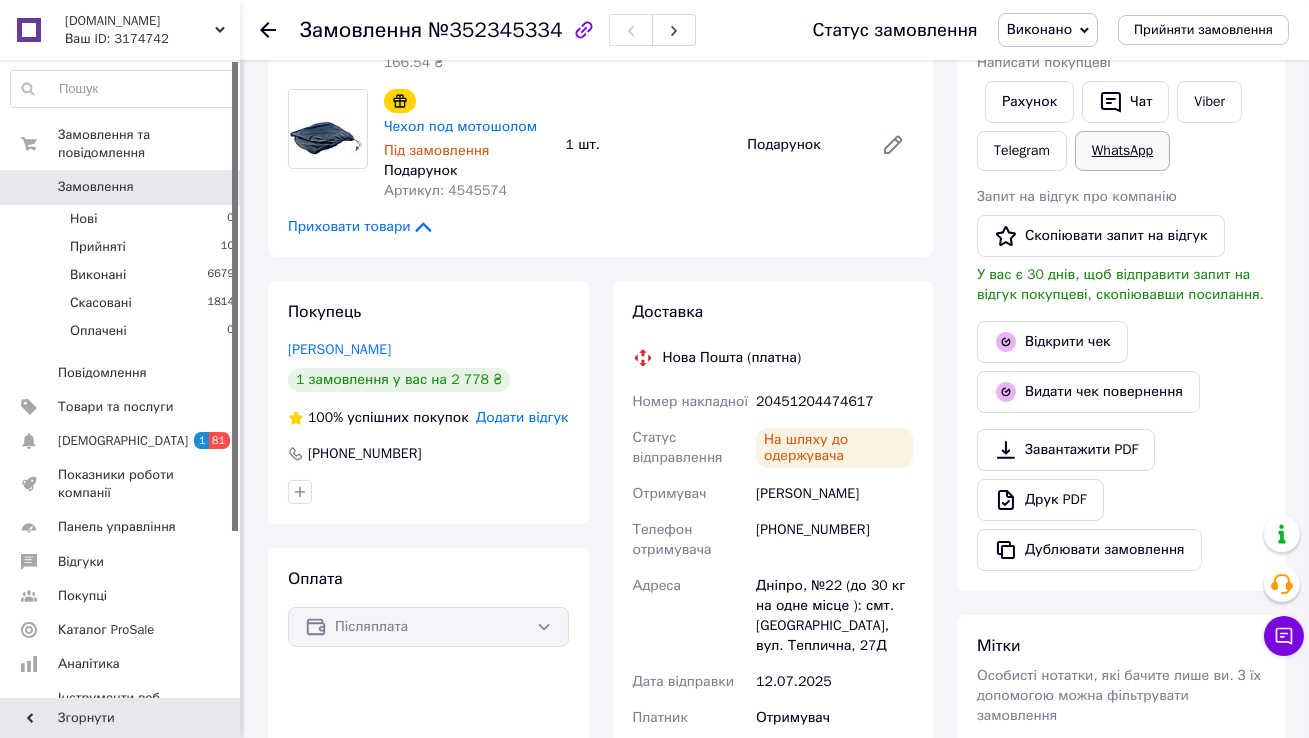 scroll, scrollTop: 365, scrollLeft: 0, axis: vertical 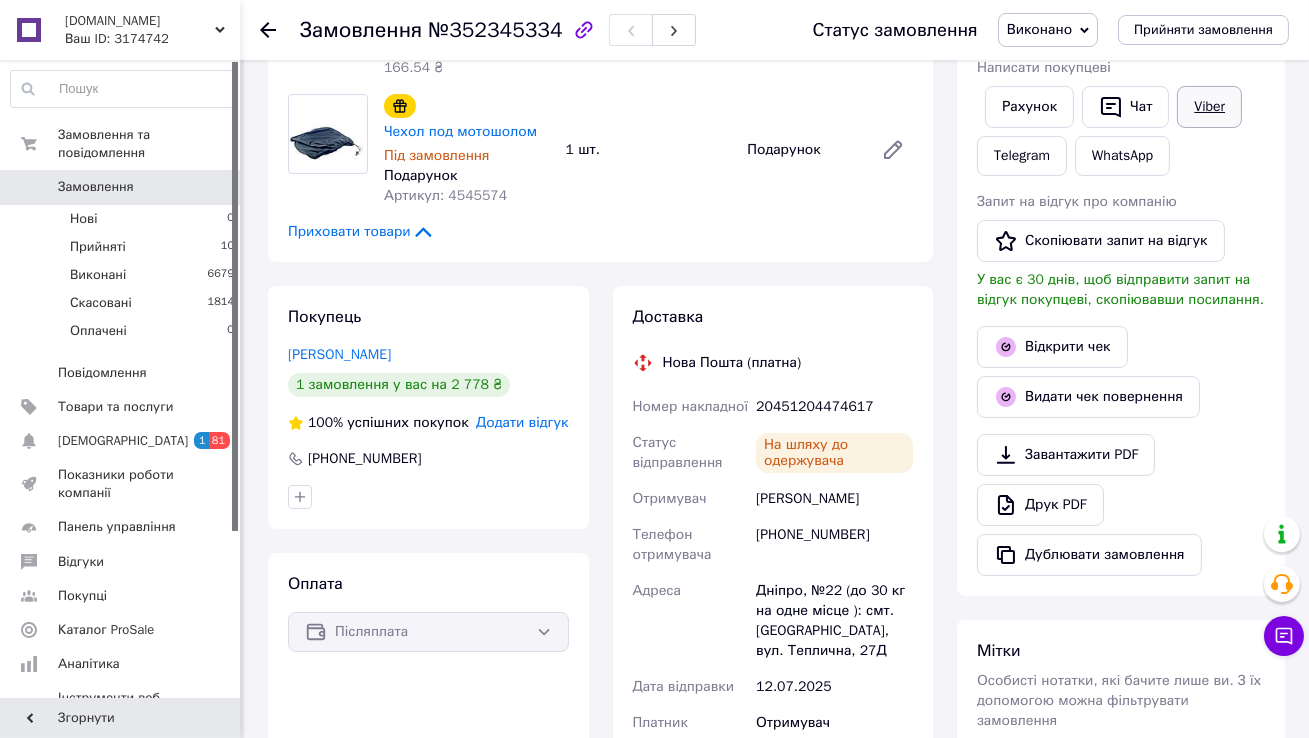 click on "Viber" at bounding box center (1209, 107) 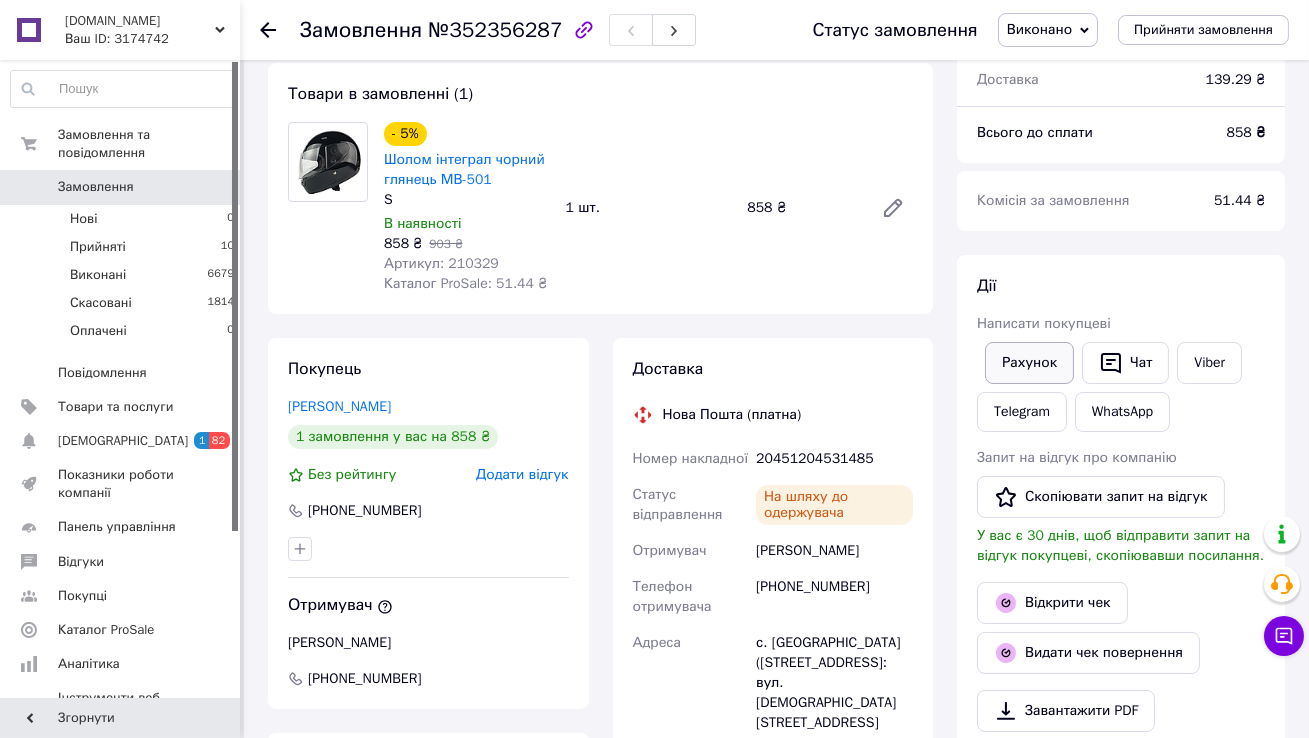 scroll, scrollTop: 209, scrollLeft: 0, axis: vertical 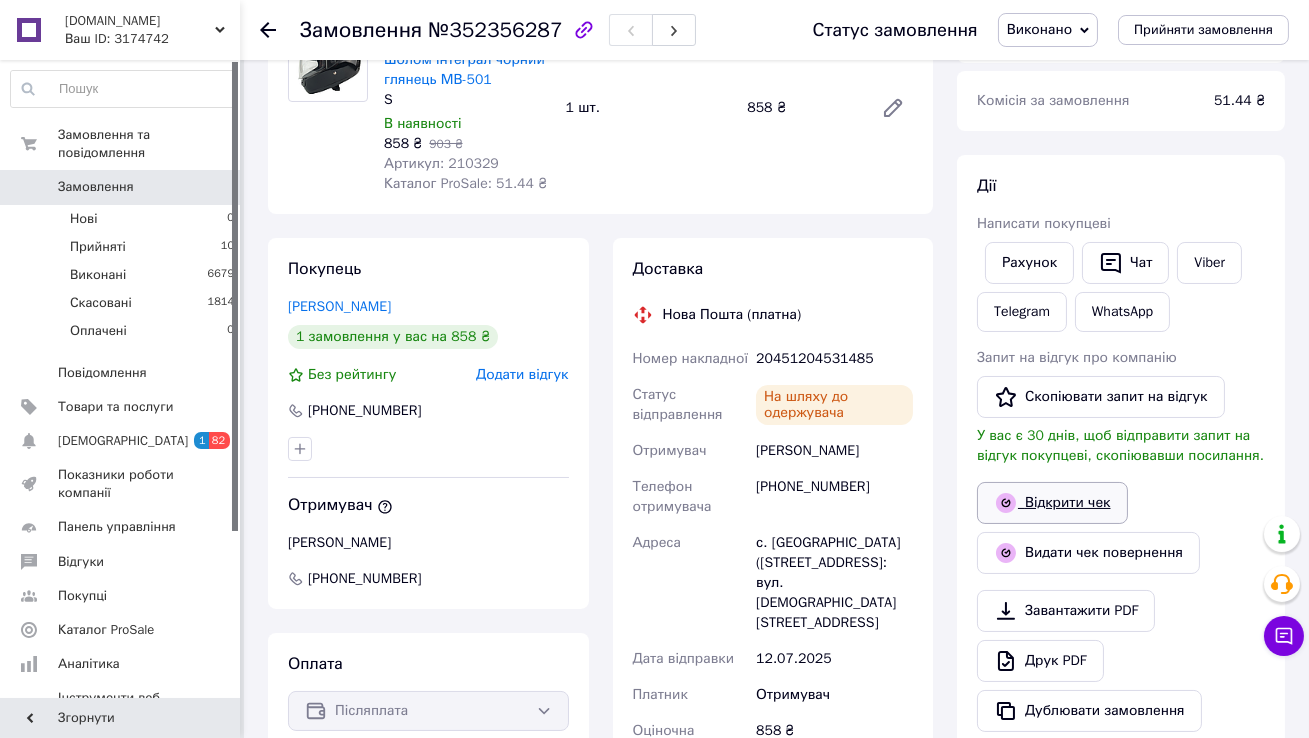 click on "Відкрити чек" at bounding box center [1052, 503] 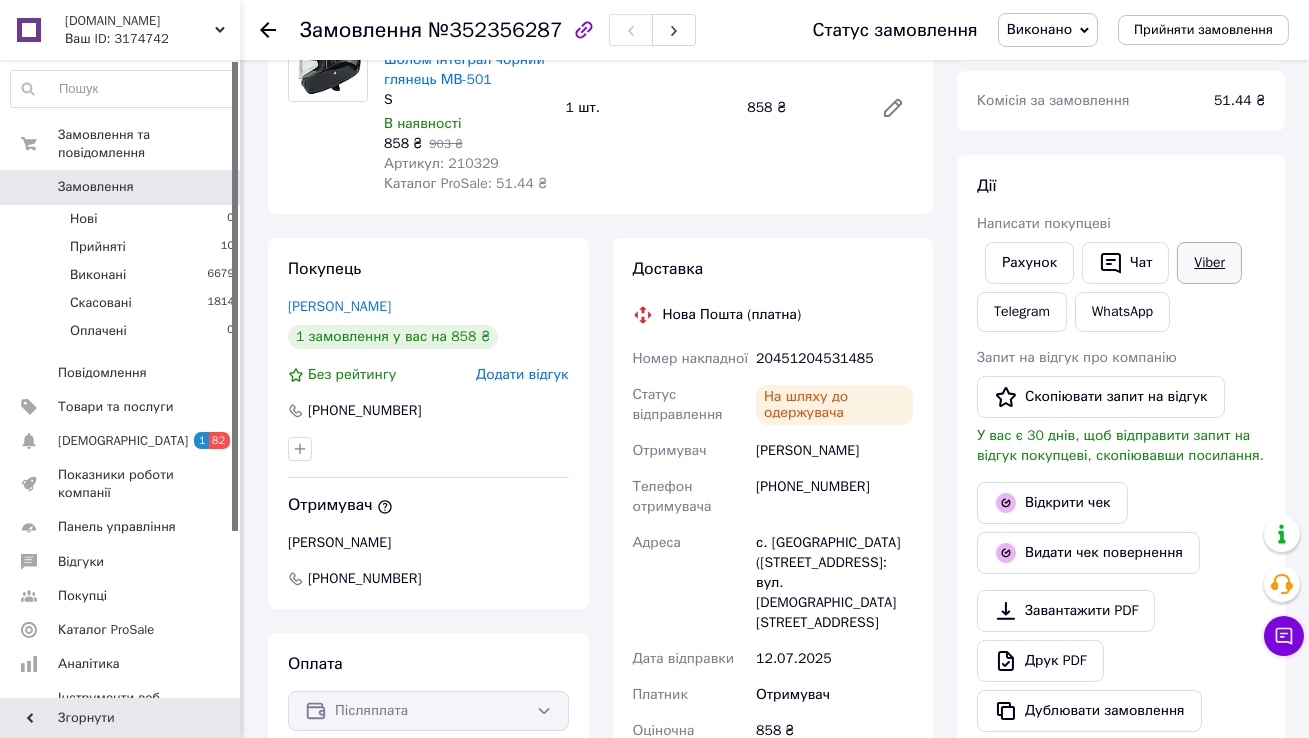 click on "Viber" at bounding box center (1209, 263) 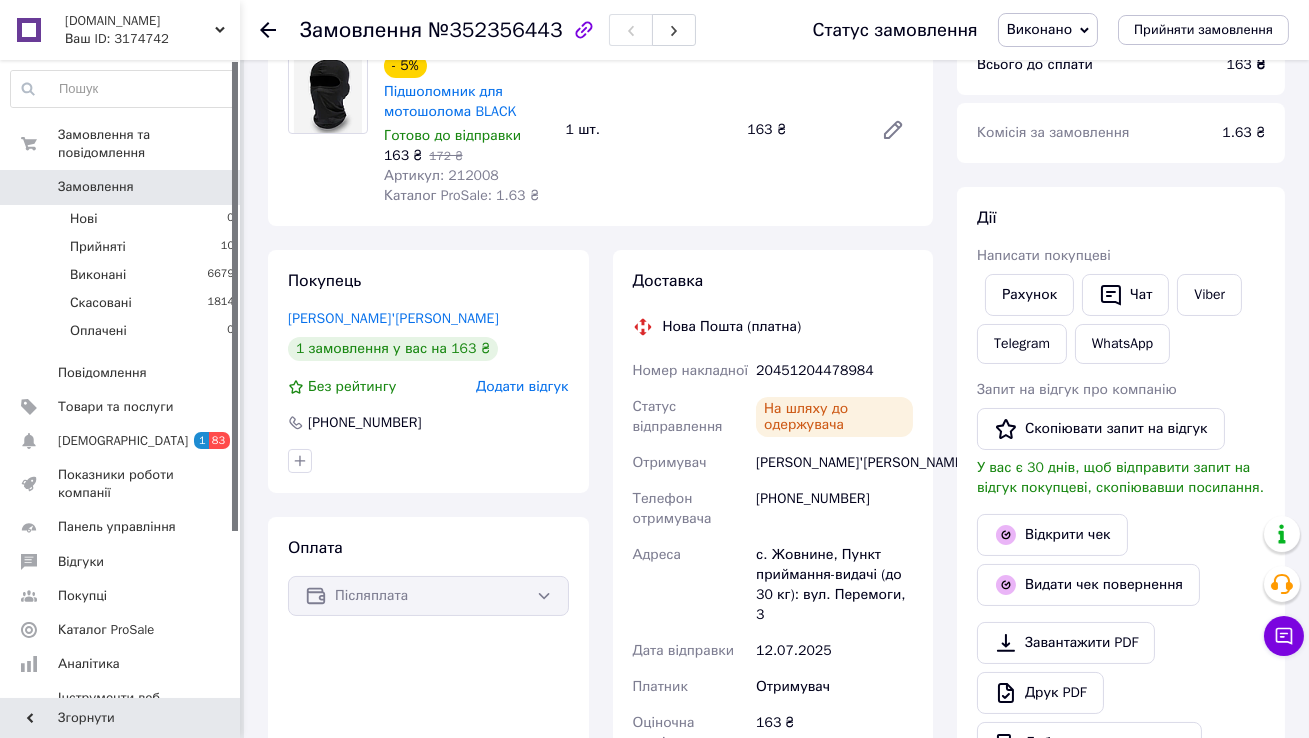 scroll, scrollTop: 196, scrollLeft: 0, axis: vertical 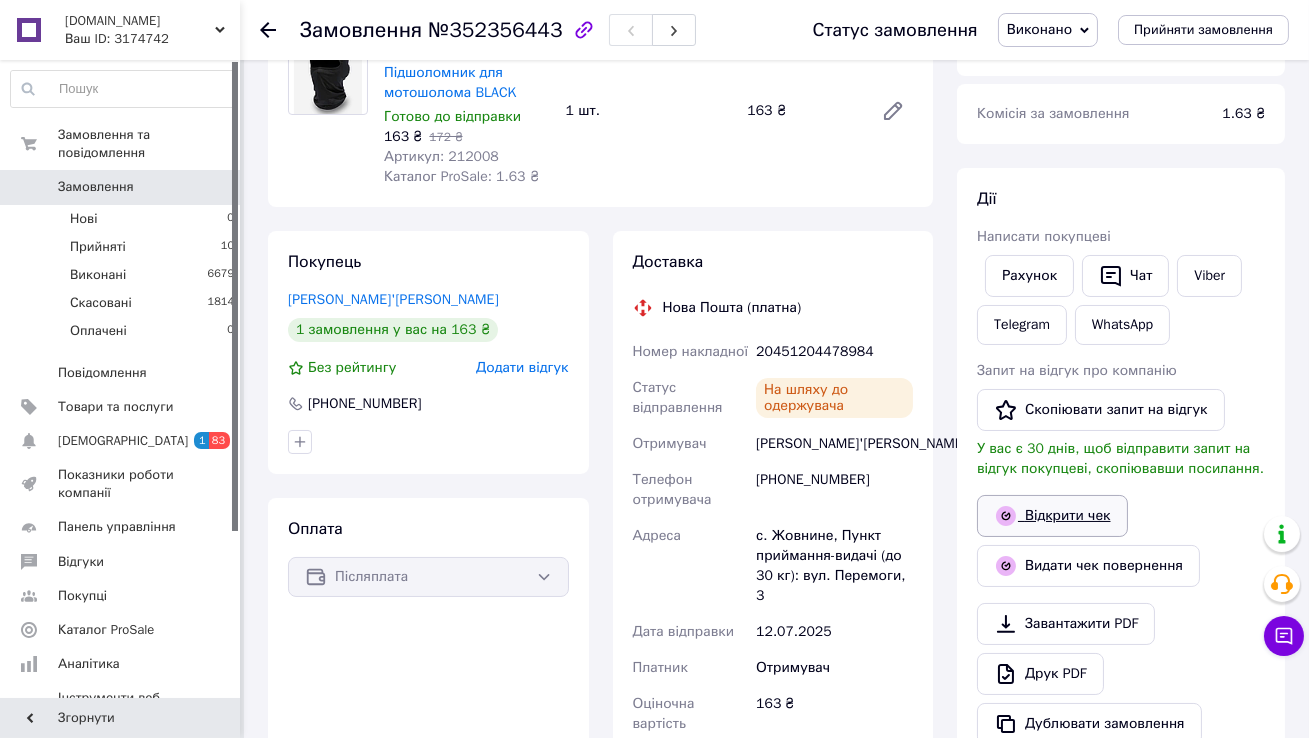 click on "Відкрити чек" at bounding box center (1052, 516) 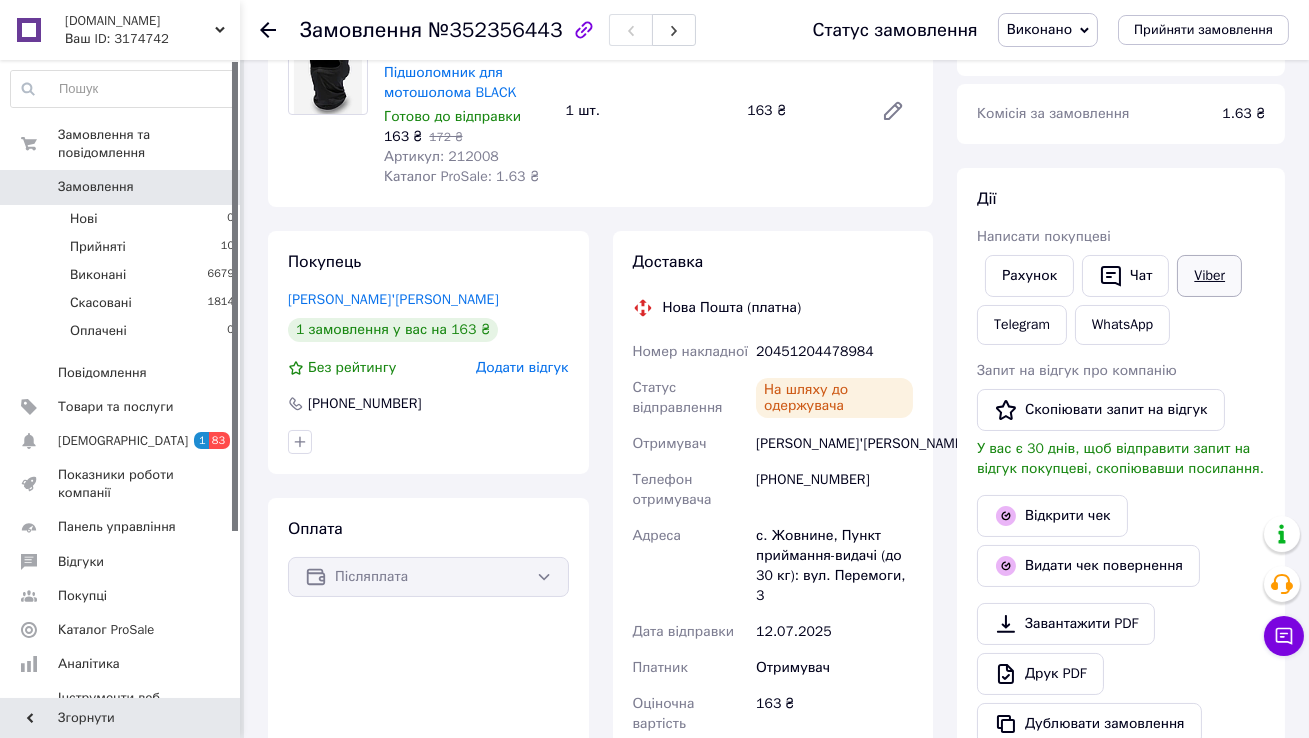 click on "Viber" at bounding box center [1209, 276] 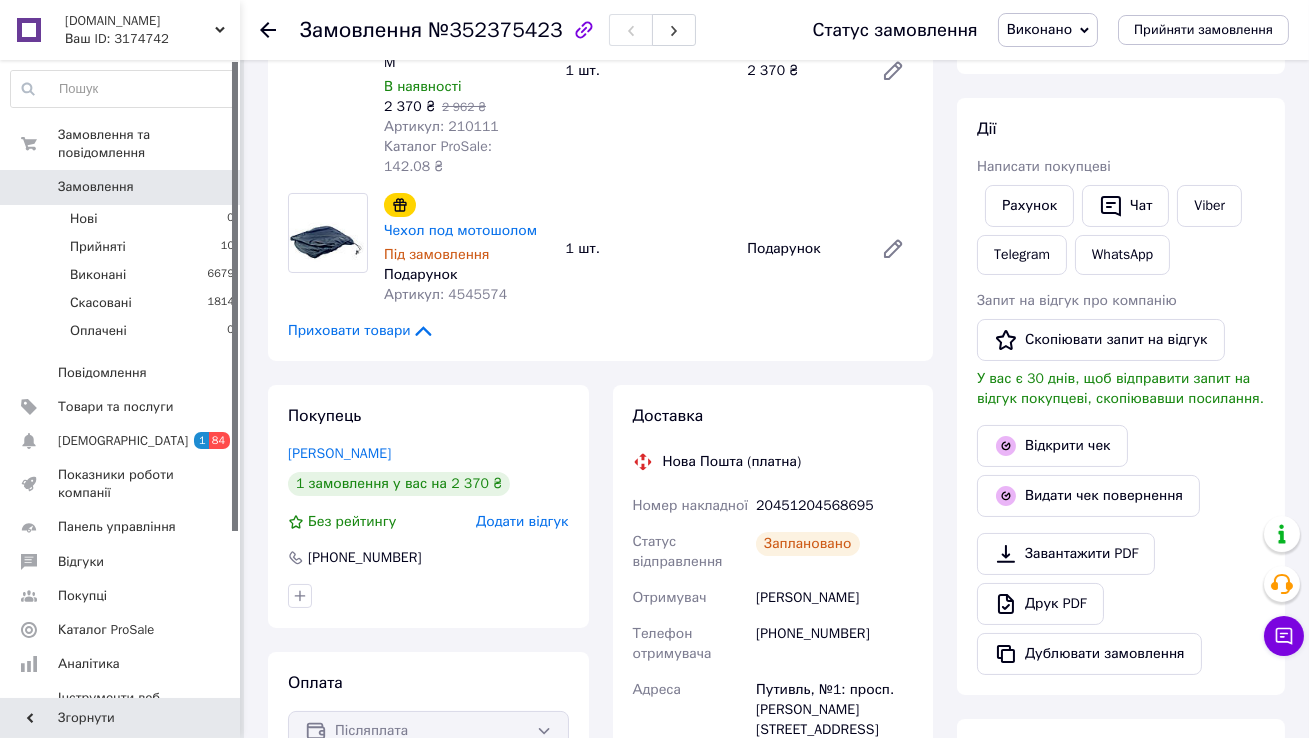 scroll, scrollTop: 337, scrollLeft: 0, axis: vertical 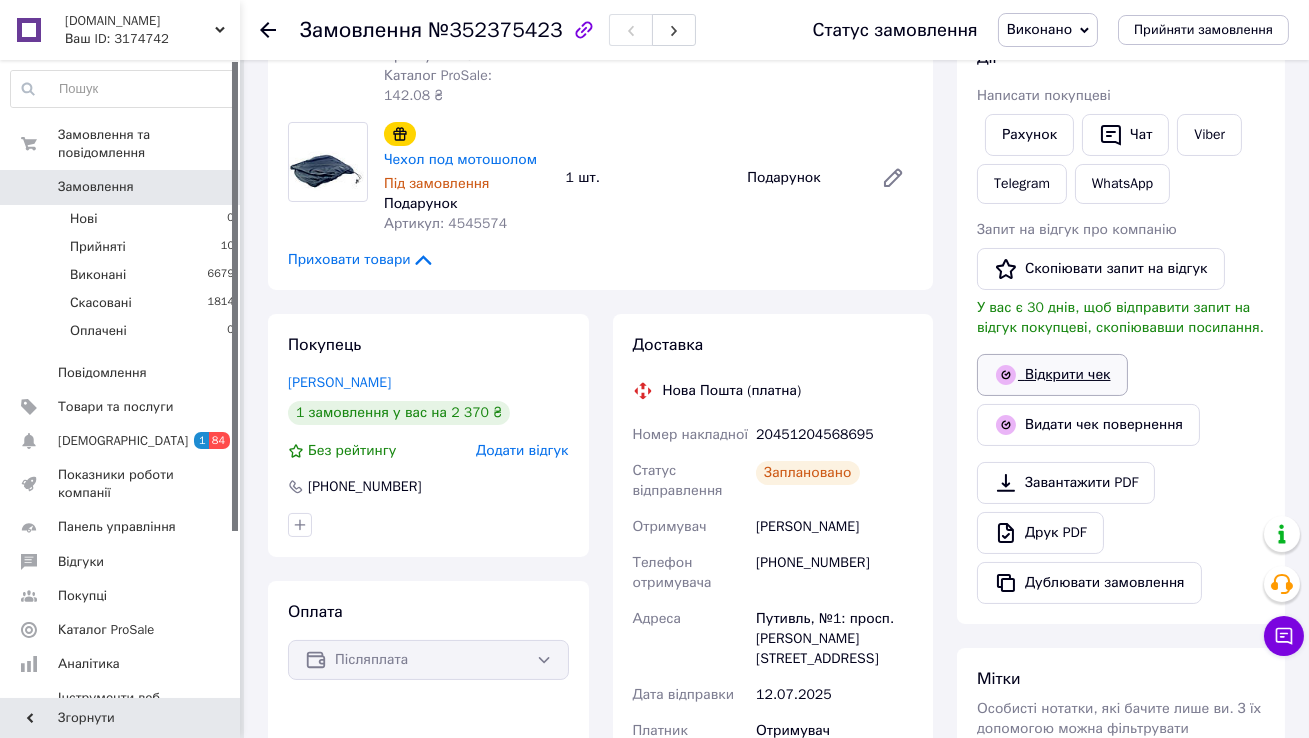 click on "Відкрити чек" at bounding box center [1052, 375] 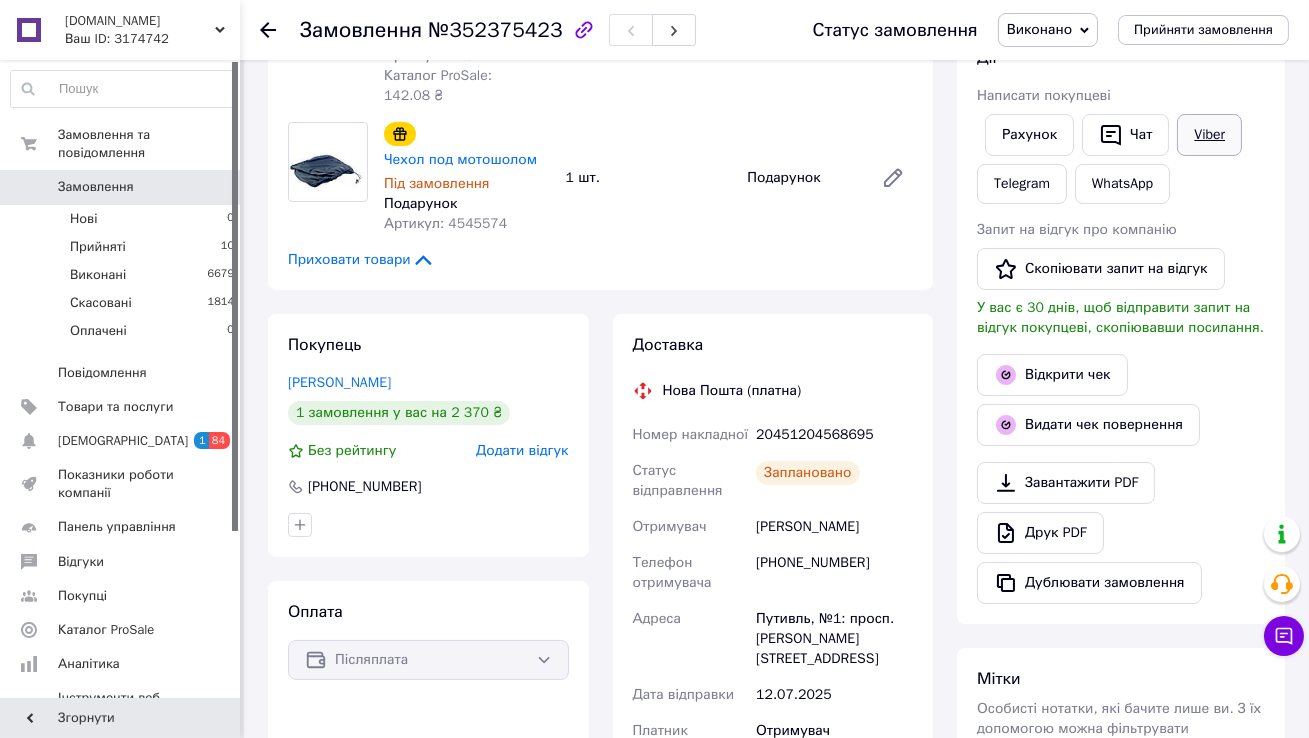click on "Viber" at bounding box center (1209, 135) 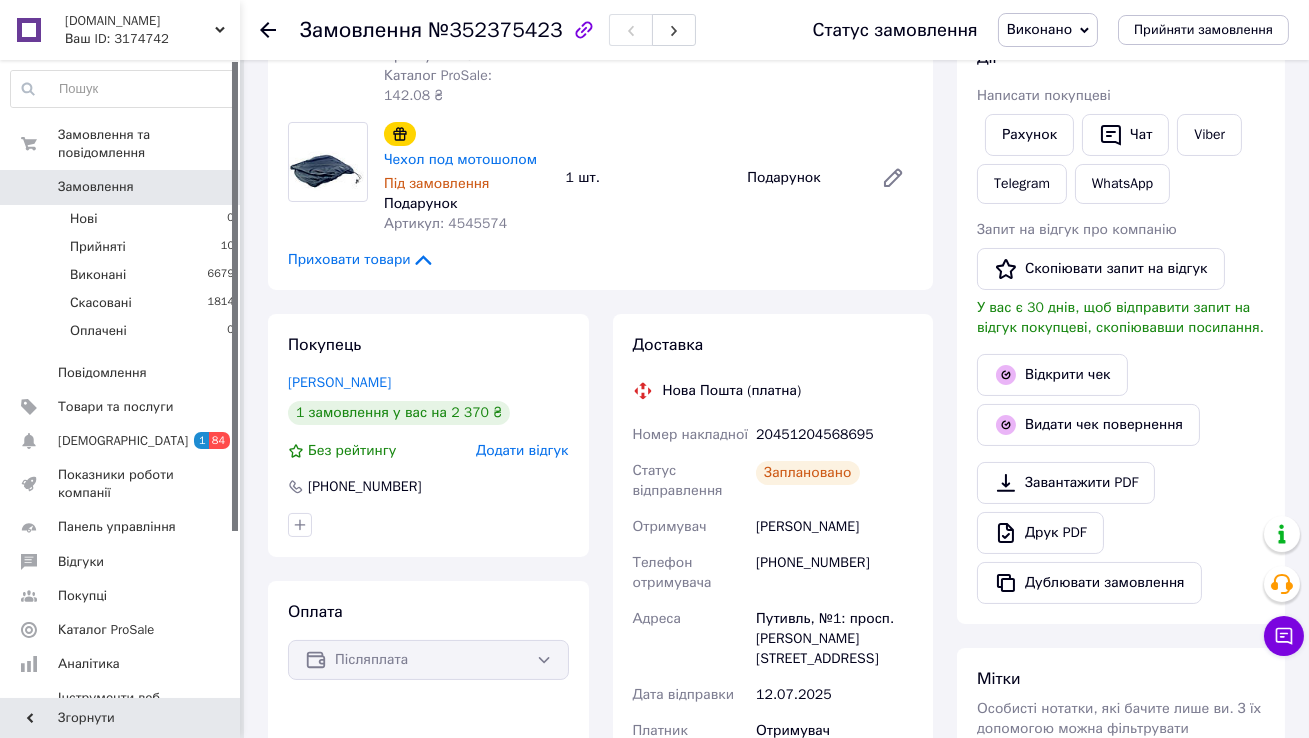 click on "Замовлення 0" at bounding box center (123, 187) 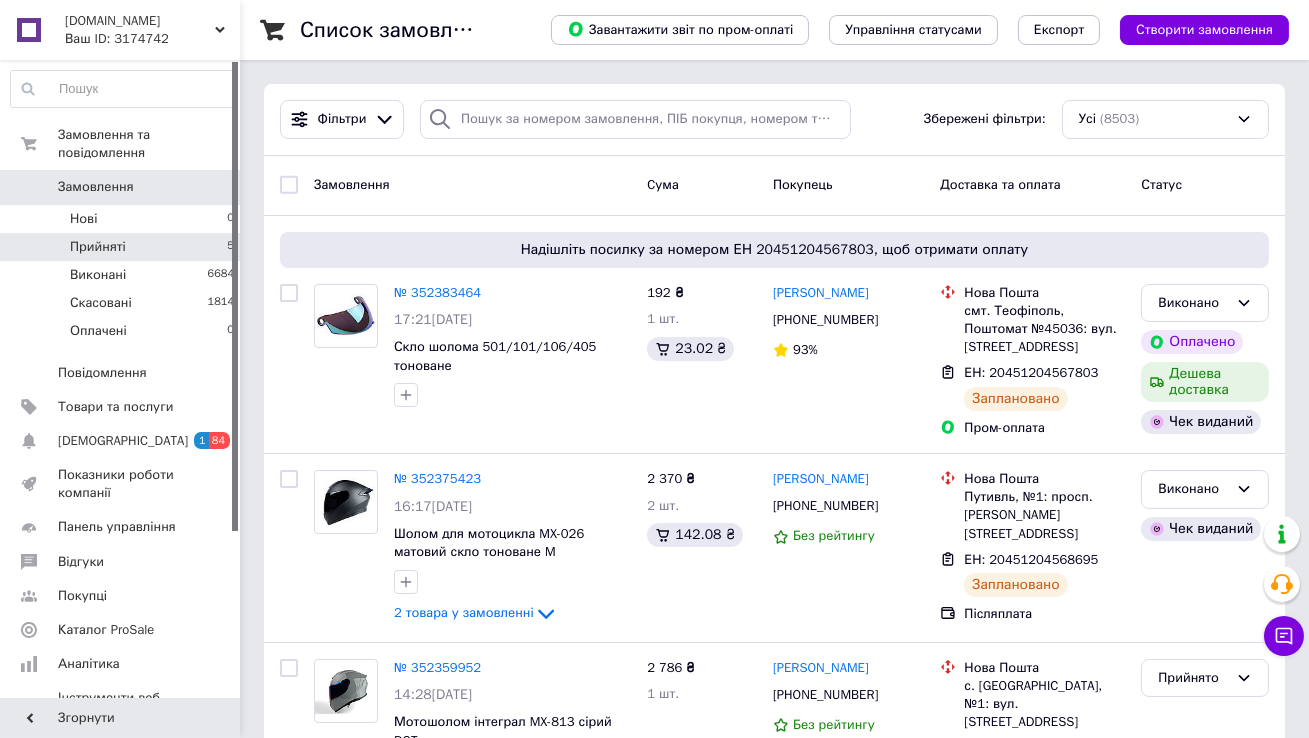 click on "Прийняті 5" at bounding box center [123, 247] 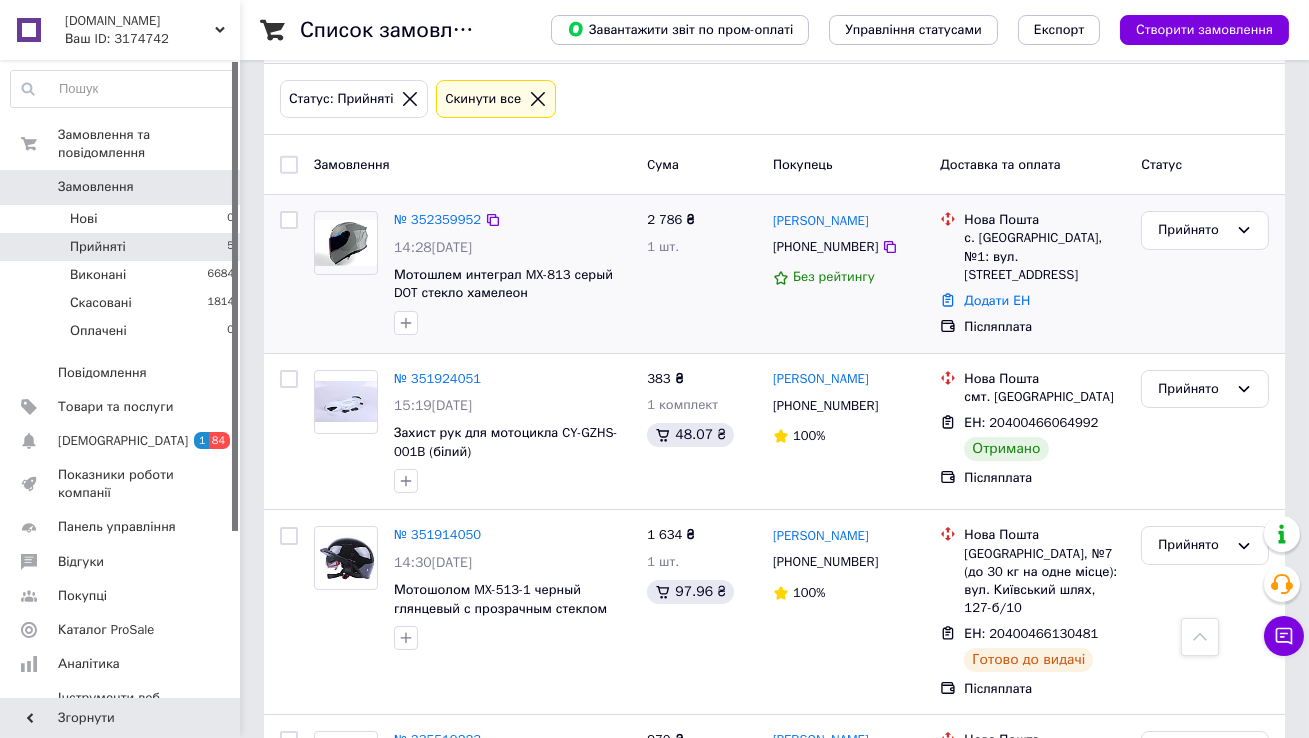 scroll, scrollTop: 0, scrollLeft: 0, axis: both 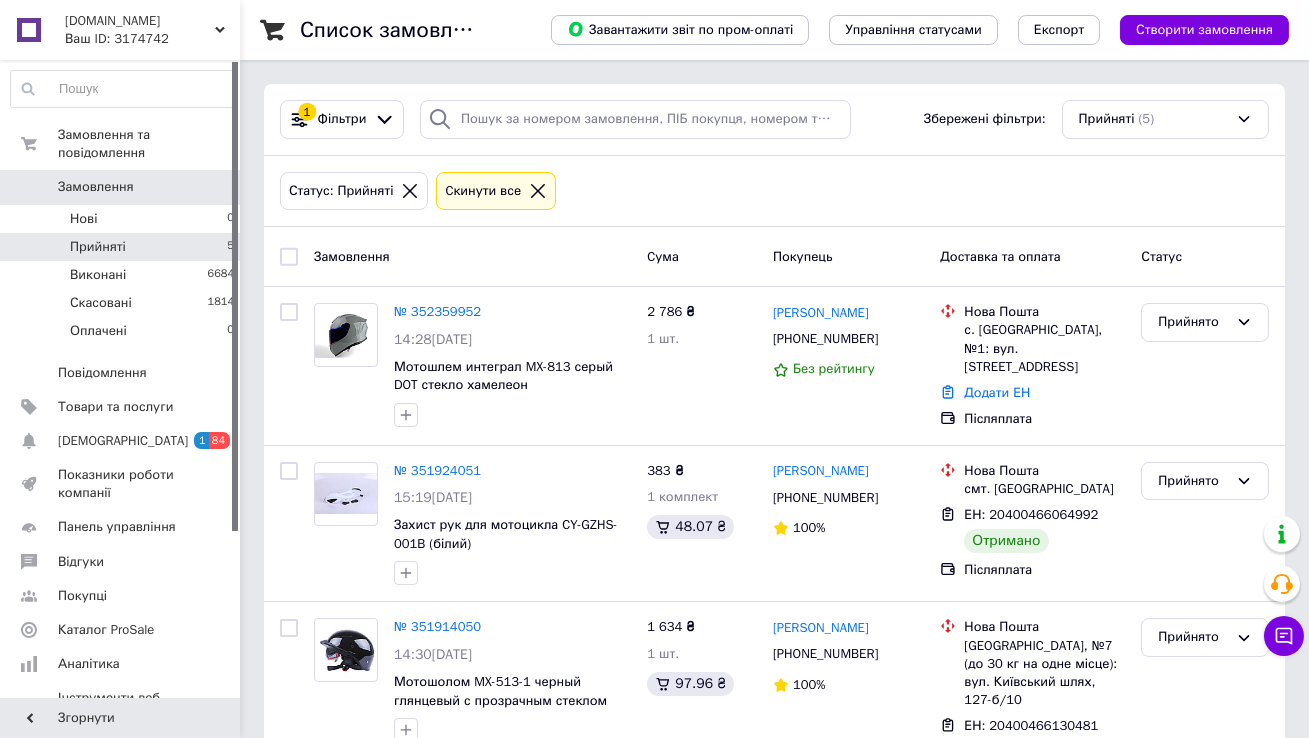 click on "[DOMAIN_NAME]" at bounding box center [140, 21] 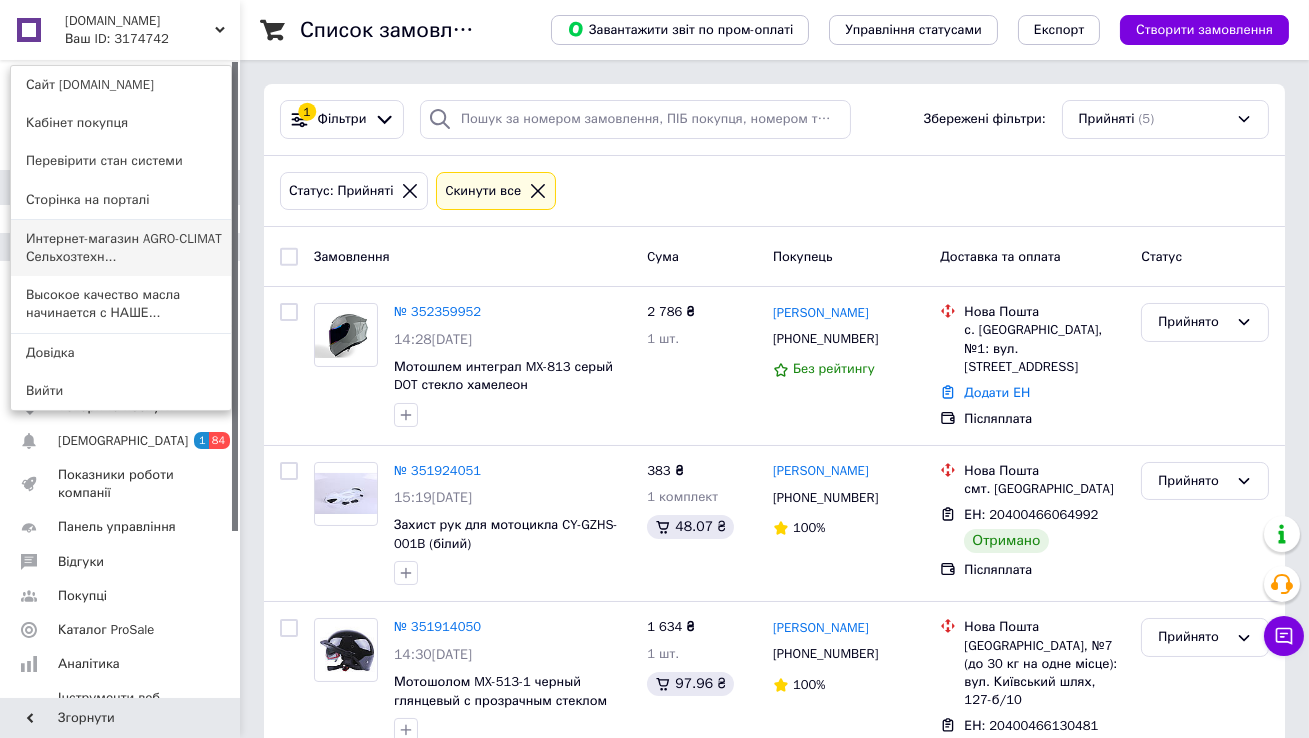 click on "Интернет-магазин AGRO-CLIMAT Сельхозтехн..." at bounding box center (121, 248) 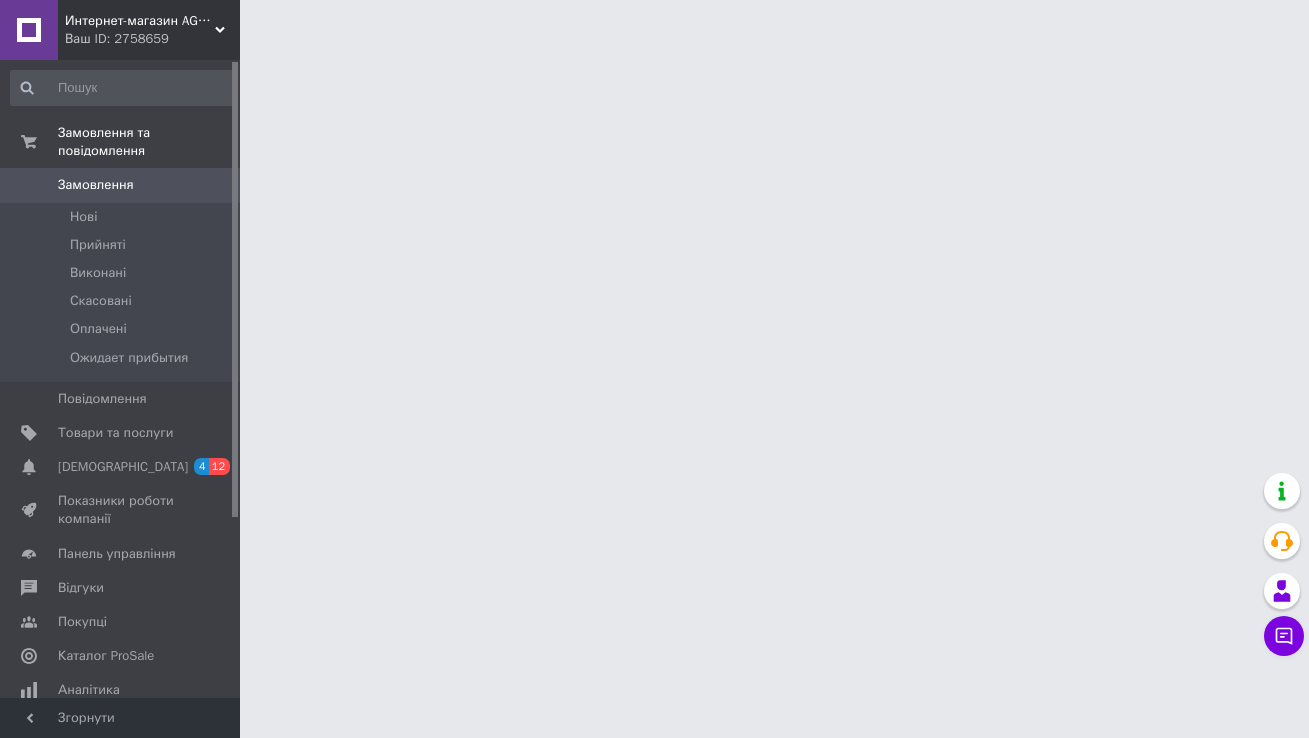 scroll, scrollTop: 0, scrollLeft: 0, axis: both 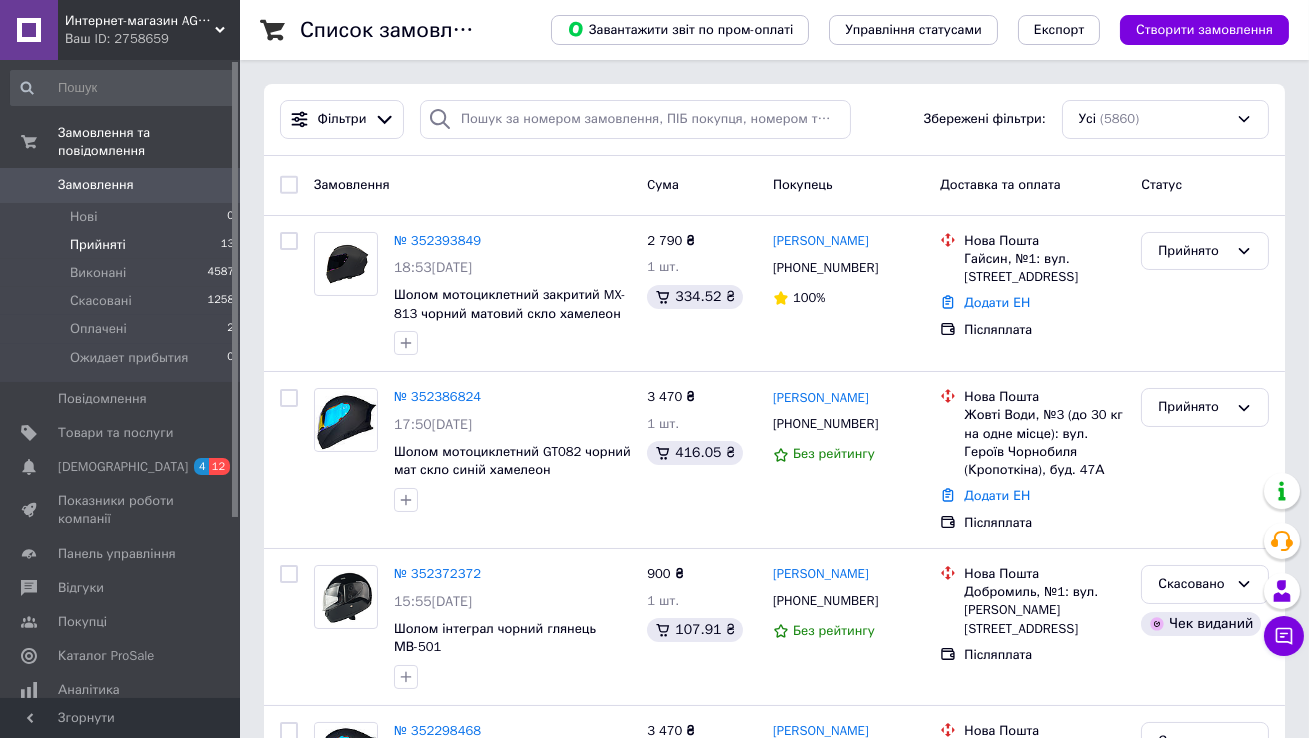 click on "Прийняті 13" at bounding box center [123, 245] 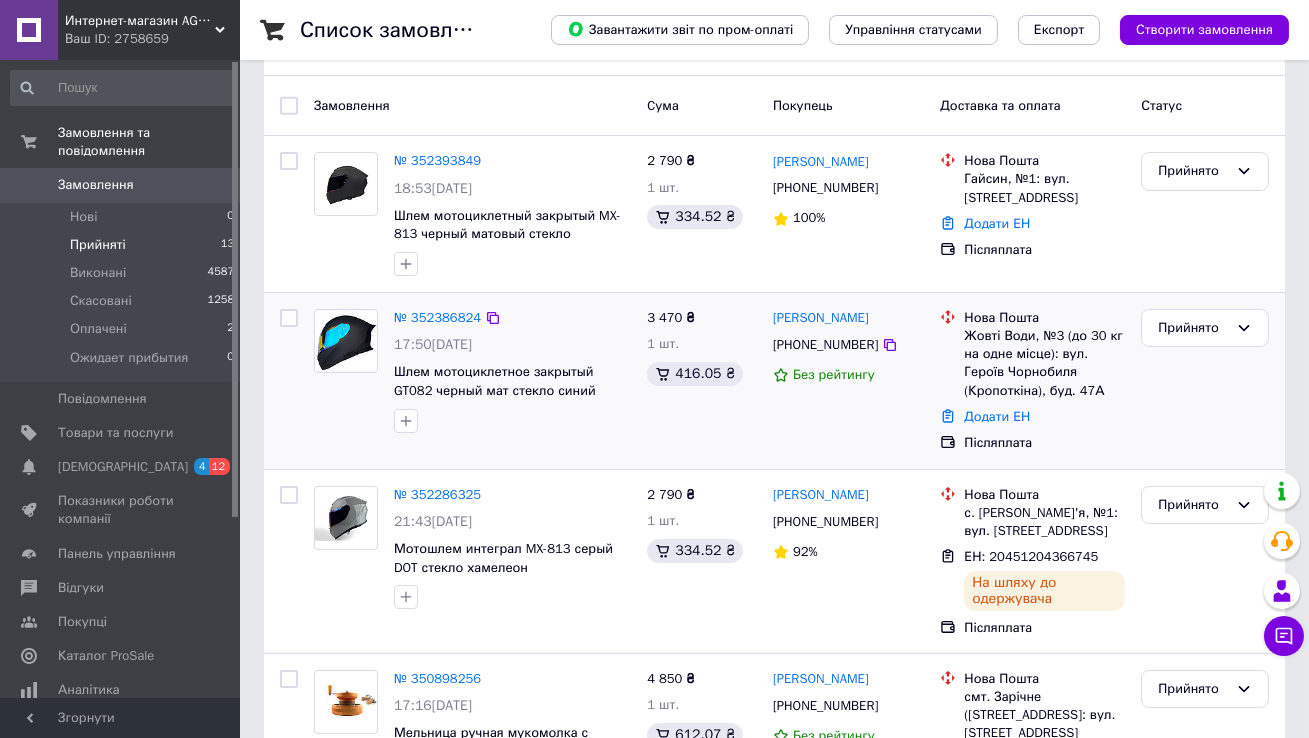 scroll, scrollTop: 204, scrollLeft: 0, axis: vertical 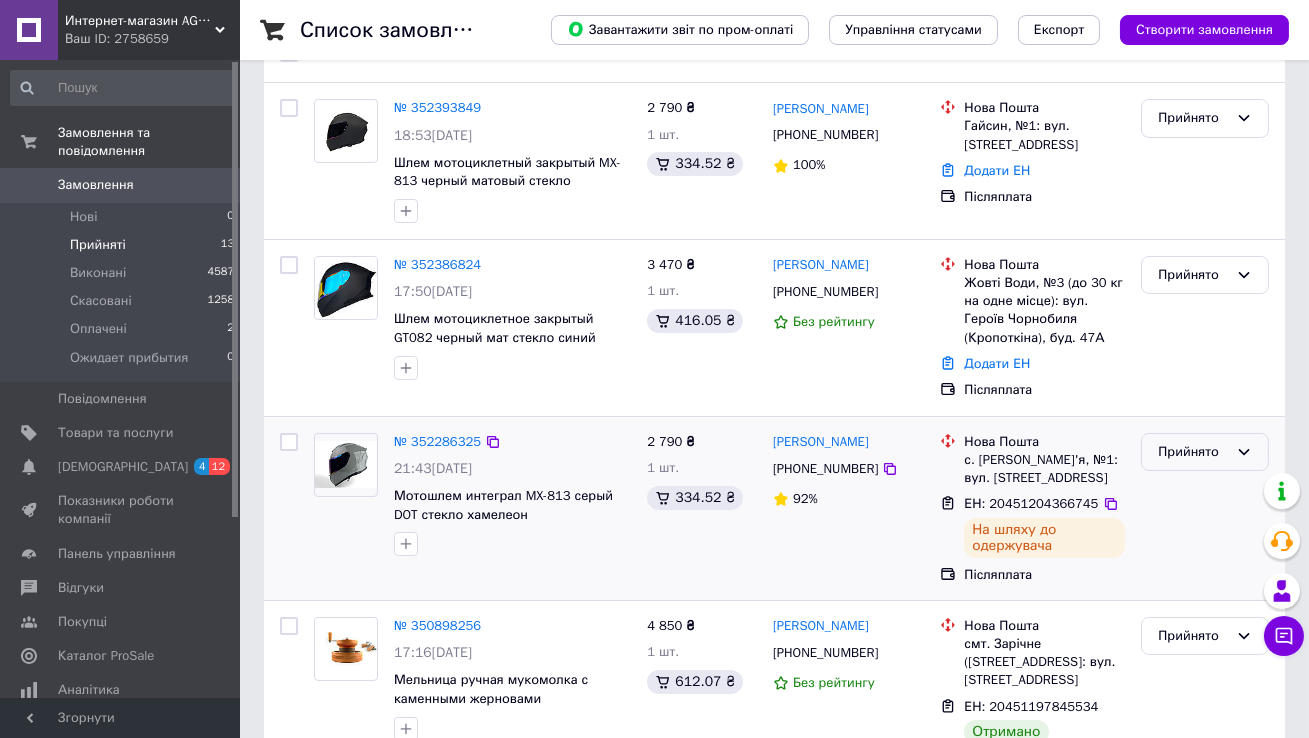 click on "Прийнято" at bounding box center [1193, 452] 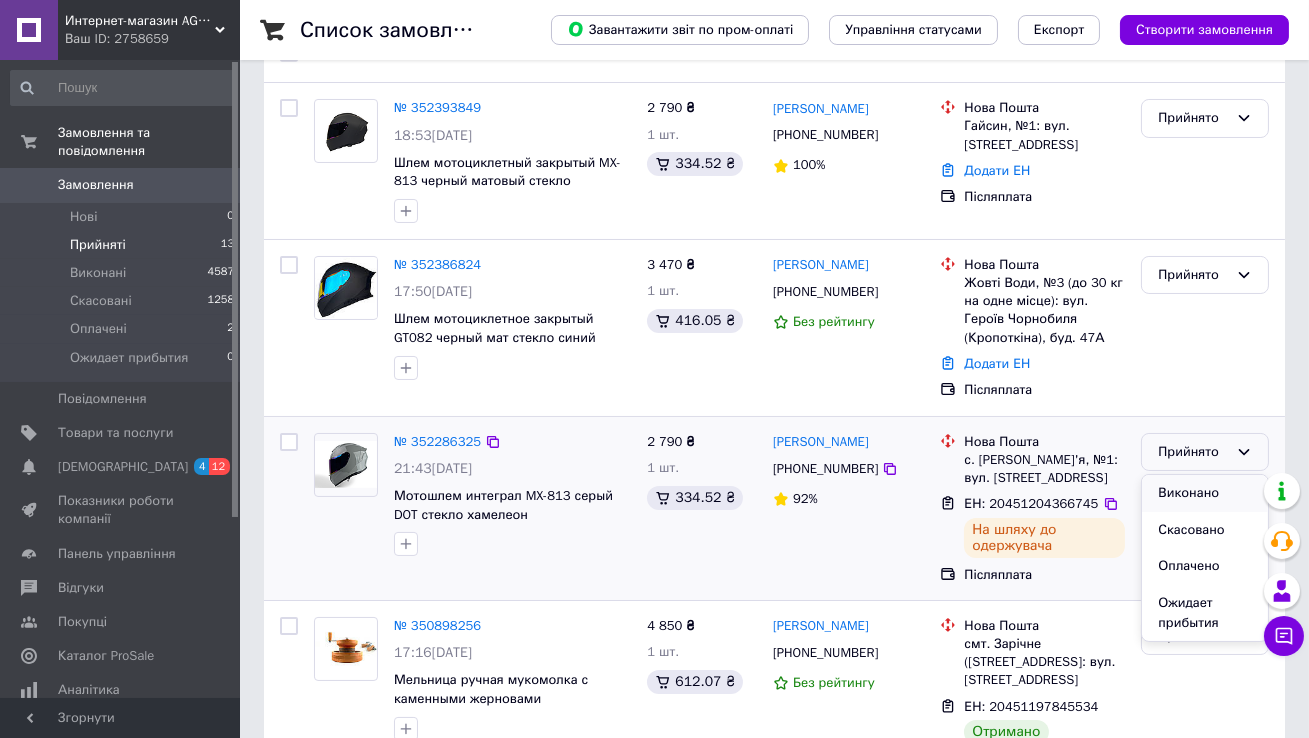 click on "Виконано" at bounding box center (1205, 493) 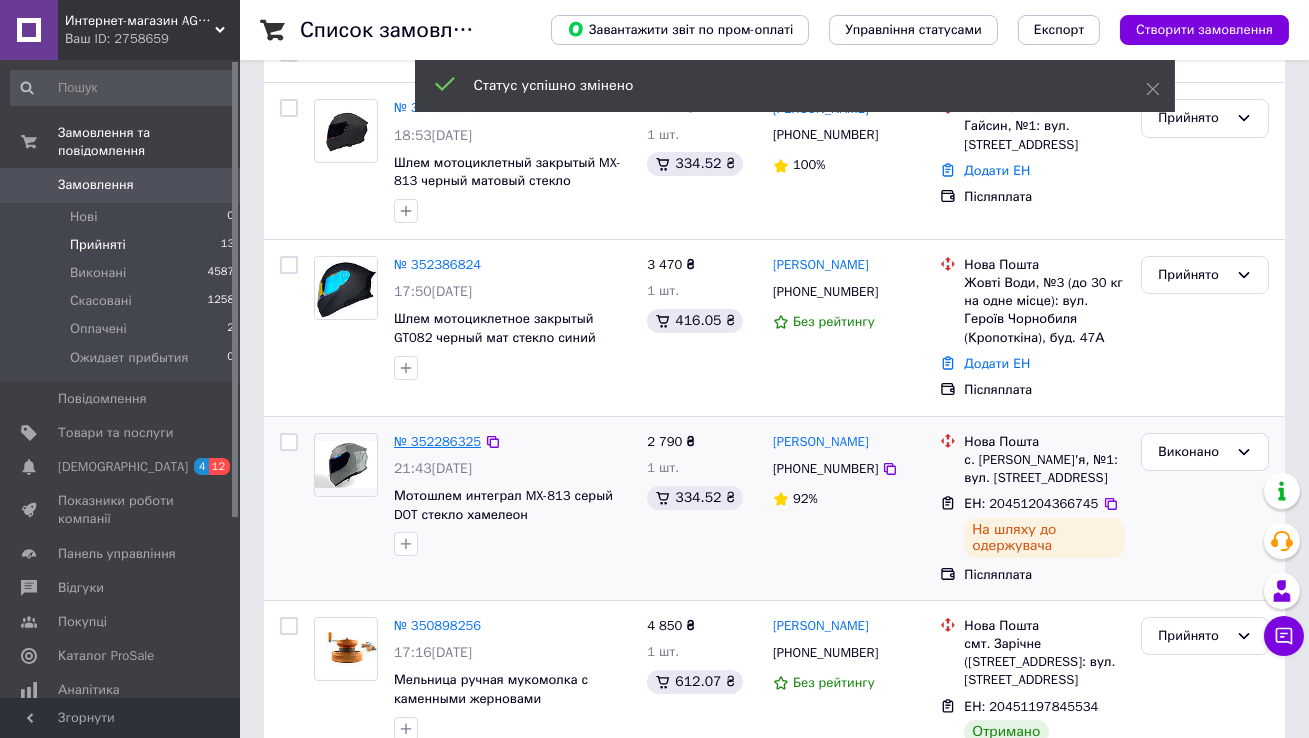 click on "№ 352286325" at bounding box center [437, 441] 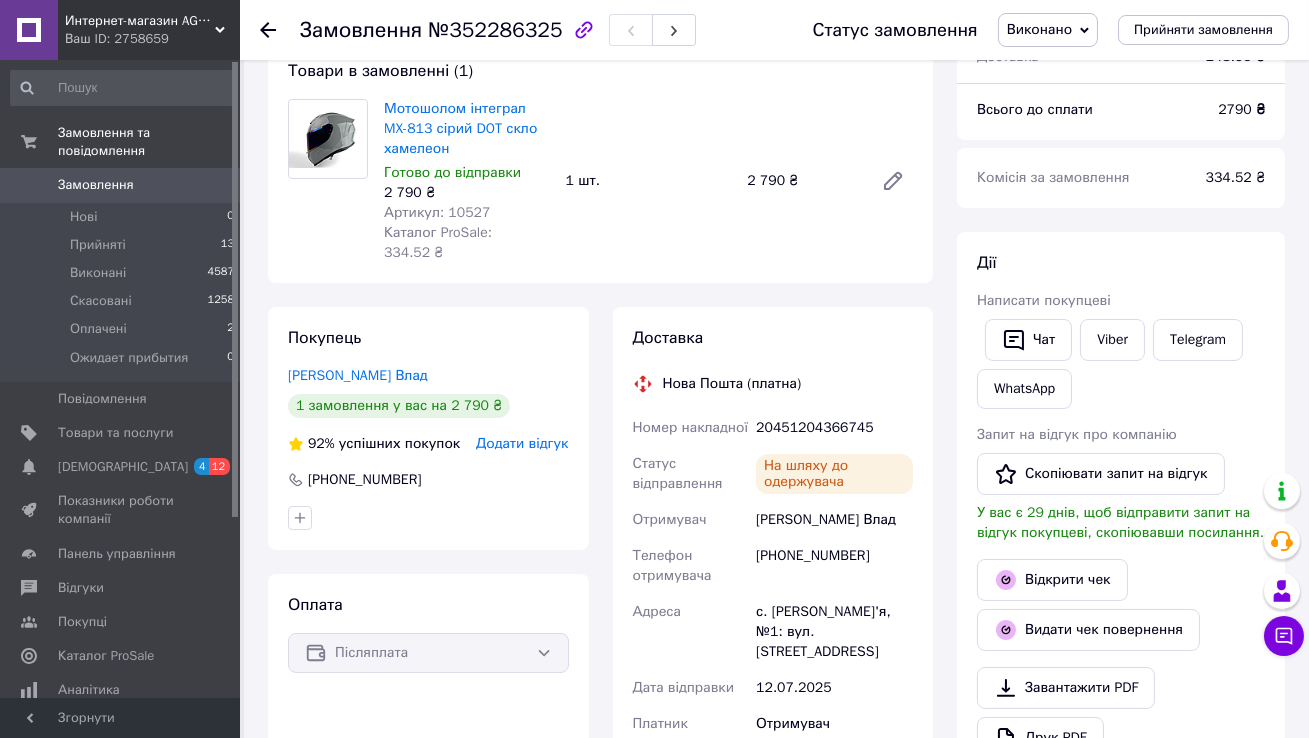 scroll, scrollTop: 136, scrollLeft: 0, axis: vertical 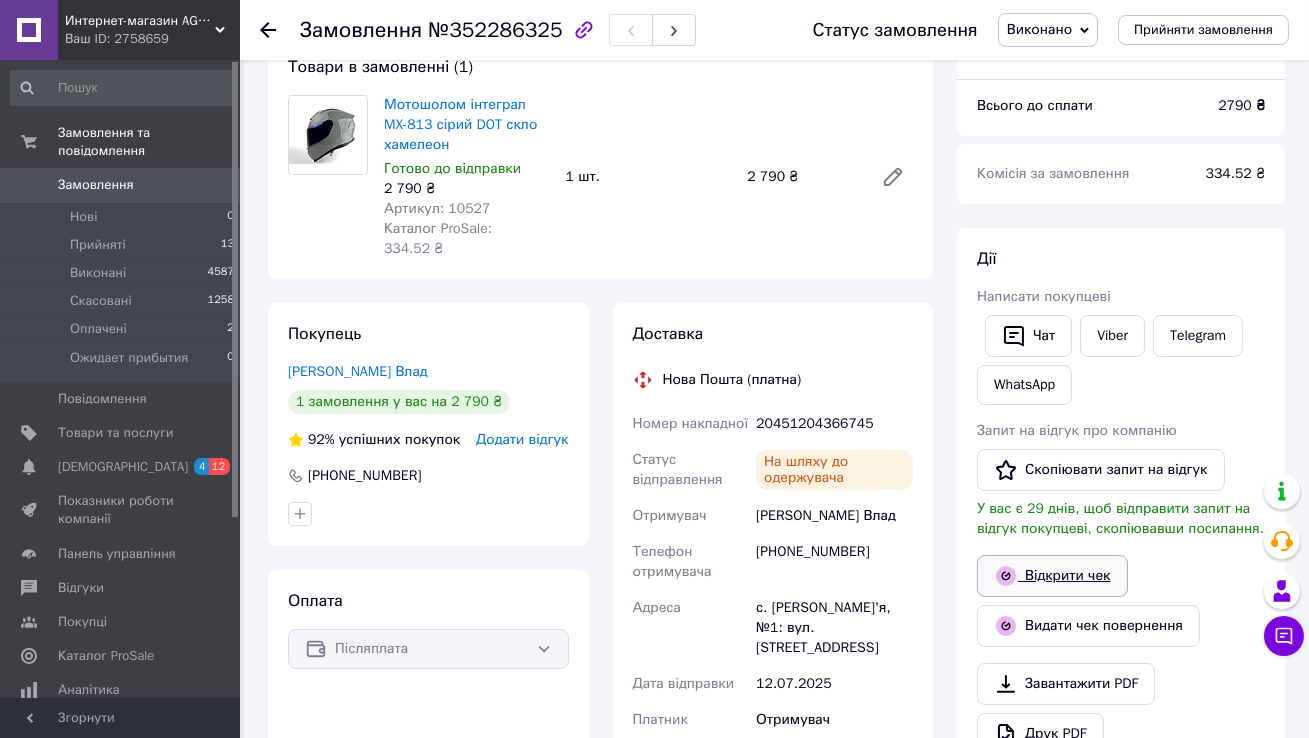 click on "Відкрити чек" at bounding box center (1052, 576) 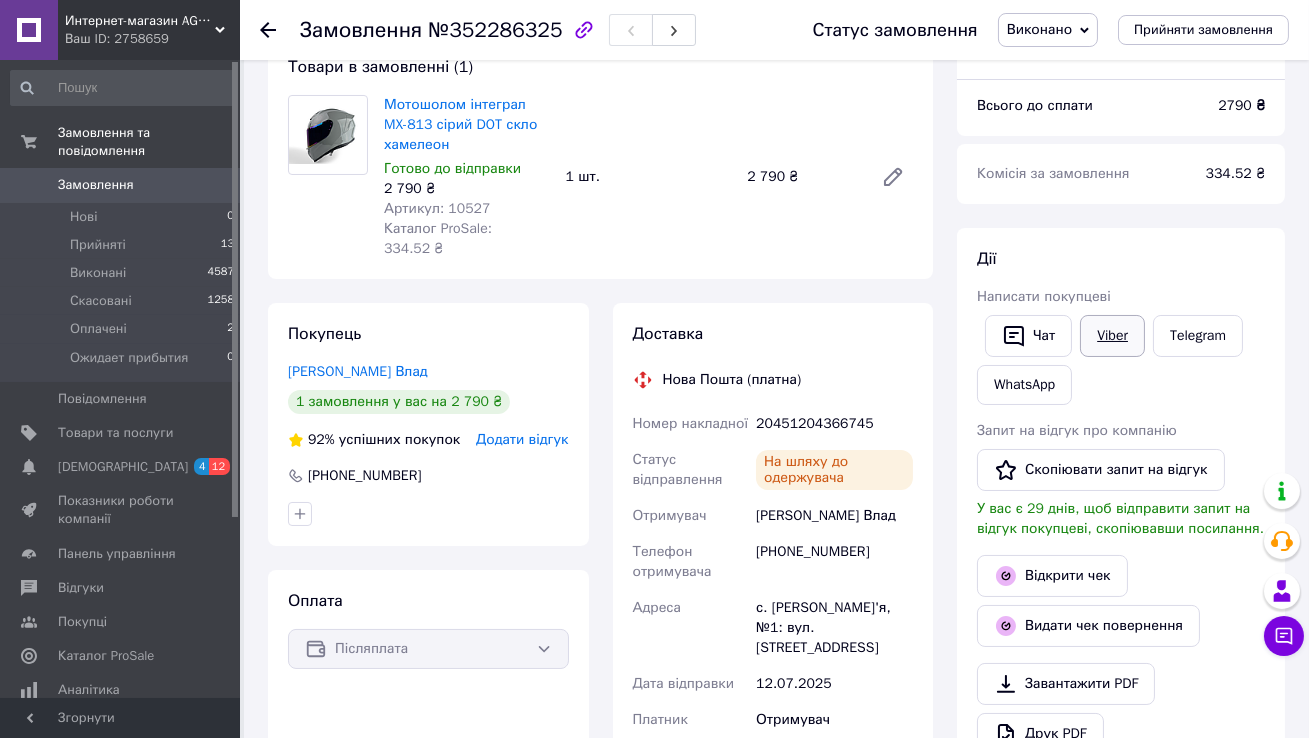 click on "Viber" at bounding box center (1112, 336) 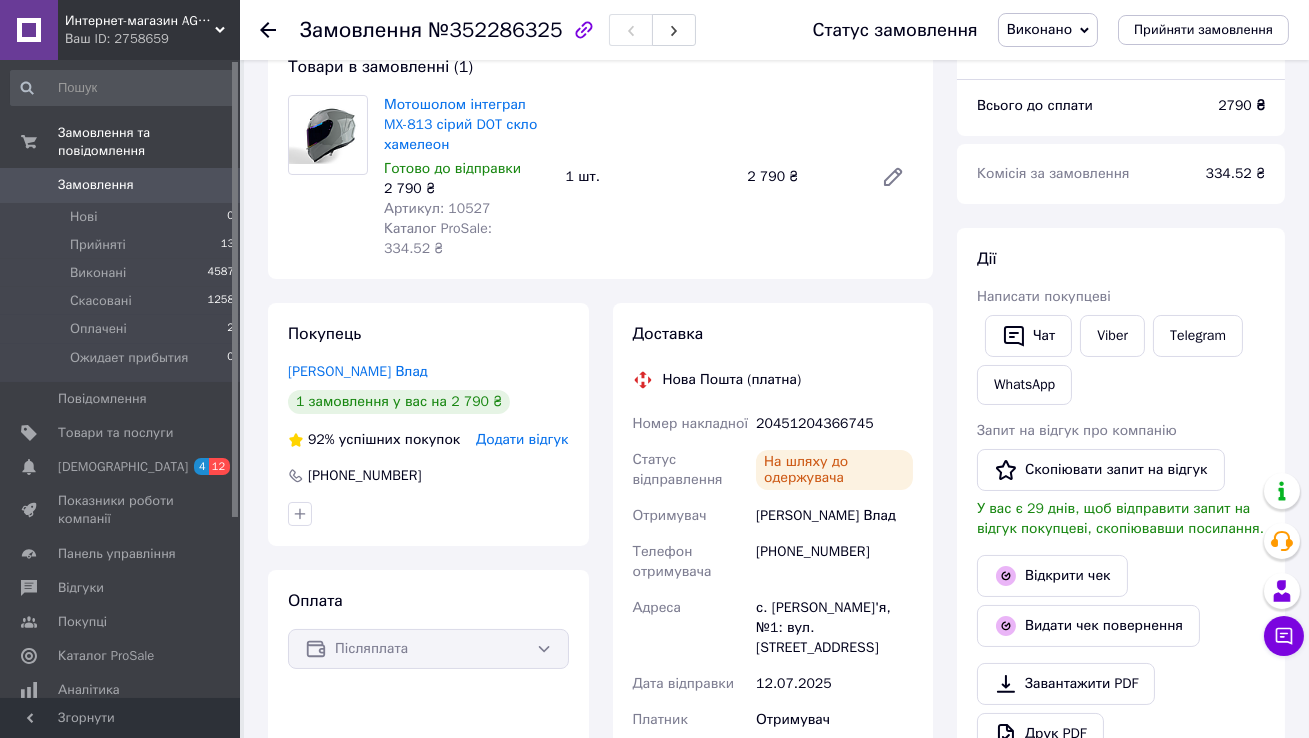 click on "Замовлення" at bounding box center (121, 185) 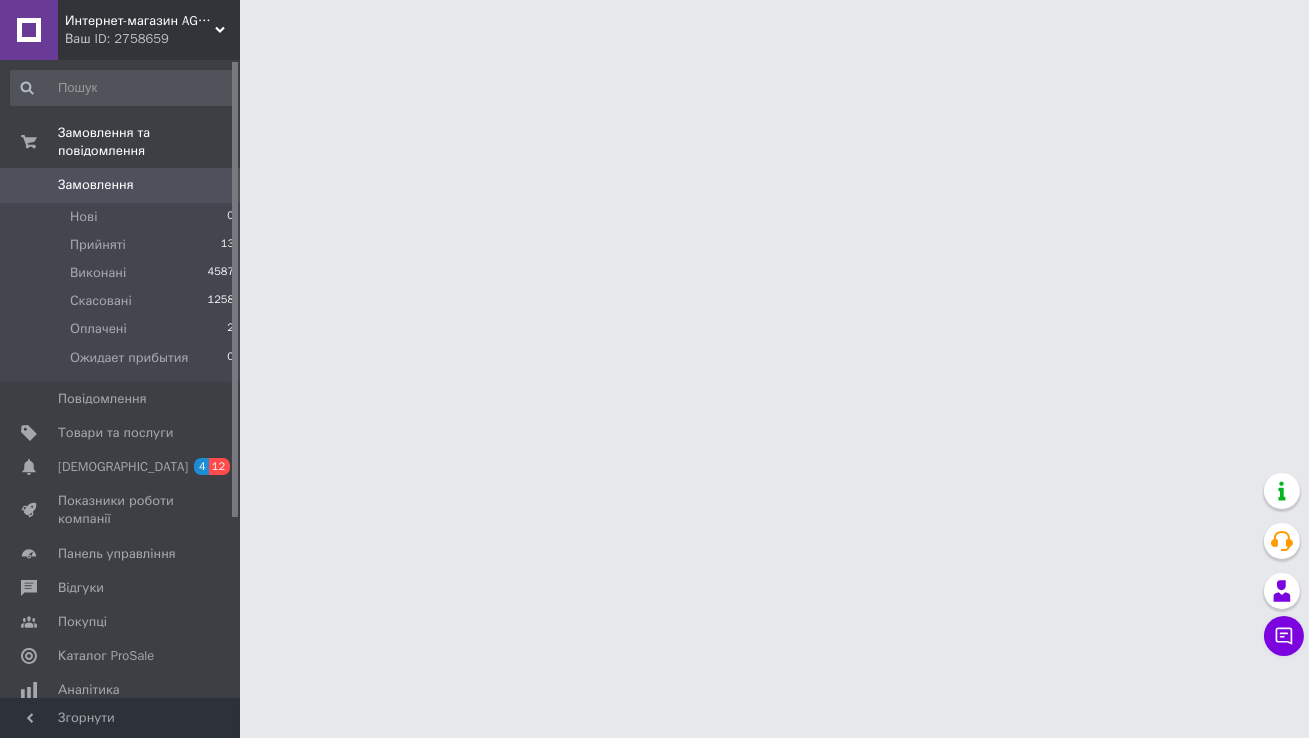 scroll, scrollTop: 0, scrollLeft: 0, axis: both 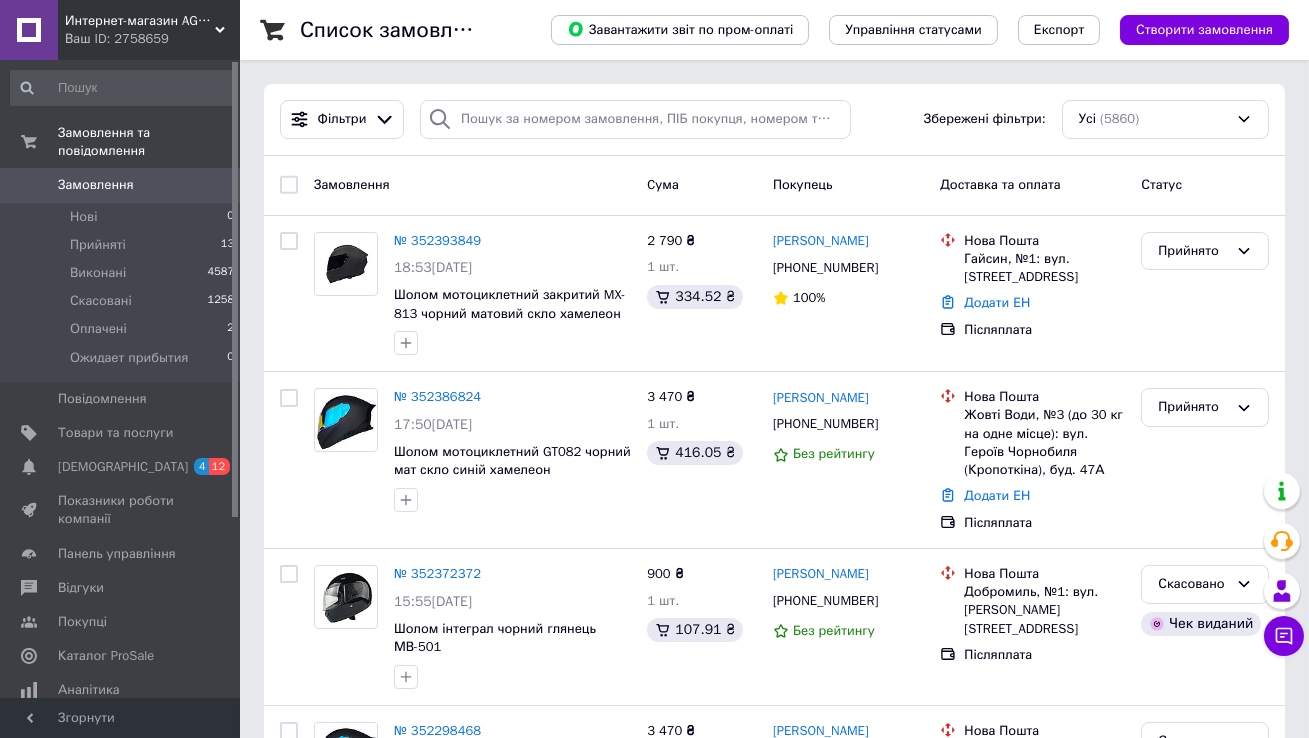 click on "Интернет-магазин AGRO-CLIMAT Сельхозтехники и оборудования" at bounding box center (140, 21) 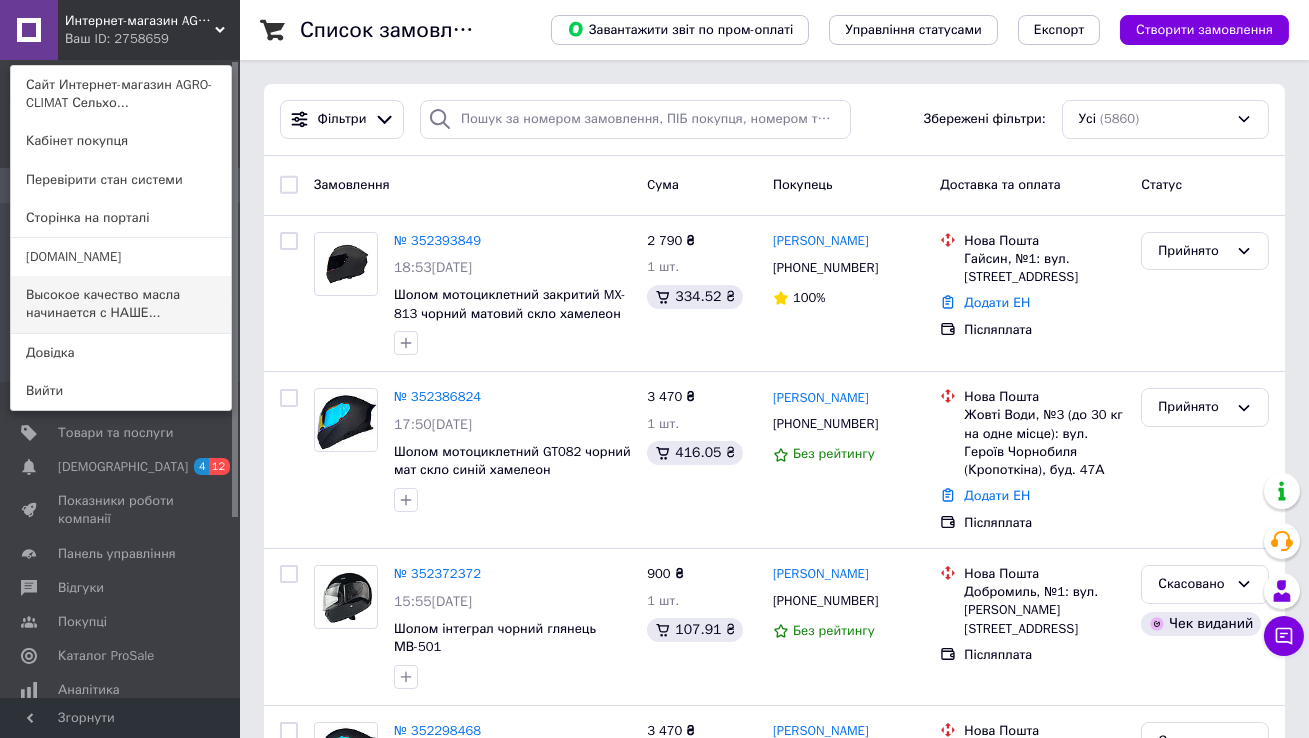 click on "Высокое качество масла начинается с НАШЕ..." at bounding box center [121, 304] 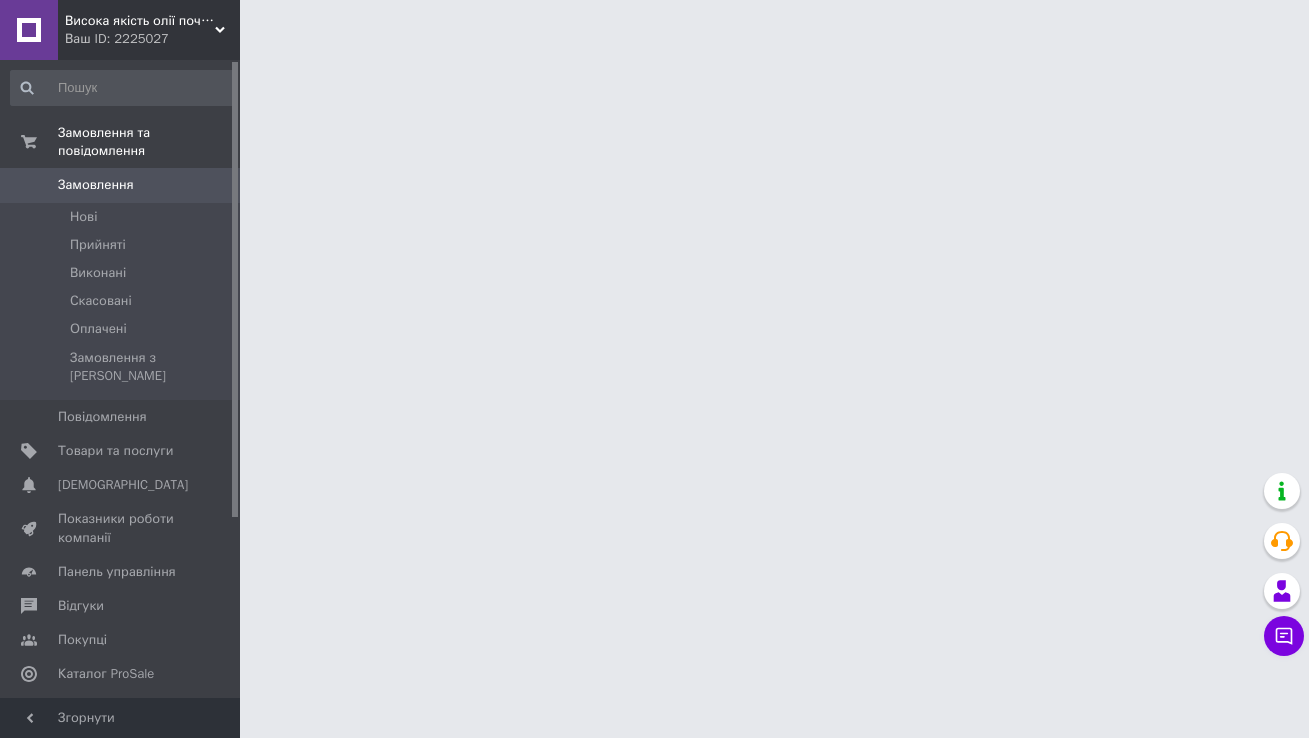 scroll, scrollTop: 0, scrollLeft: 0, axis: both 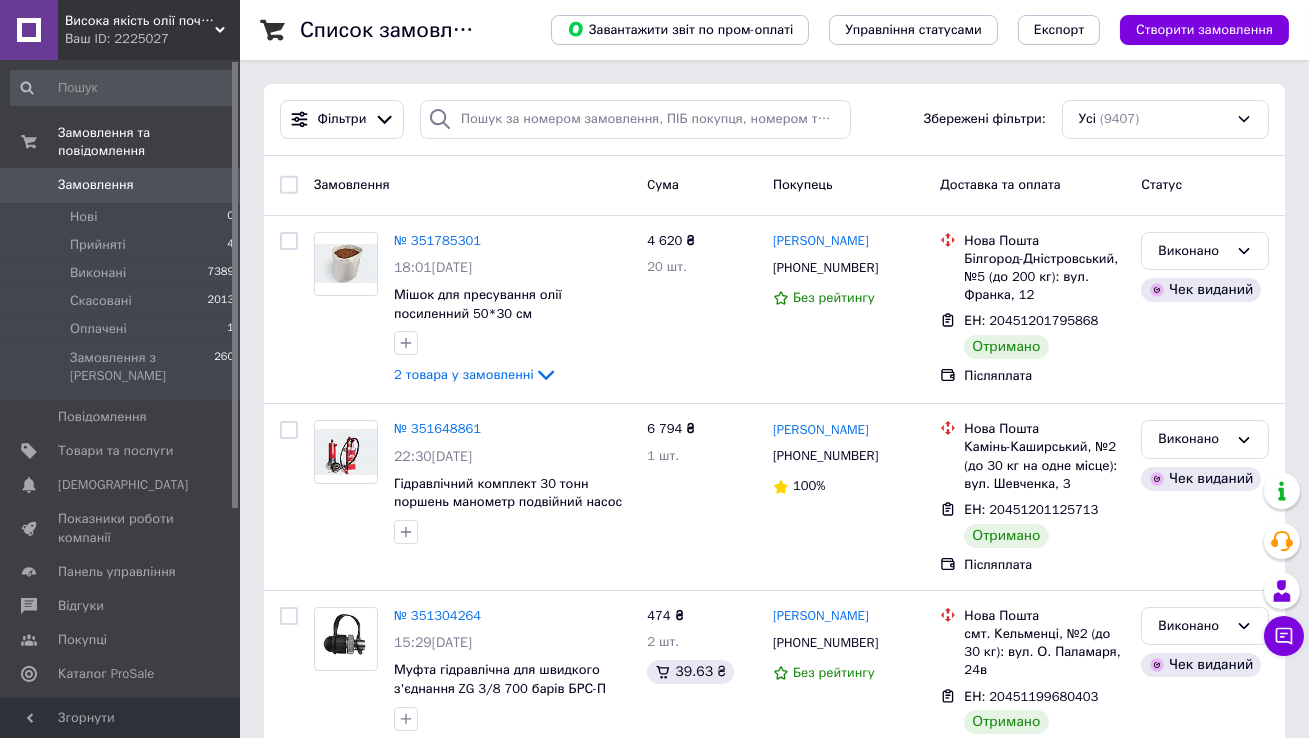click on "Замовлення" at bounding box center [96, 185] 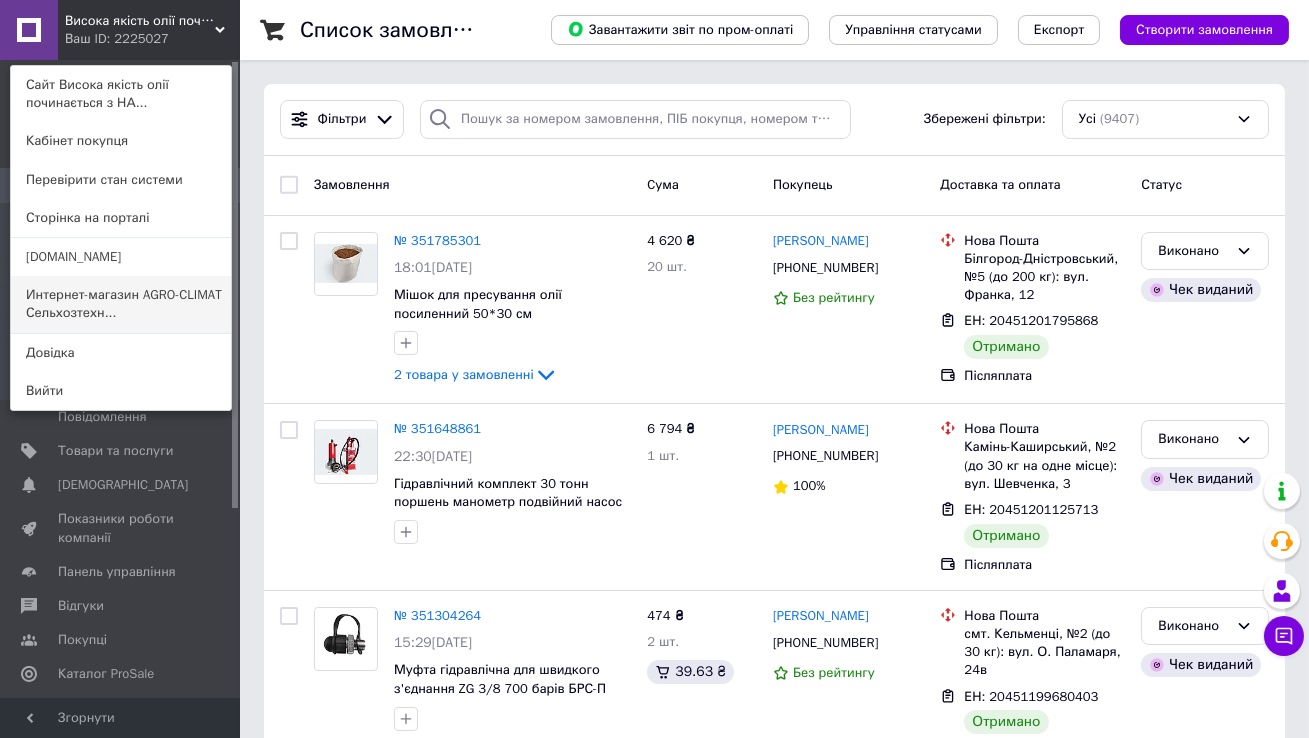 click on "Интернет-магазин AGRO-CLIMAT Сельхозтехн..." at bounding box center [121, 304] 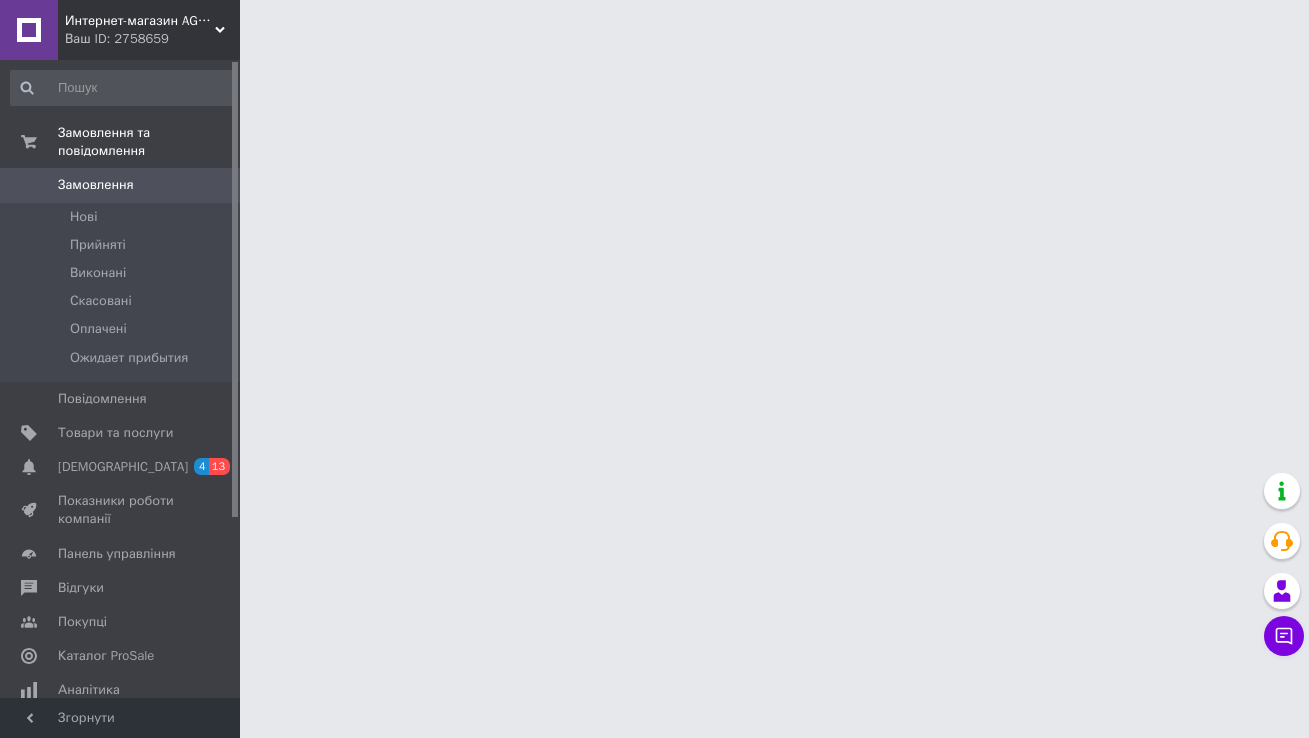 scroll, scrollTop: 0, scrollLeft: 0, axis: both 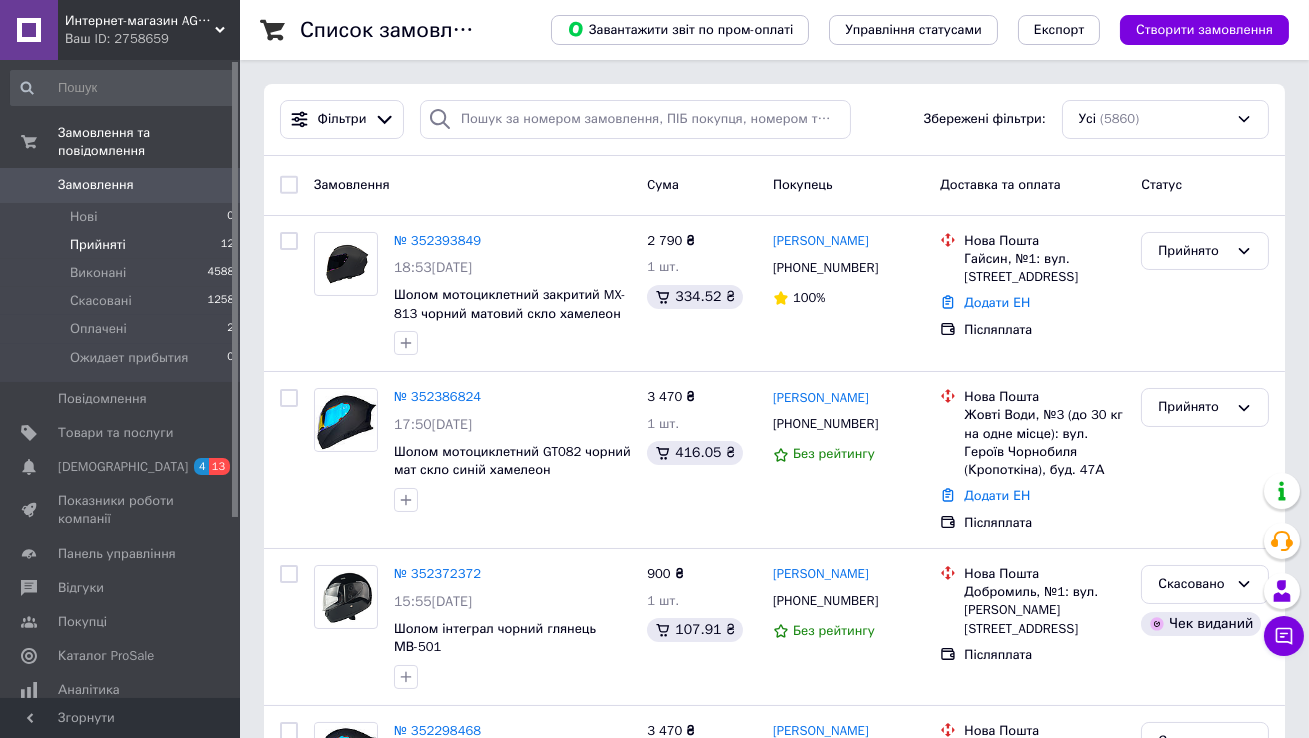 click on "Прийняті 12" at bounding box center (123, 245) 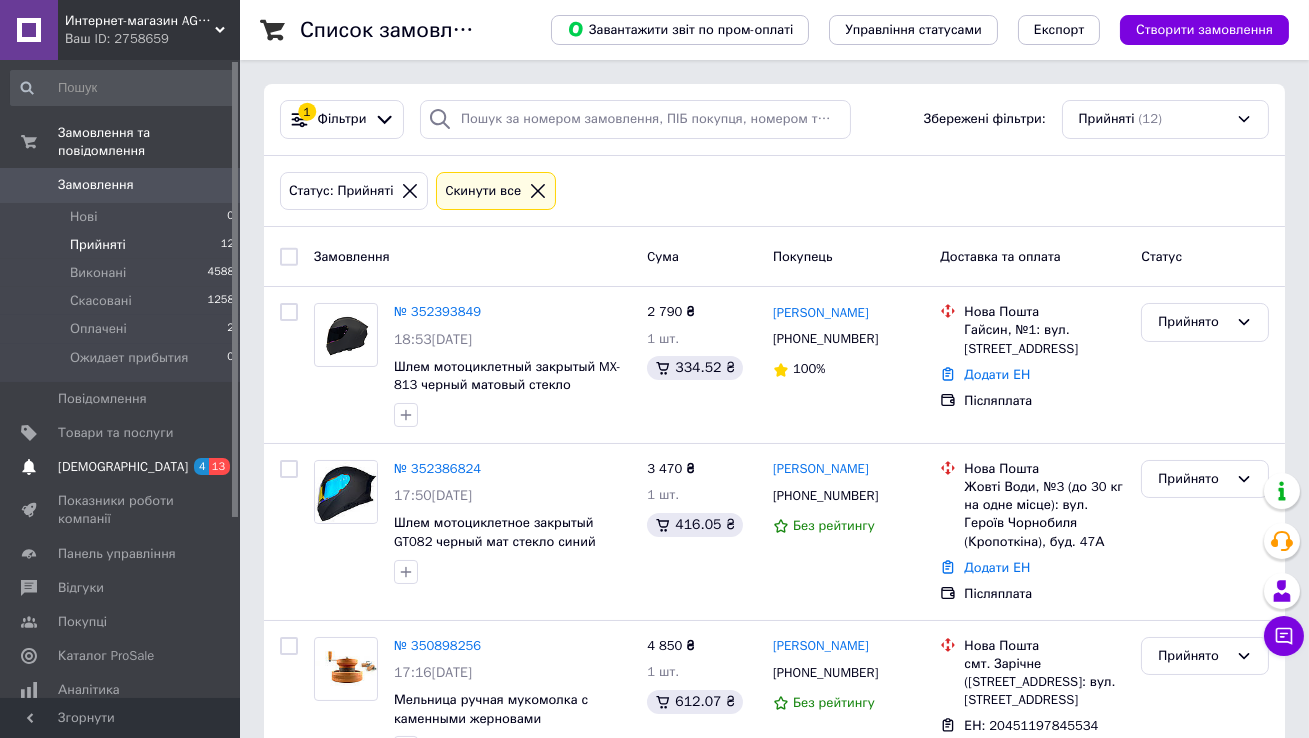 click on "4 13" at bounding box center (212, 467) 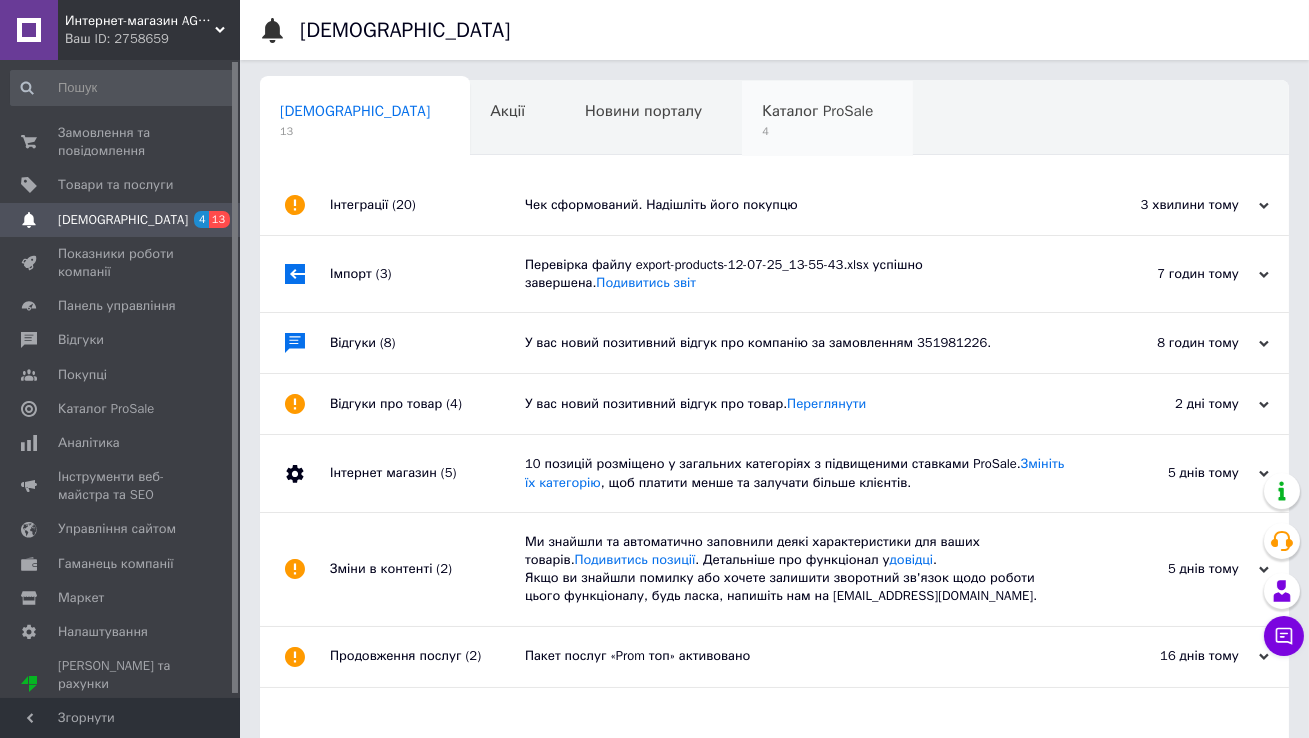 click on "Каталог ProSale 4" at bounding box center [827, 119] 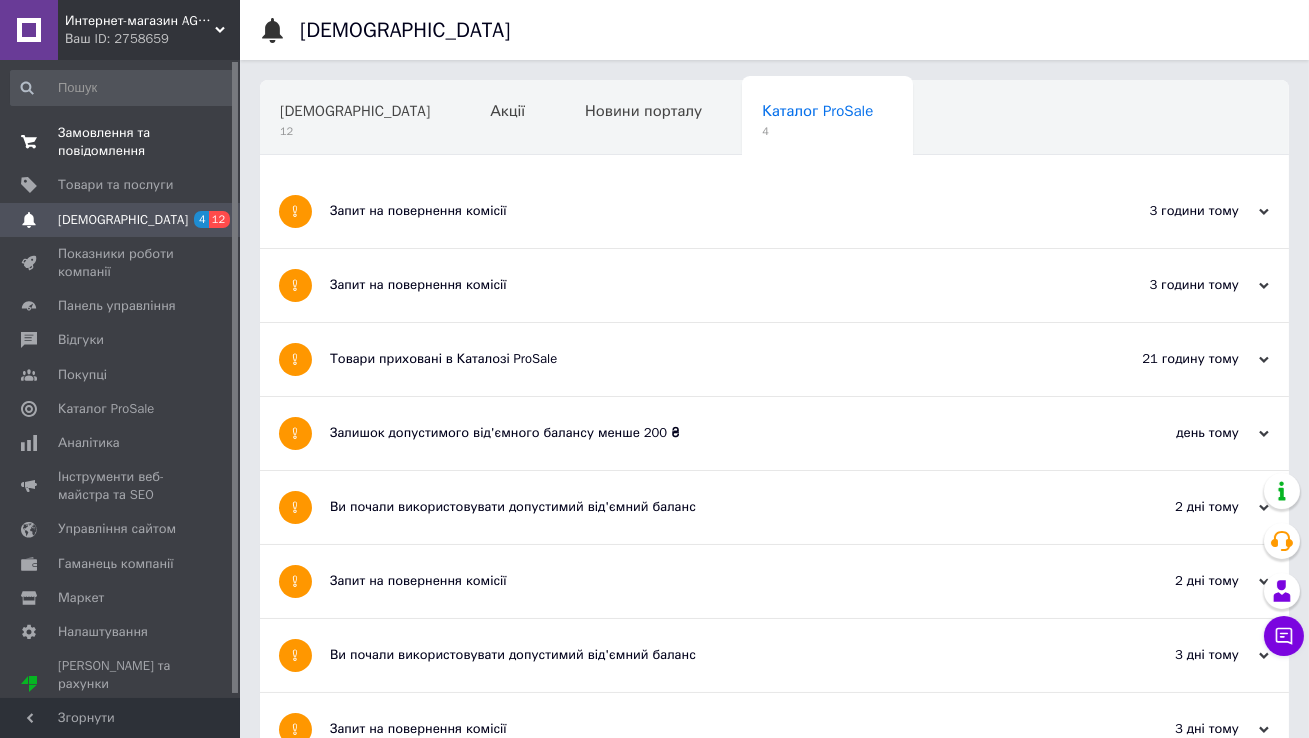 click on "Замовлення та повідомлення" at bounding box center [121, 142] 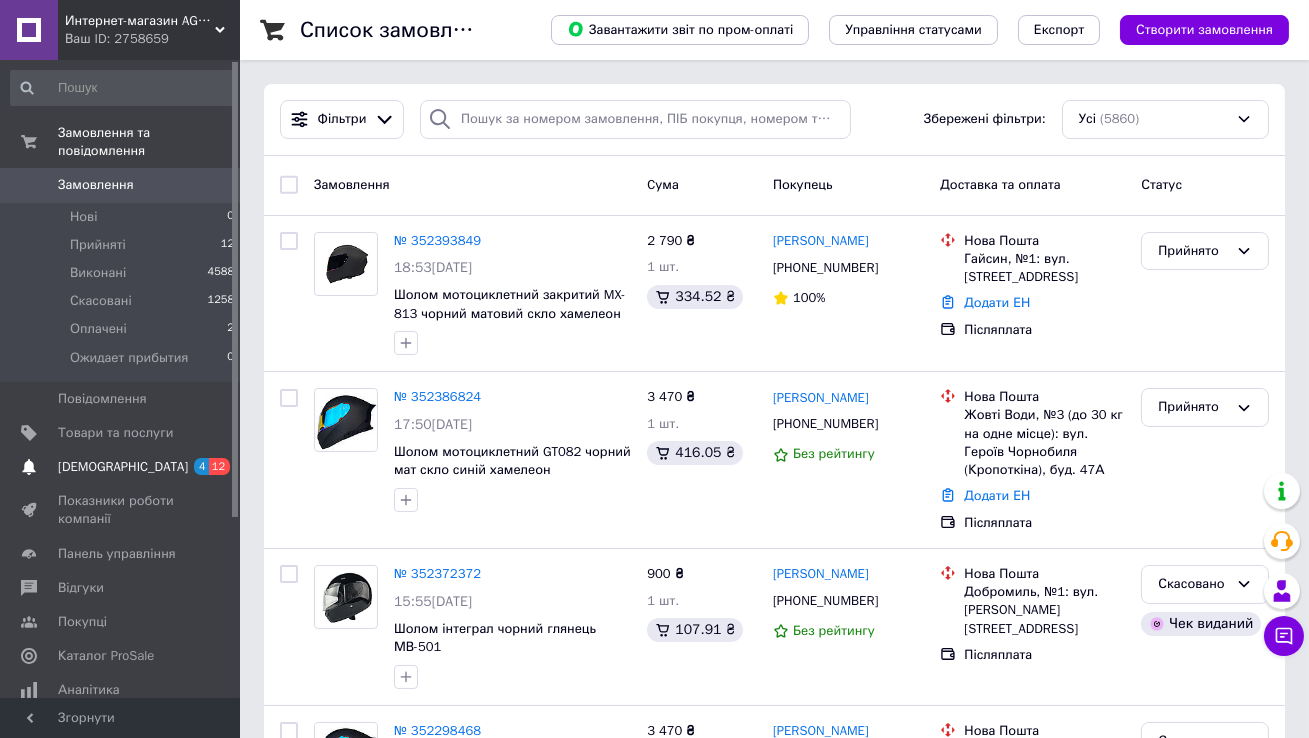 click on "[DEMOGRAPHIC_DATA]" at bounding box center [121, 467] 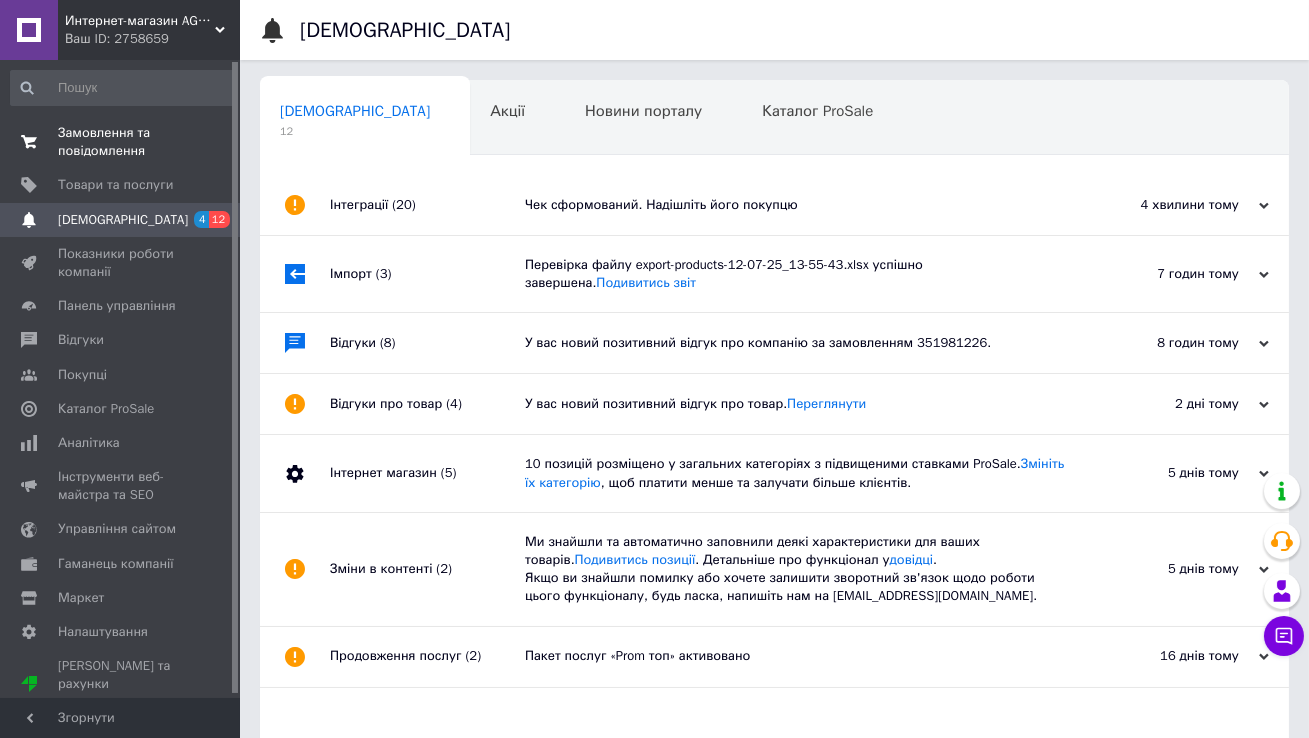click on "Замовлення та повідомлення" at bounding box center (121, 142) 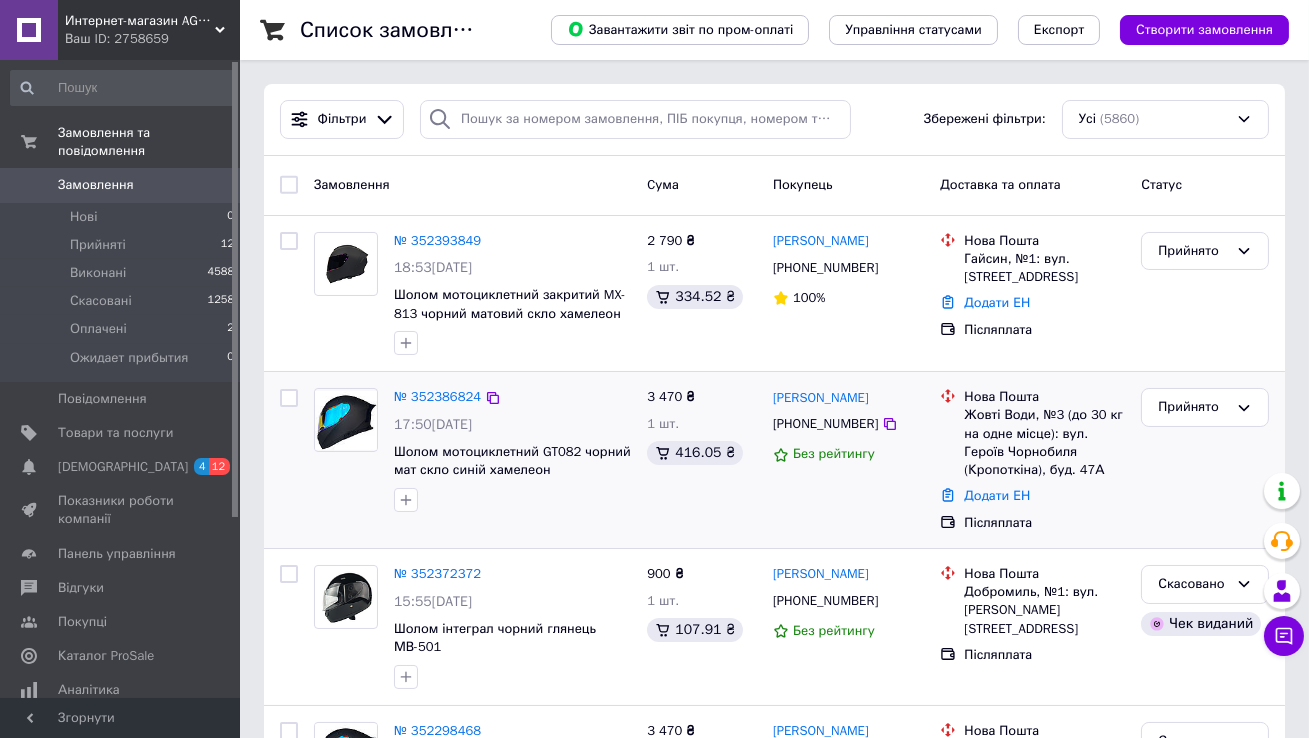 click on "Жовті Води, №3 (до 30 кг на одне місце): вул. Героїв Чорнобиля (Кропоткіна), буд. 47А" at bounding box center (1044, 442) 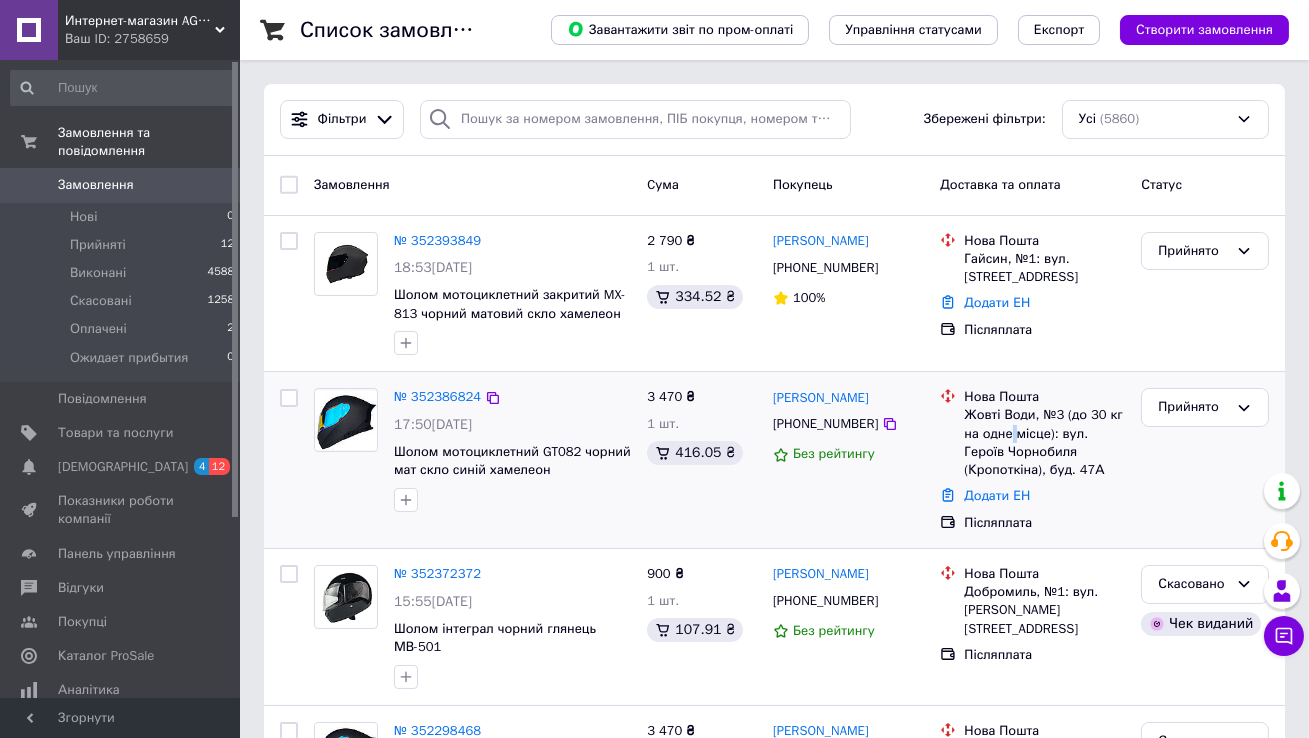 click on "Жовті Води, №3 (до 30 кг на одне місце): вул. Героїв Чорнобиля (Кропоткіна), буд. 47А" at bounding box center (1044, 442) 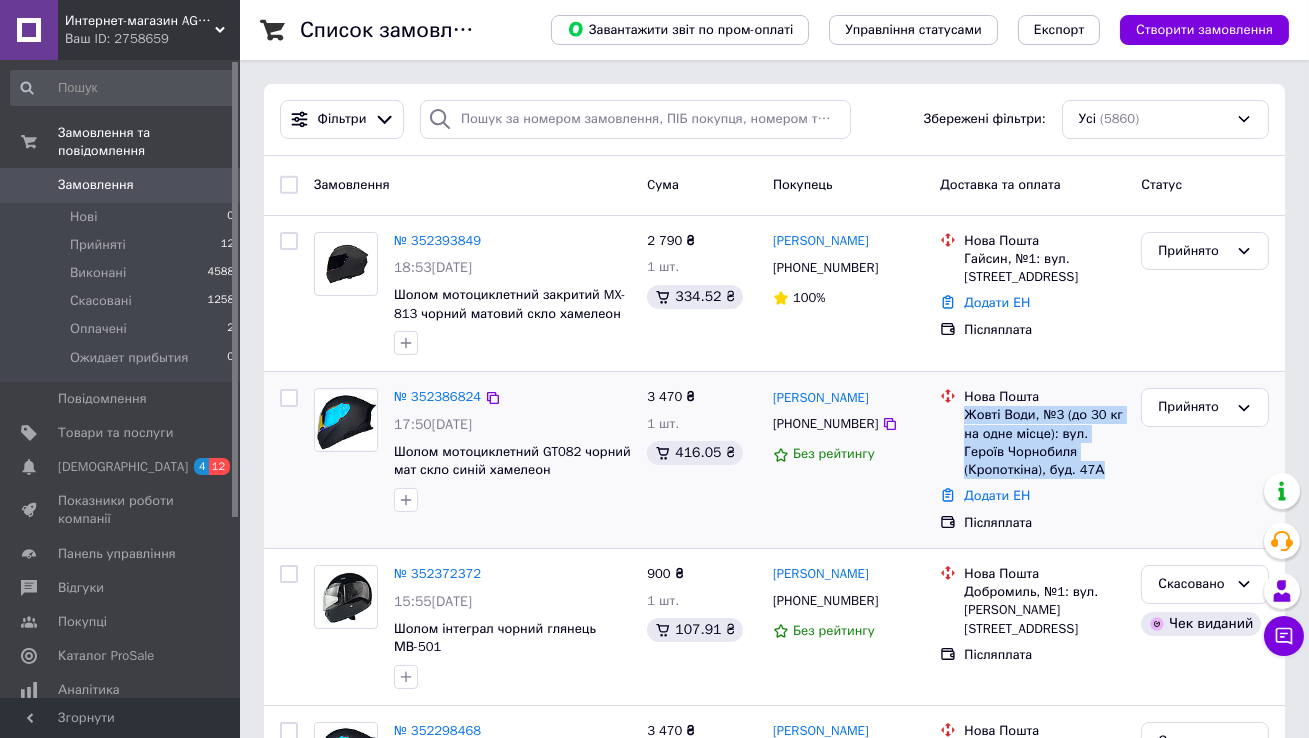 click on "Жовті Води, №3 (до 30 кг на одне місце): вул. Героїв Чорнобиля (Кропоткіна), буд. 47А" at bounding box center (1044, 442) 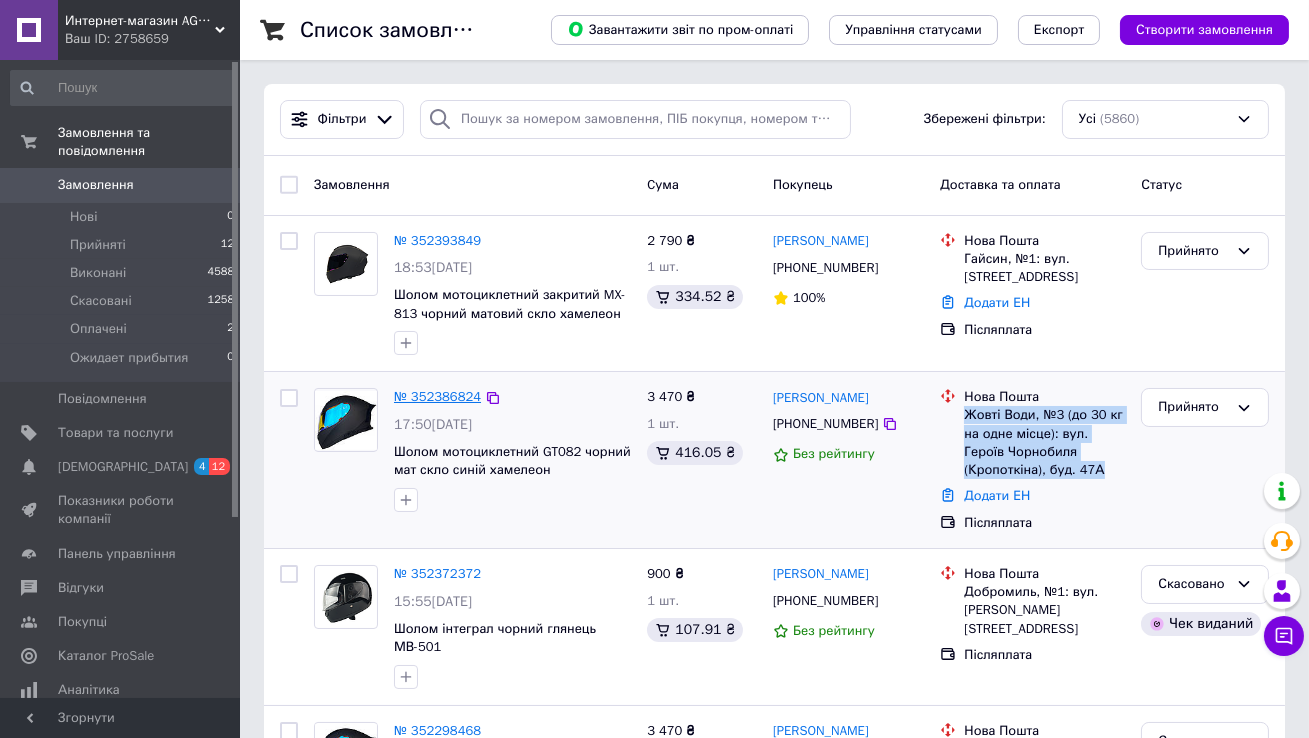 click on "№ 352386824" at bounding box center (437, 396) 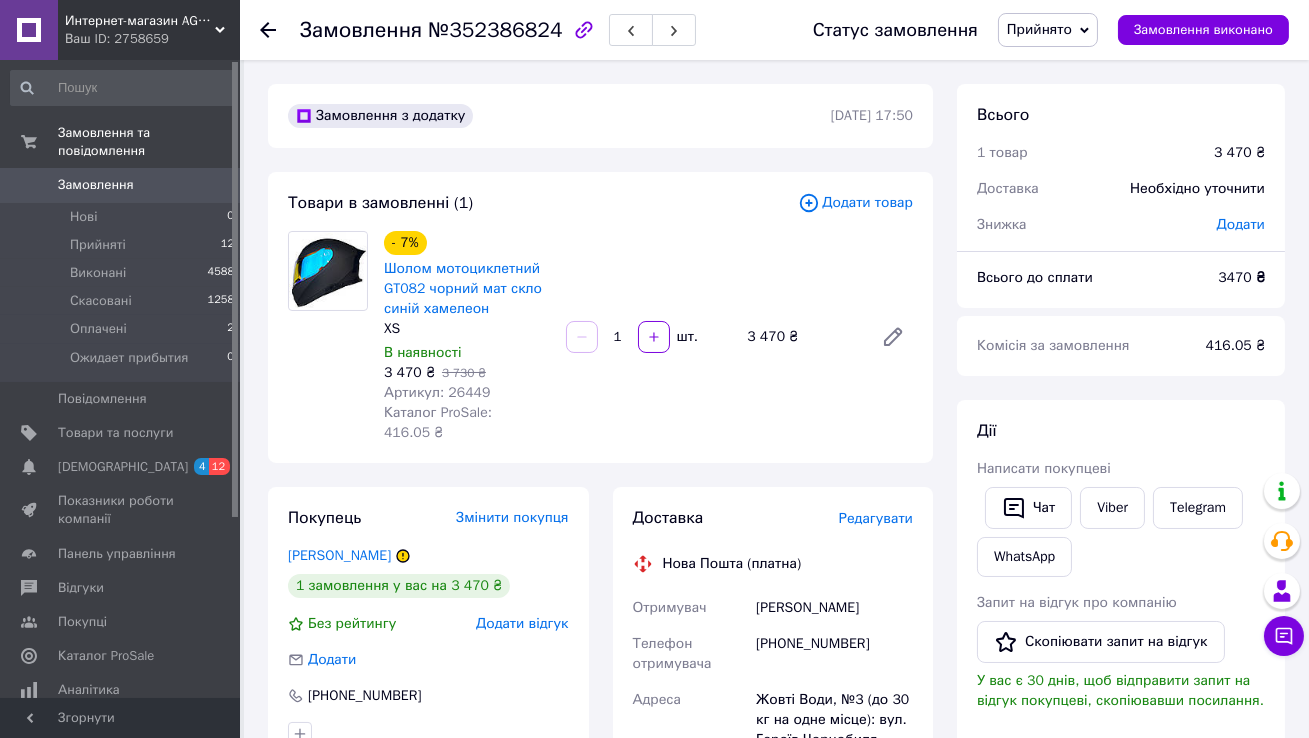 click on "Додати товар" at bounding box center (855, 203) 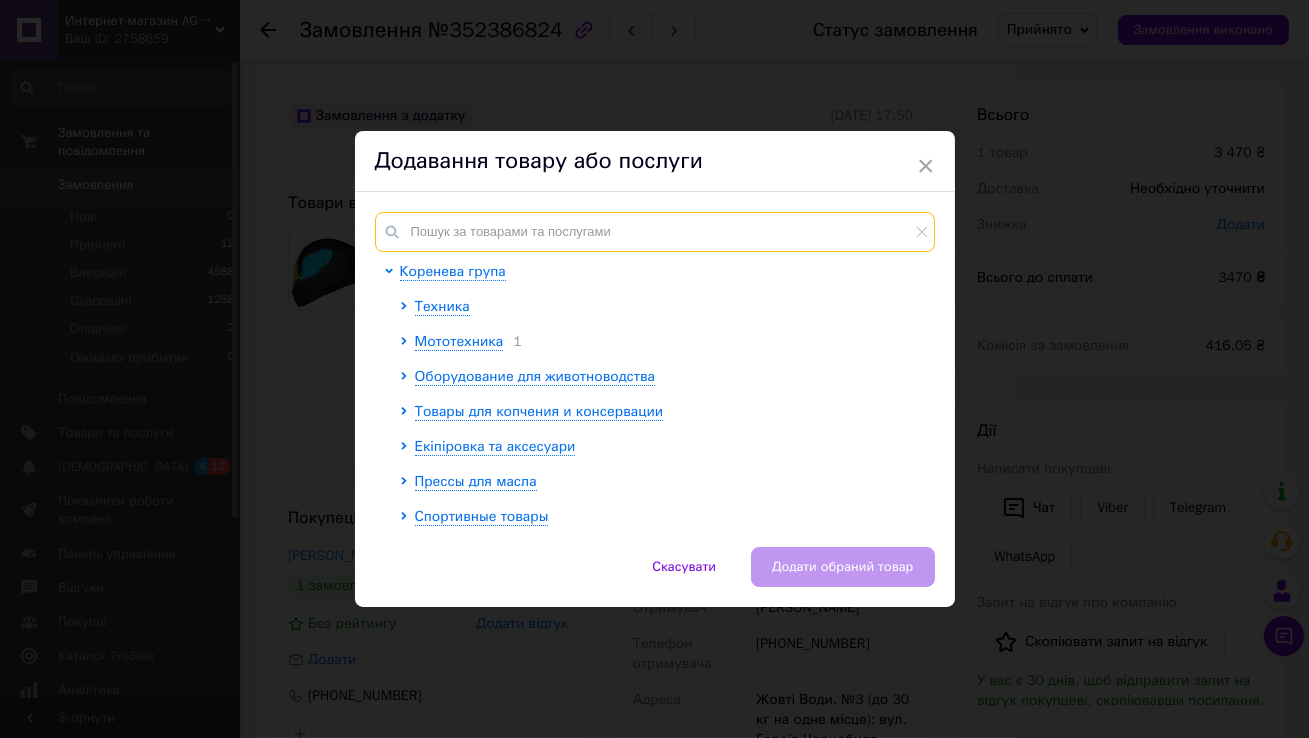 click at bounding box center (655, 232) 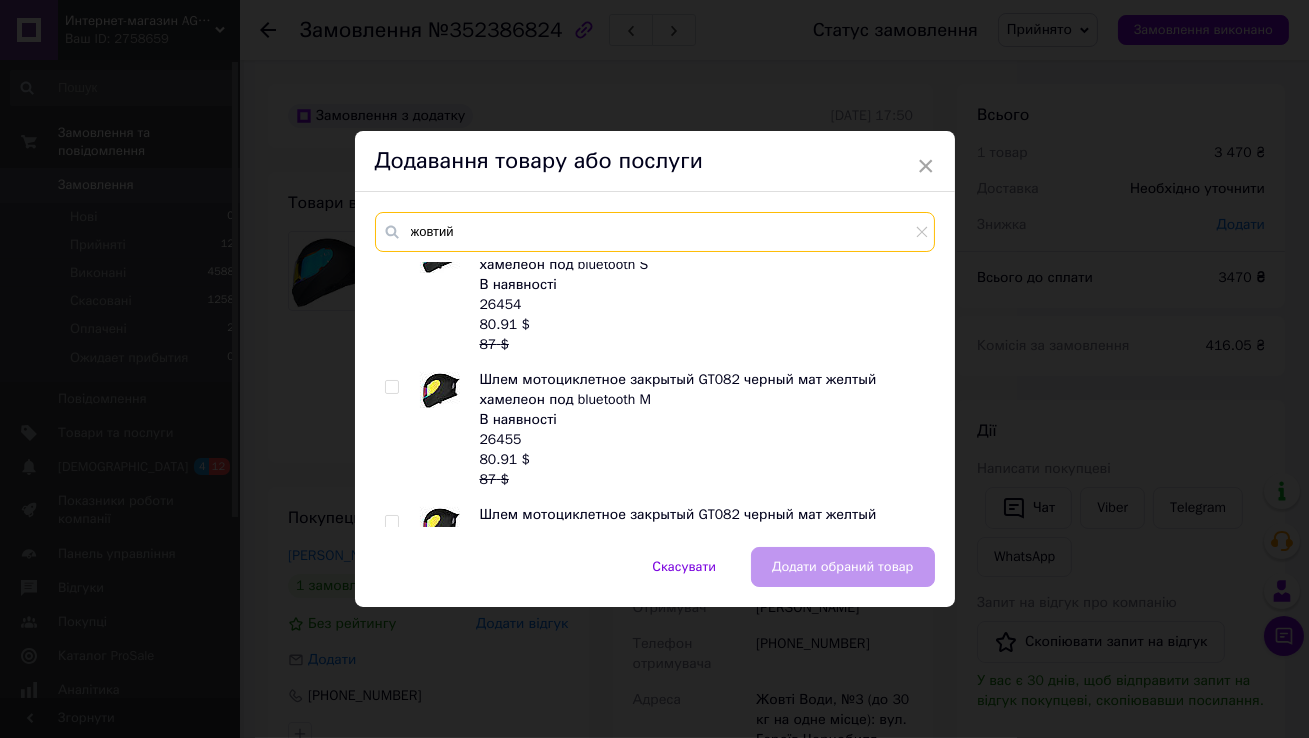 scroll, scrollTop: 354, scrollLeft: 0, axis: vertical 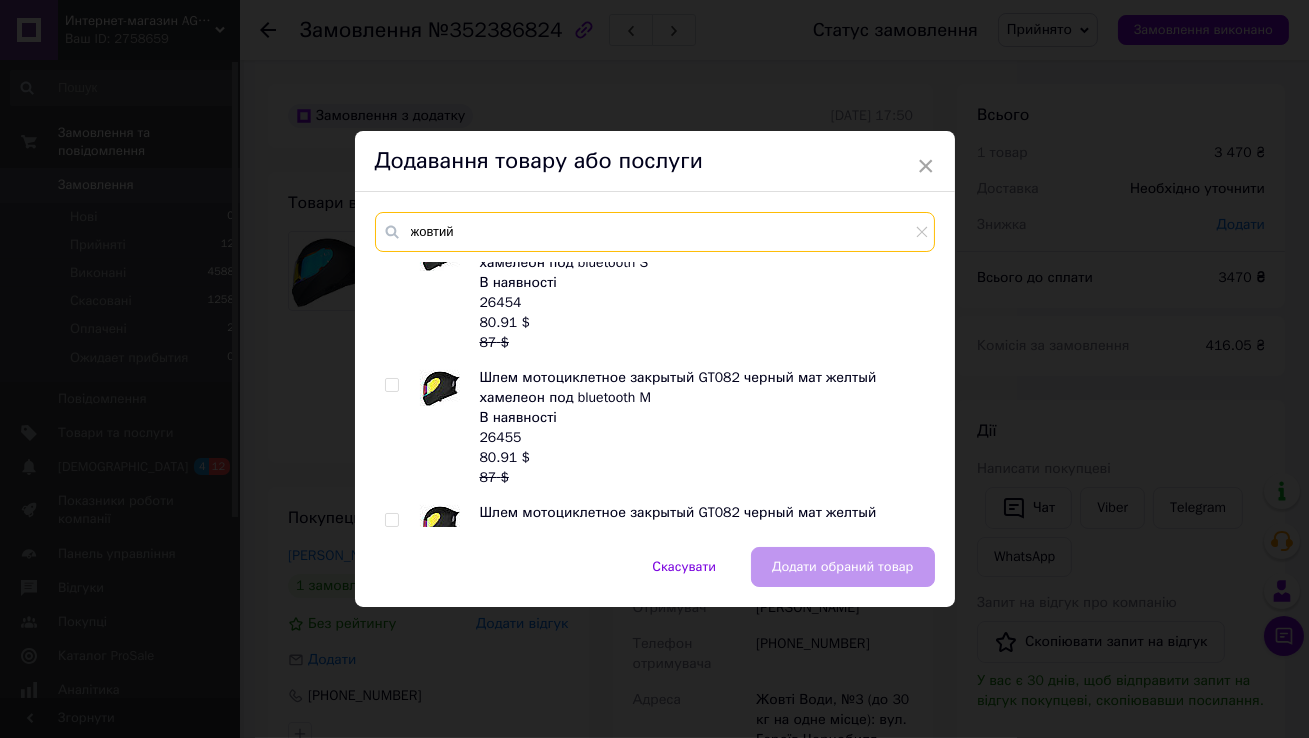 type on "жовтий" 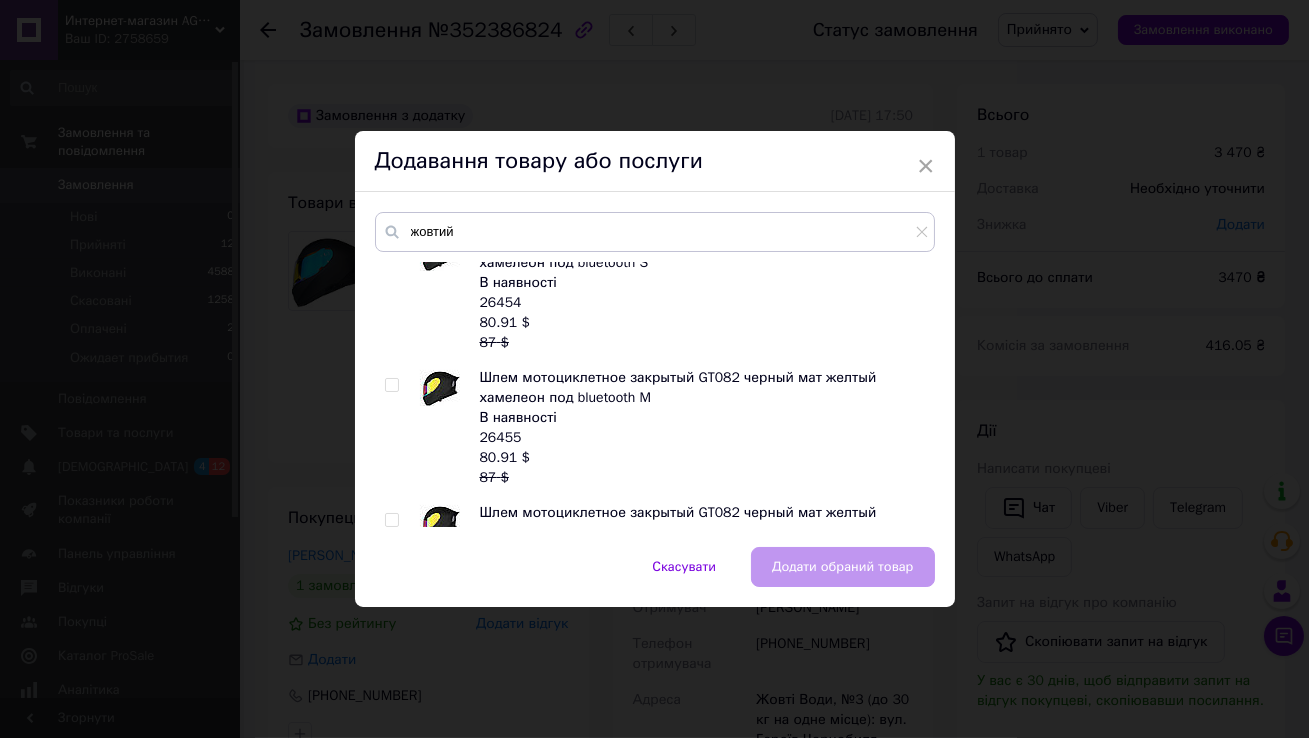 click at bounding box center (391, 385) 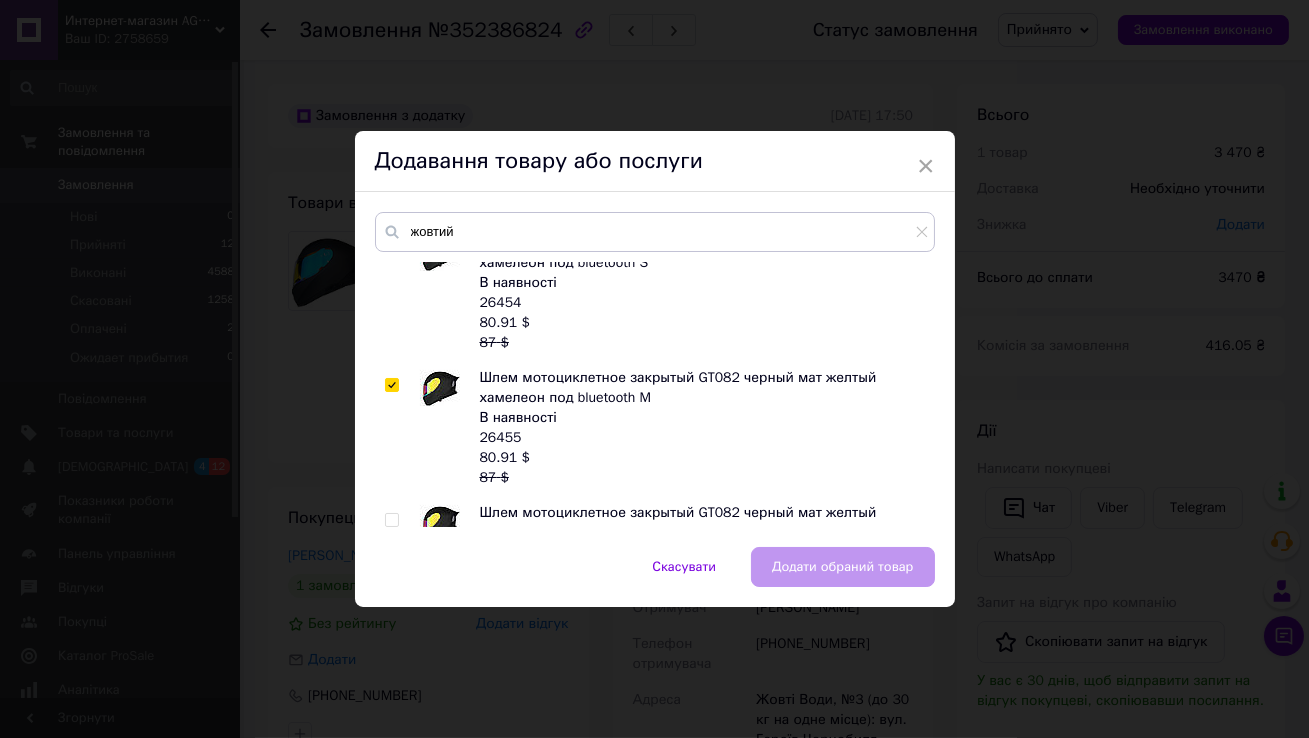 checkbox on "true" 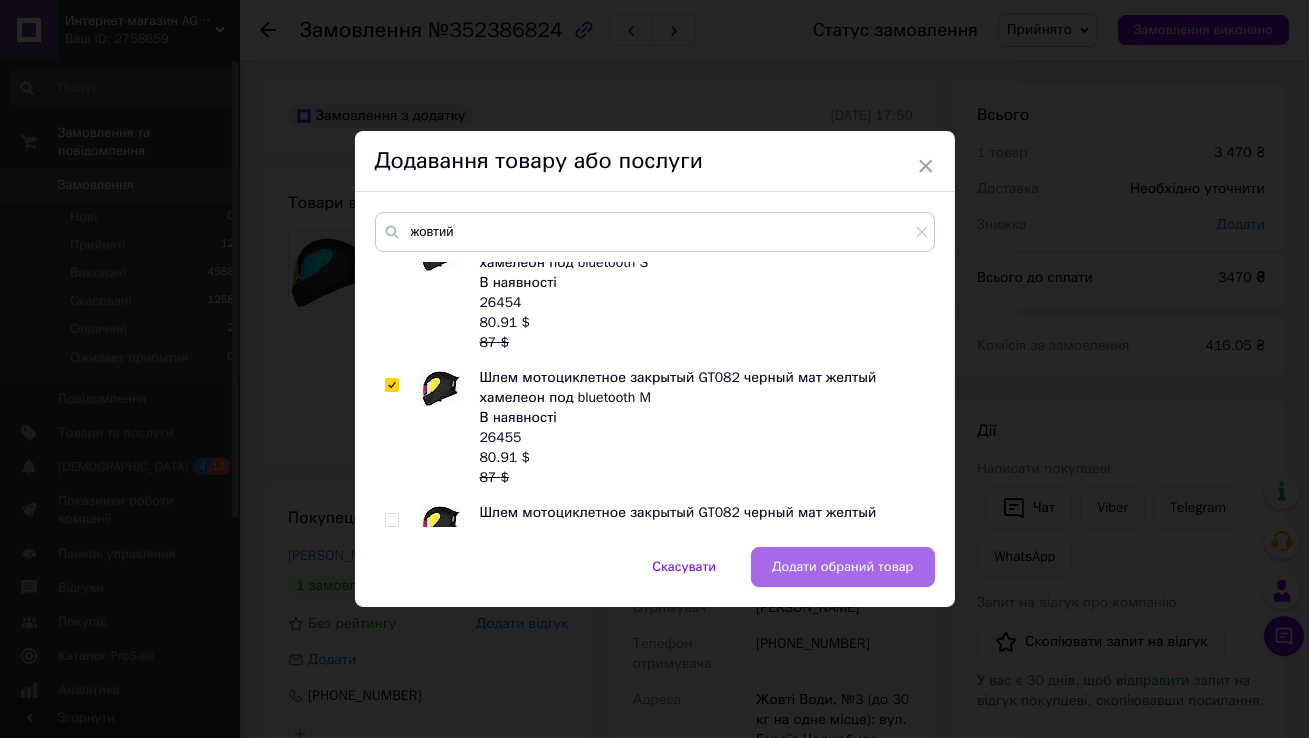 click on "Додати обраний товар" at bounding box center (843, 567) 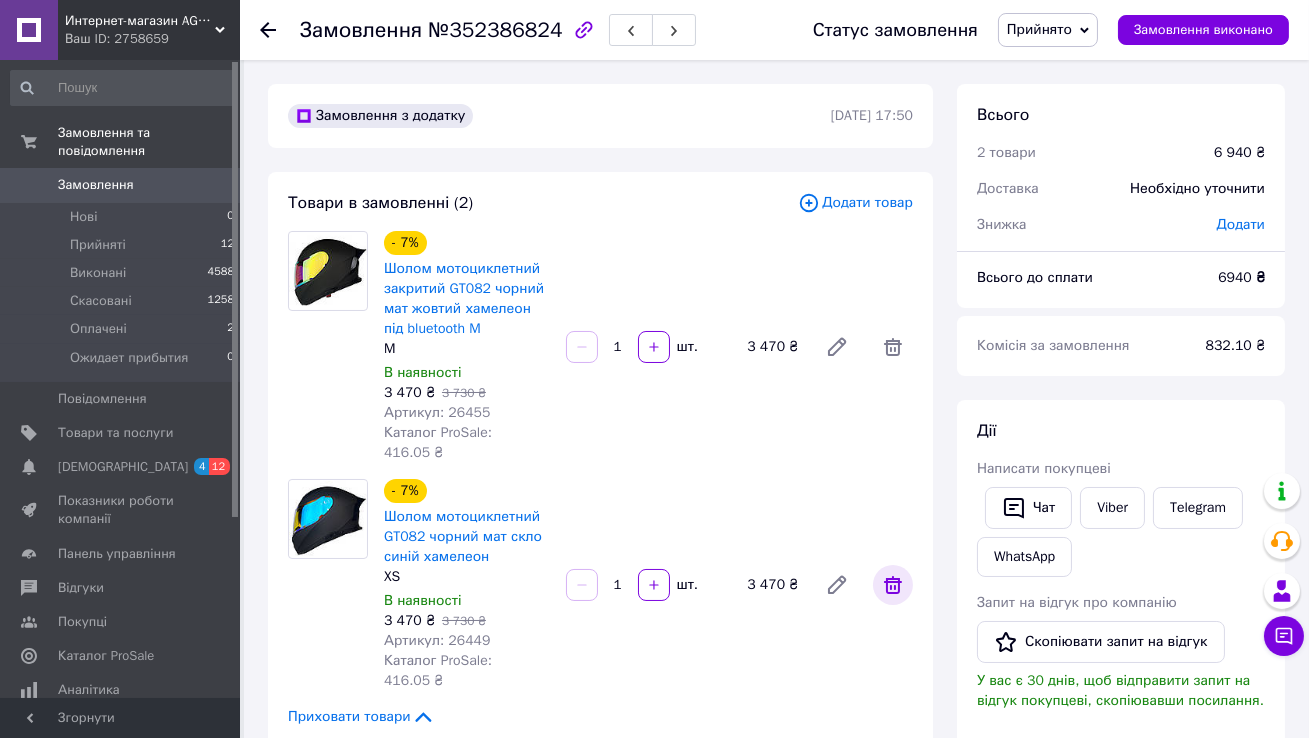 click 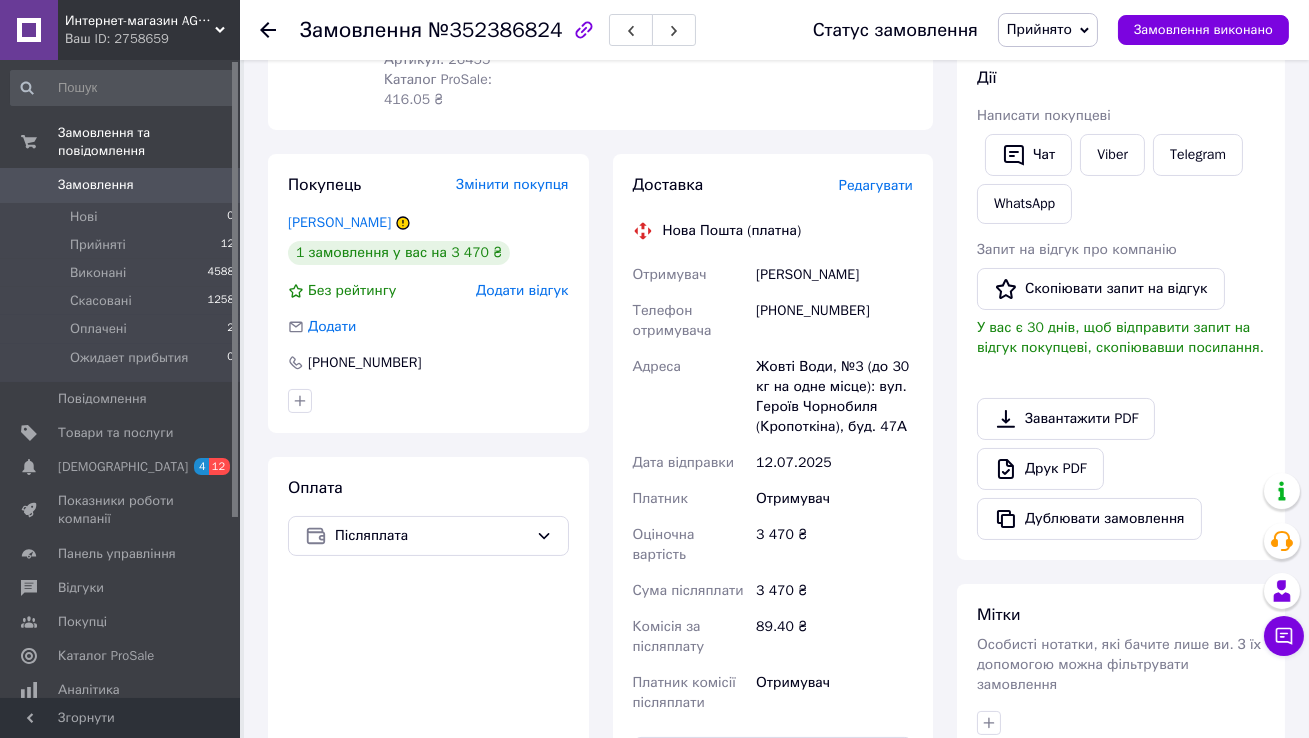 scroll, scrollTop: 671, scrollLeft: 0, axis: vertical 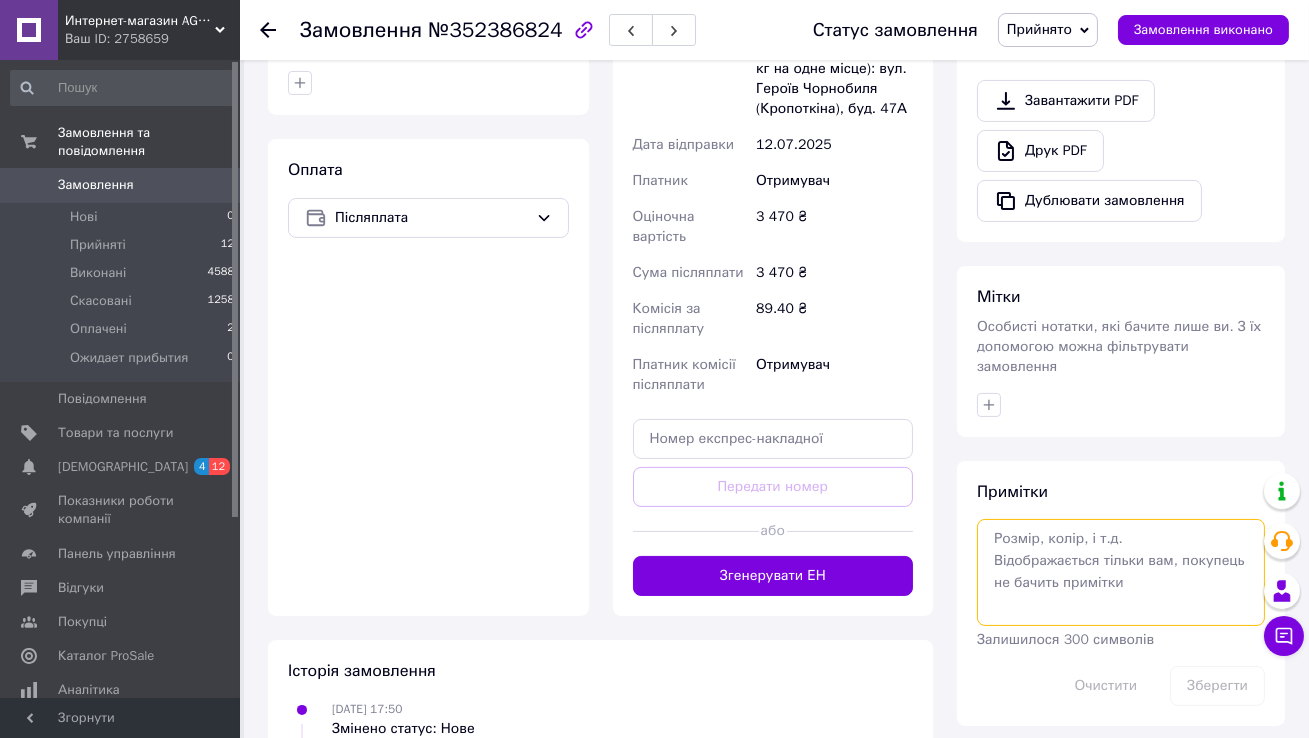 click at bounding box center (1121, 572) 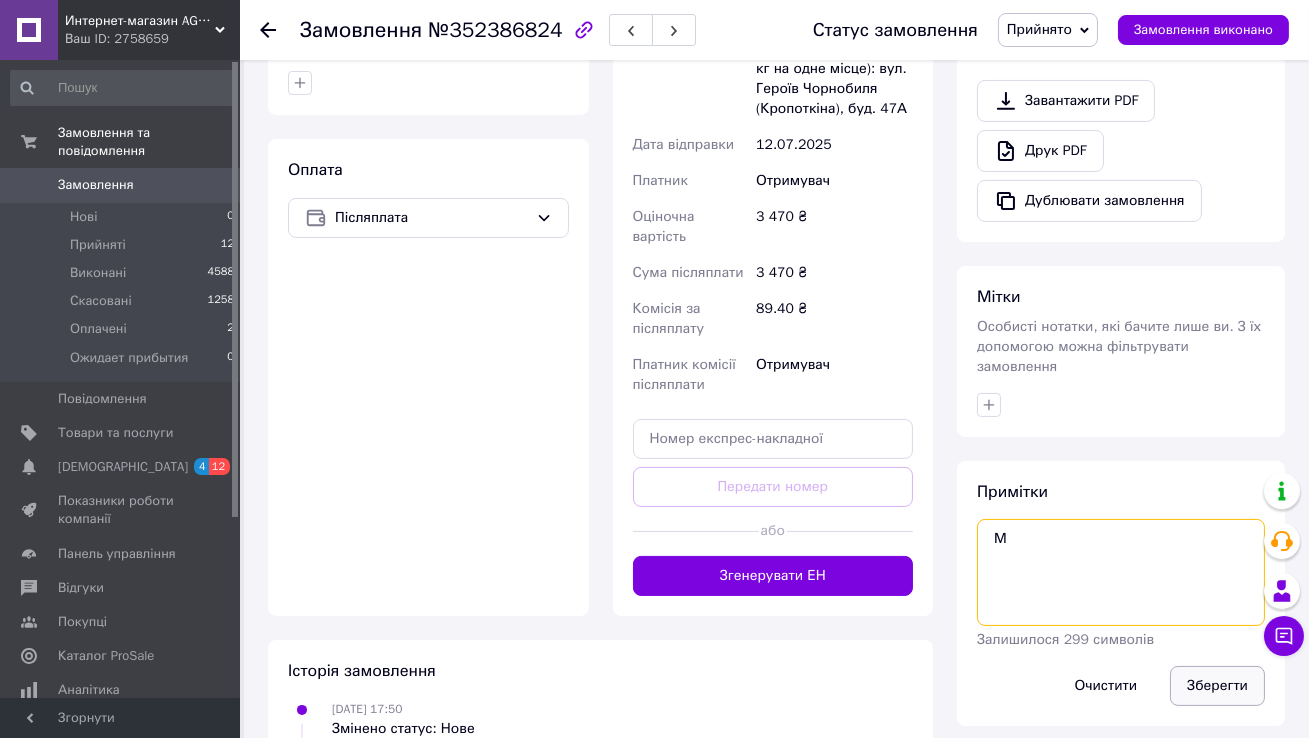 type on "М" 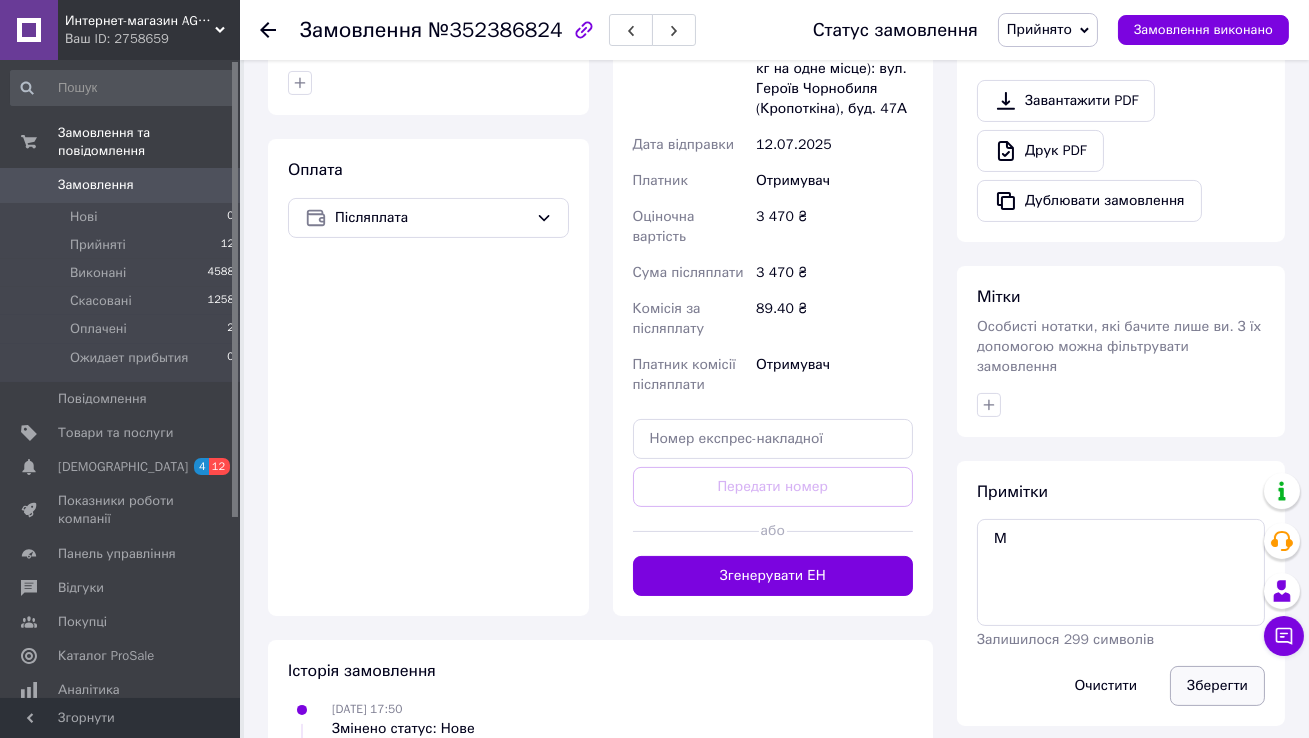 click on "Зберегти" at bounding box center [1217, 686] 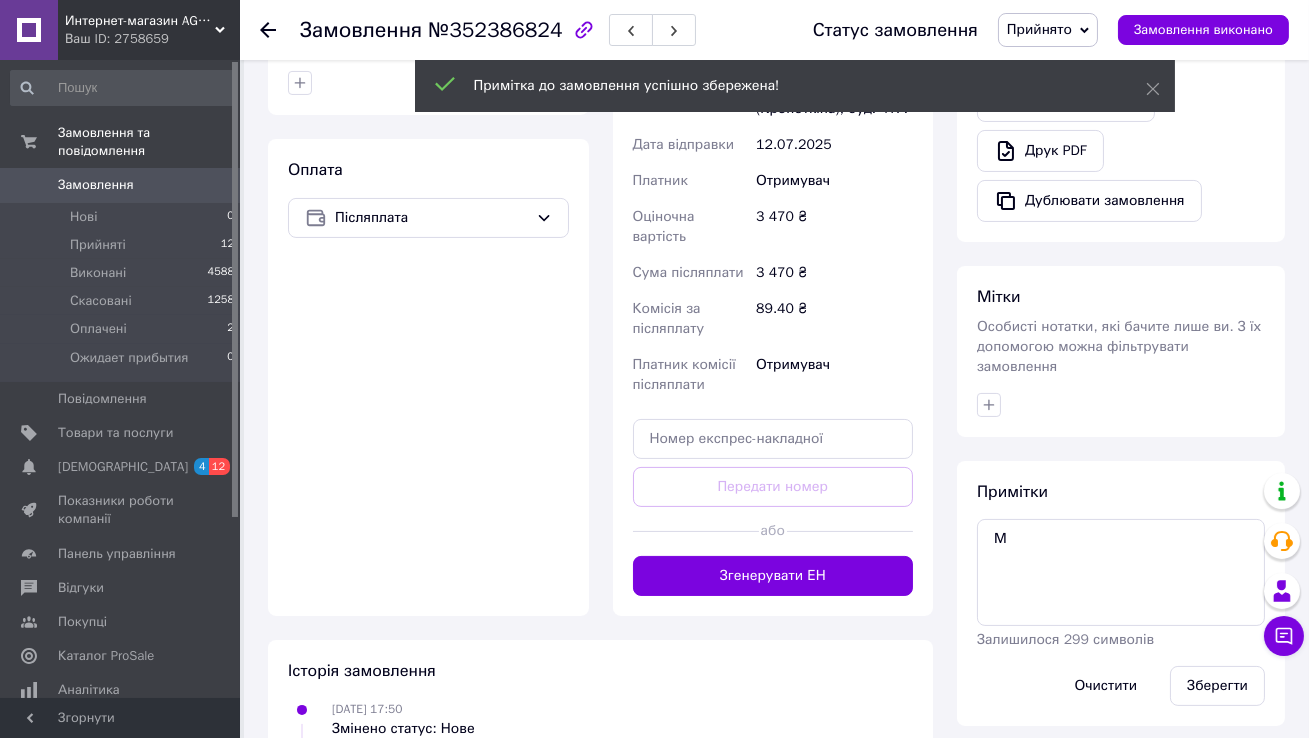 click on "Замовлення" at bounding box center (121, 185) 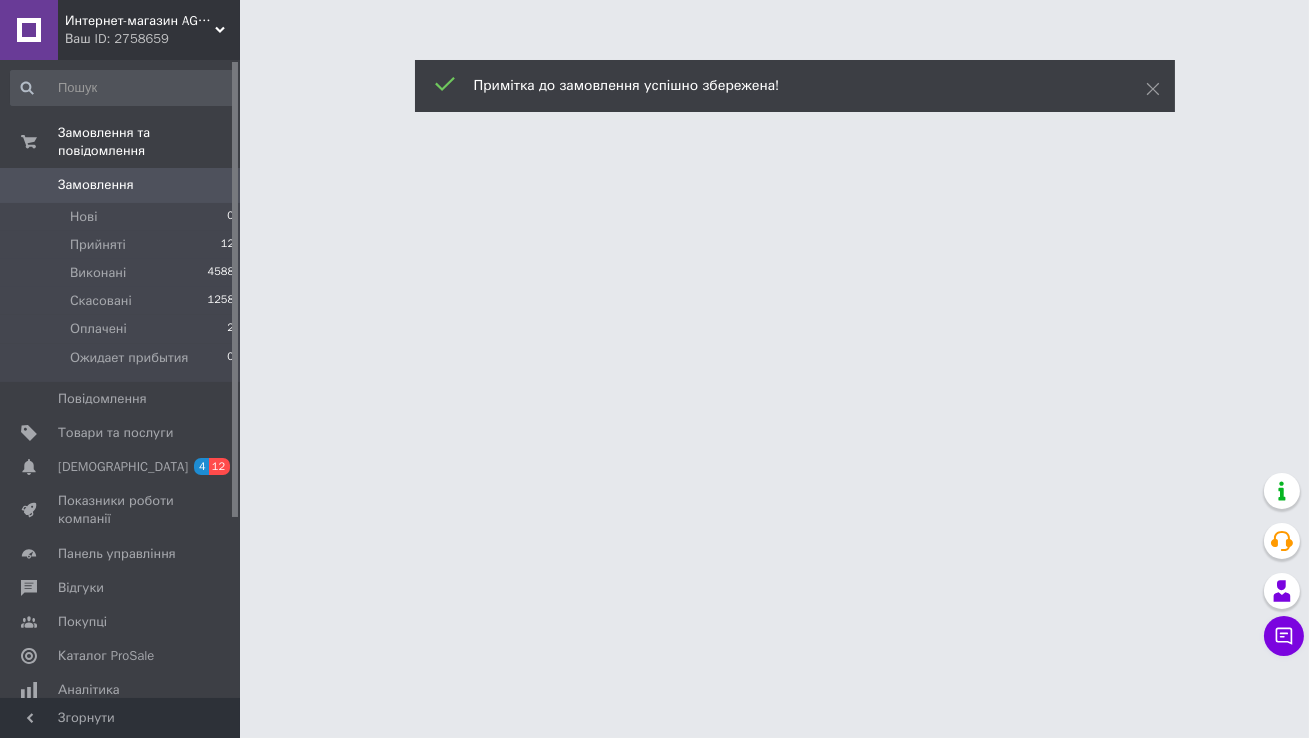 scroll, scrollTop: 0, scrollLeft: 0, axis: both 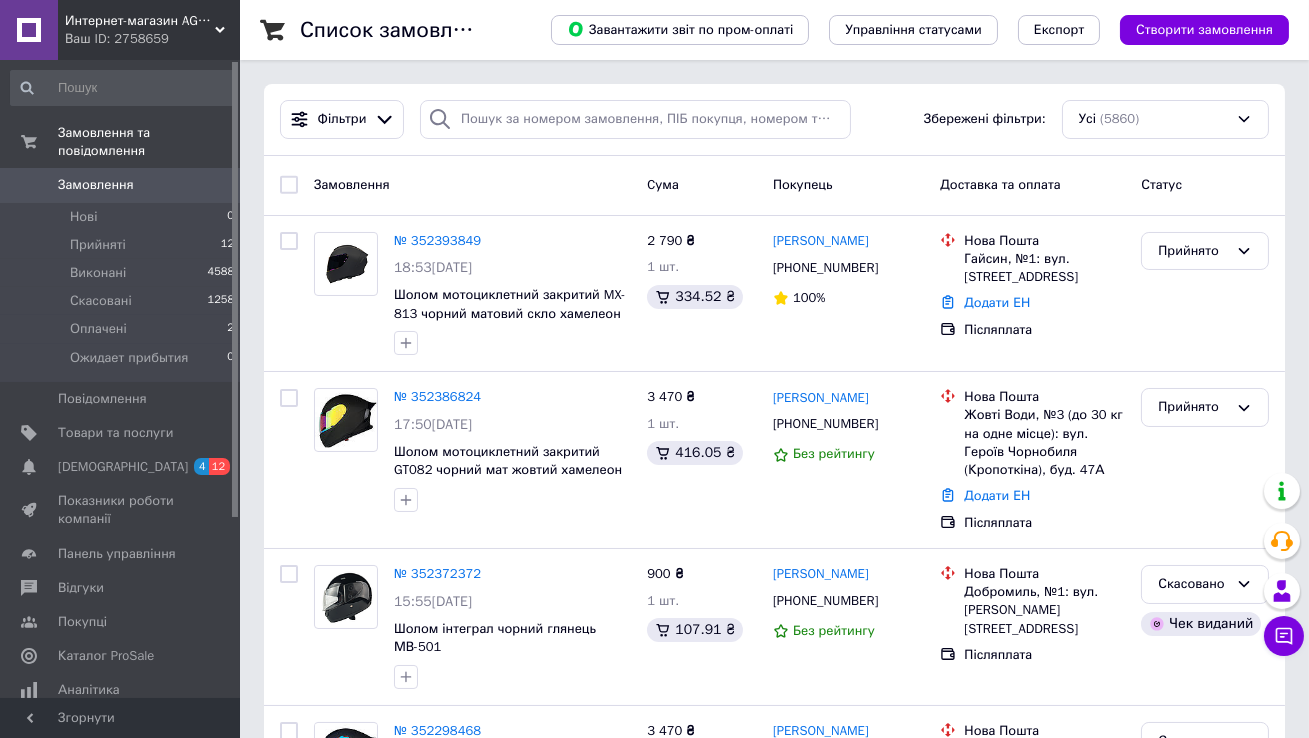 click 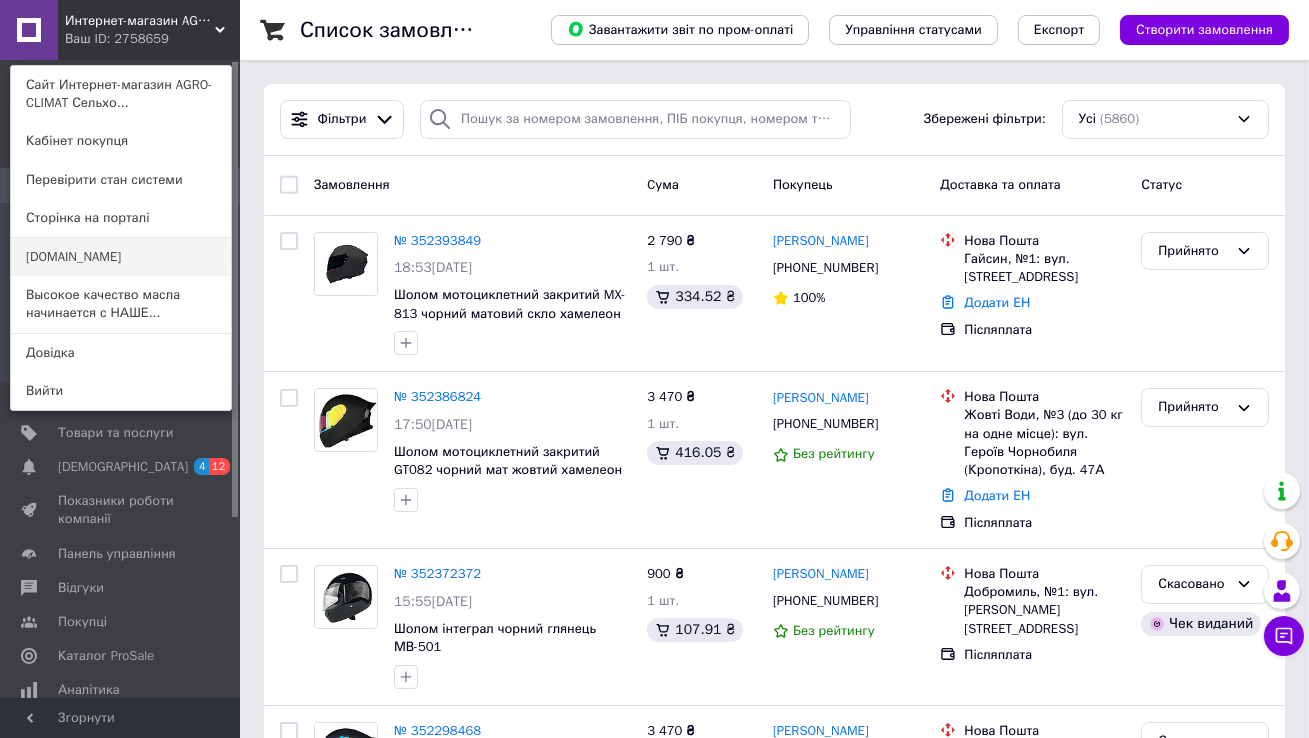 click on "[DOMAIN_NAME]" at bounding box center (121, 257) 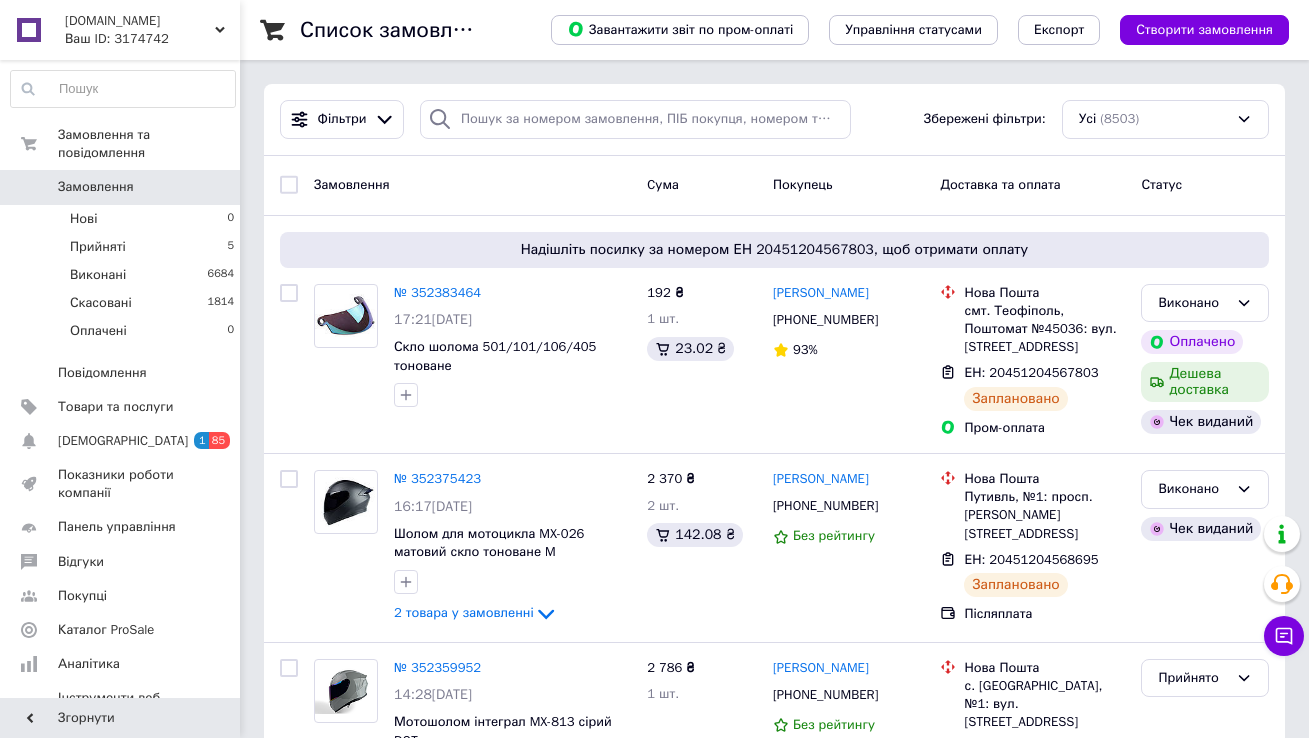 scroll, scrollTop: 0, scrollLeft: 0, axis: both 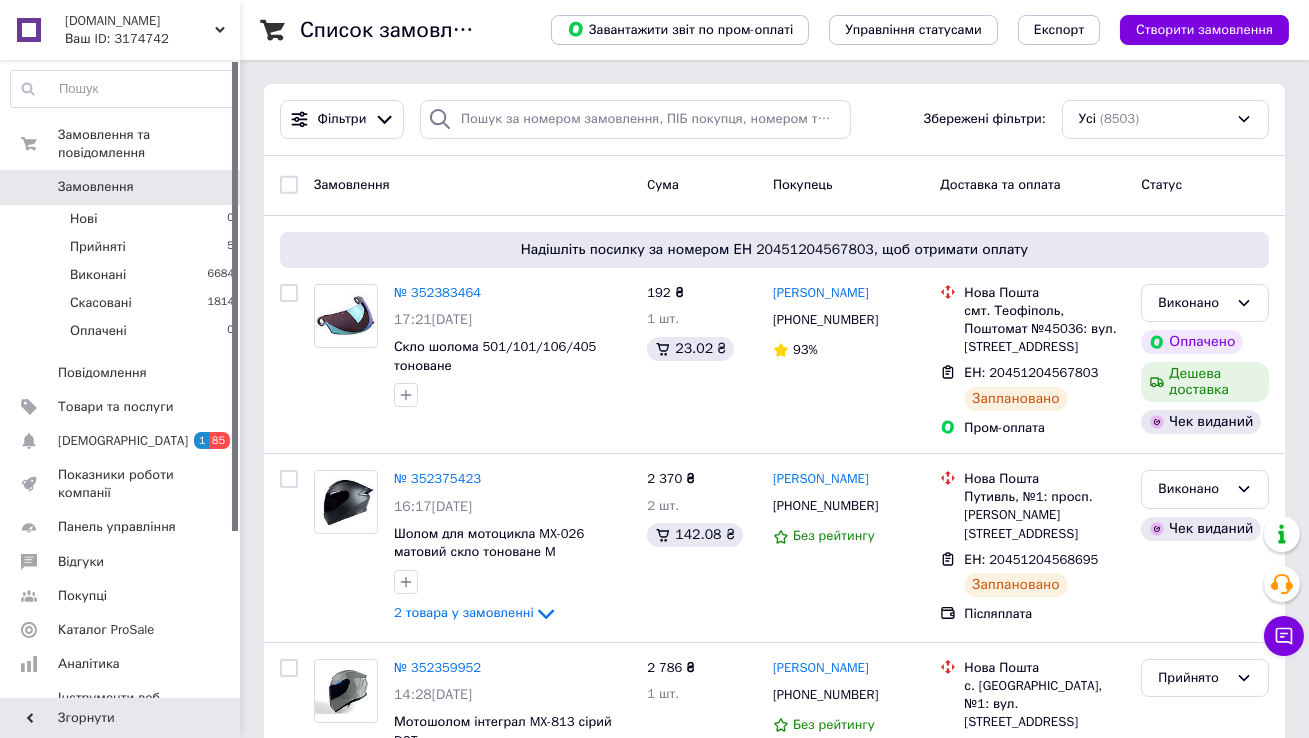 click on "[DOMAIN_NAME]" at bounding box center (140, 21) 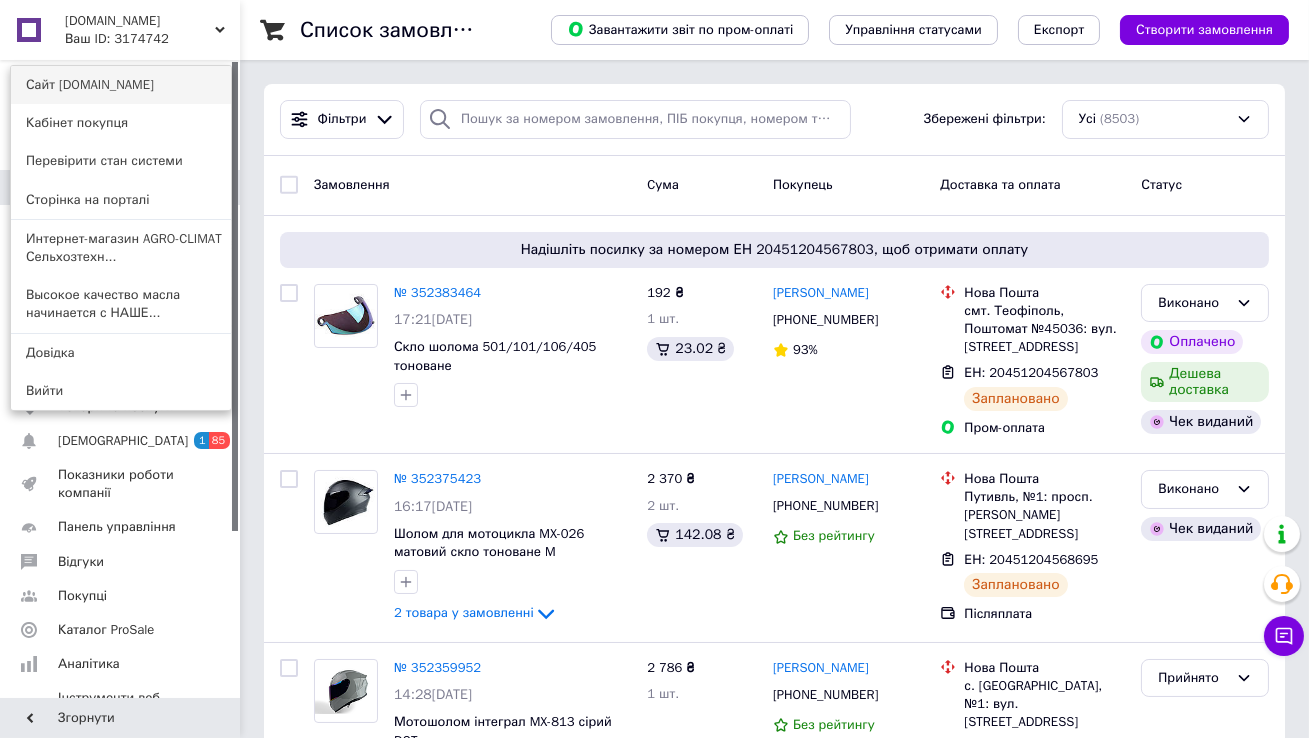 click on "Сайт [DOMAIN_NAME]" at bounding box center [121, 85] 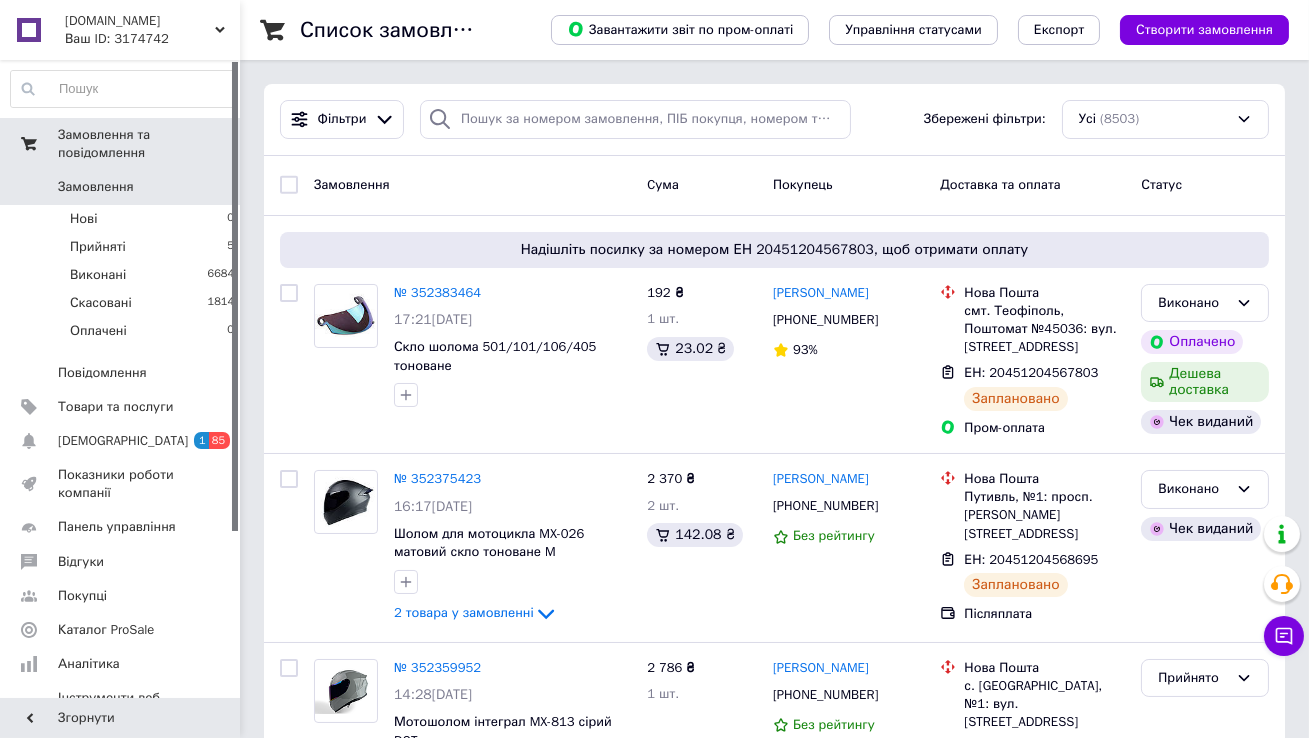 click on "Замовлення та повідомлення" at bounding box center [149, 144] 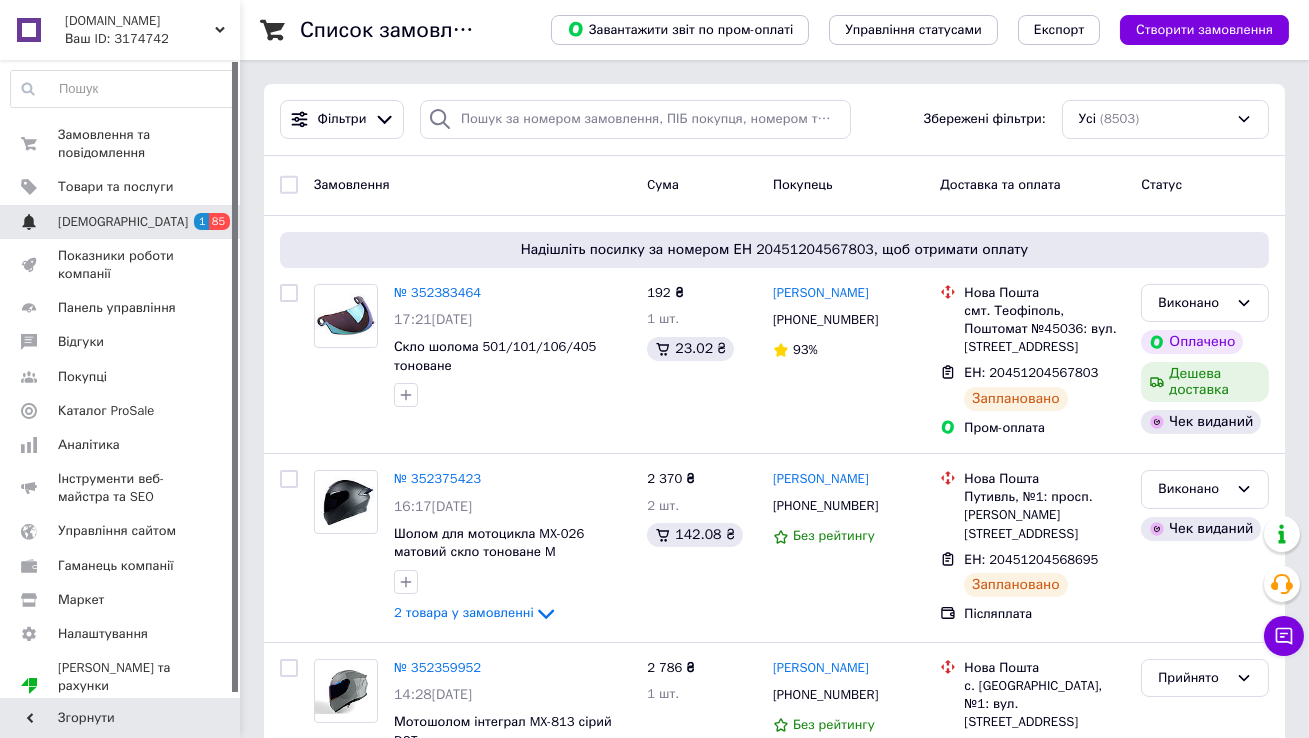 click on "[DEMOGRAPHIC_DATA] 1 85" at bounding box center (123, 222) 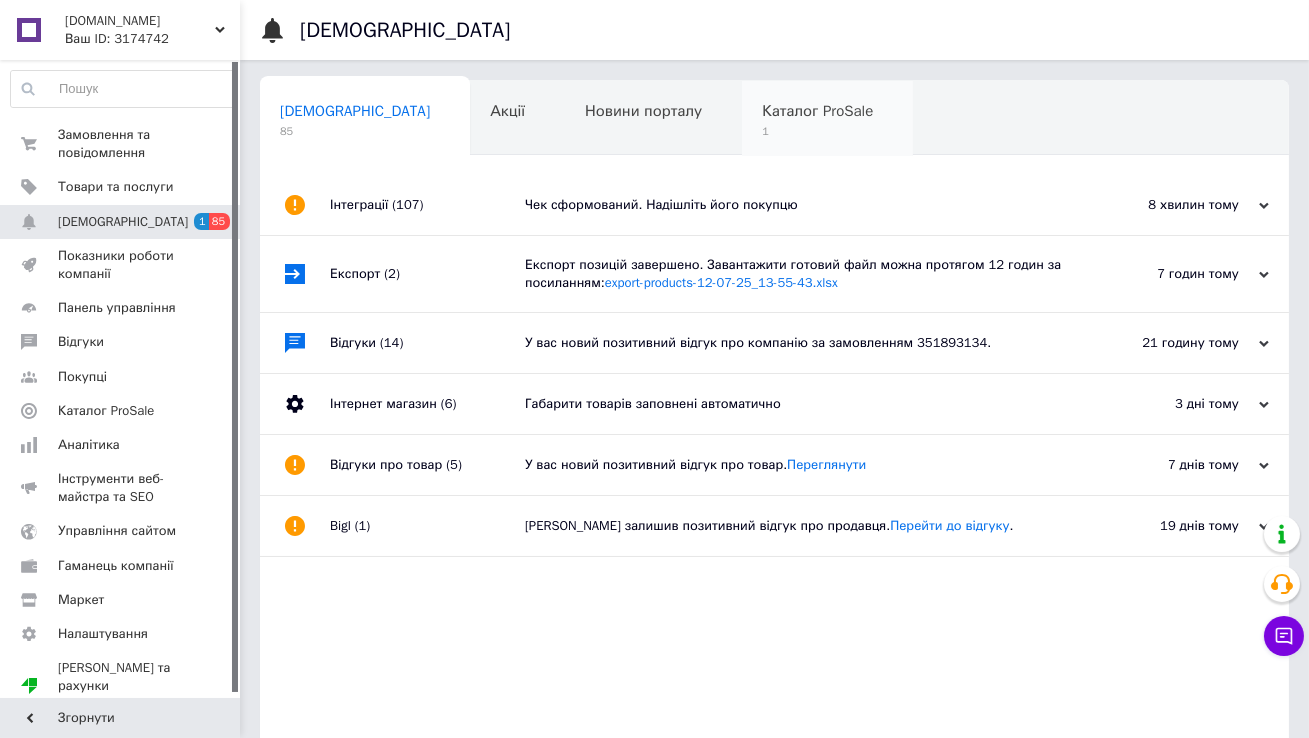 click on "1" at bounding box center (817, 131) 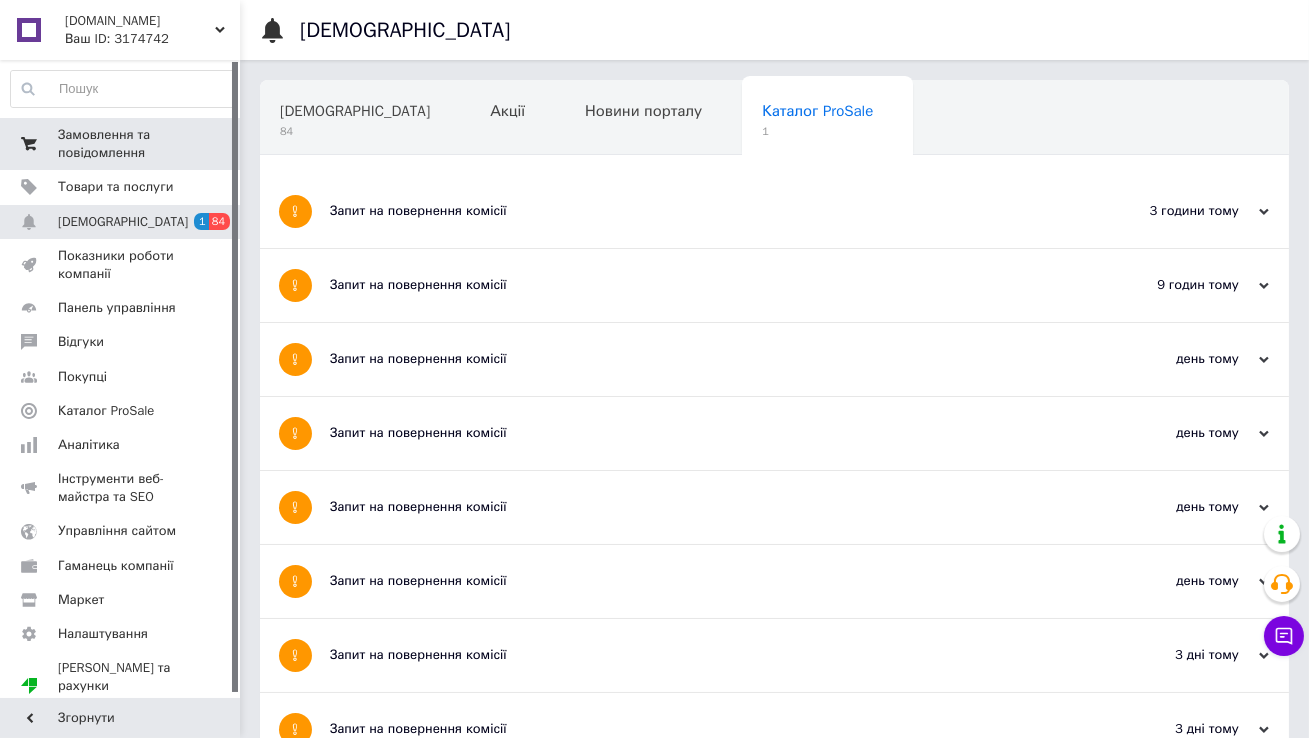 click on "Замовлення та повідомлення" at bounding box center [121, 144] 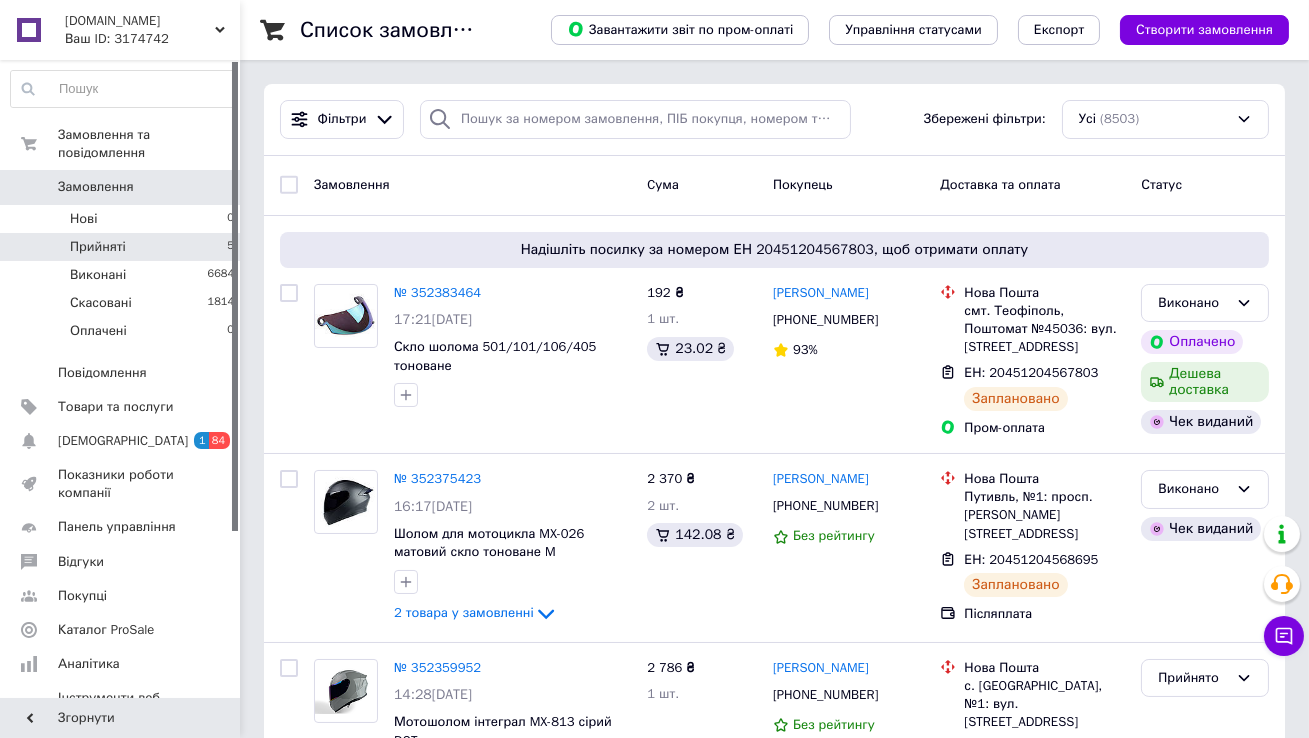 click on "Прийняті 5" at bounding box center [123, 247] 